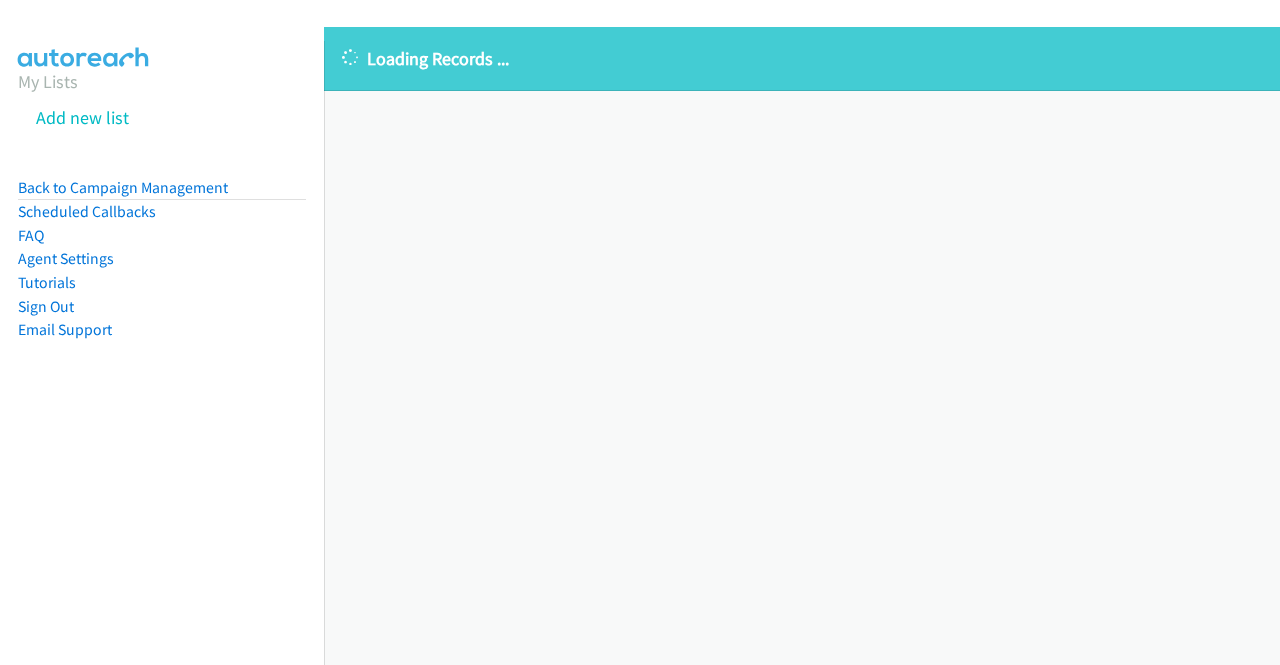 scroll, scrollTop: 0, scrollLeft: 0, axis: both 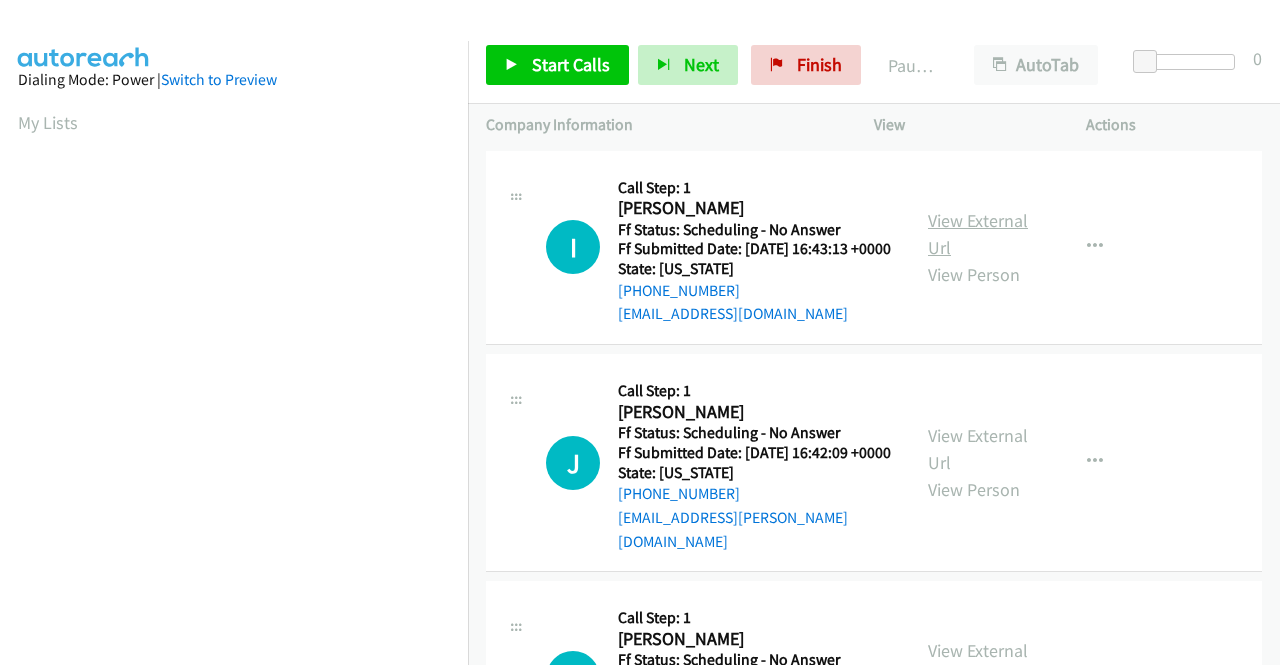click on "View External Url" at bounding box center [978, 234] 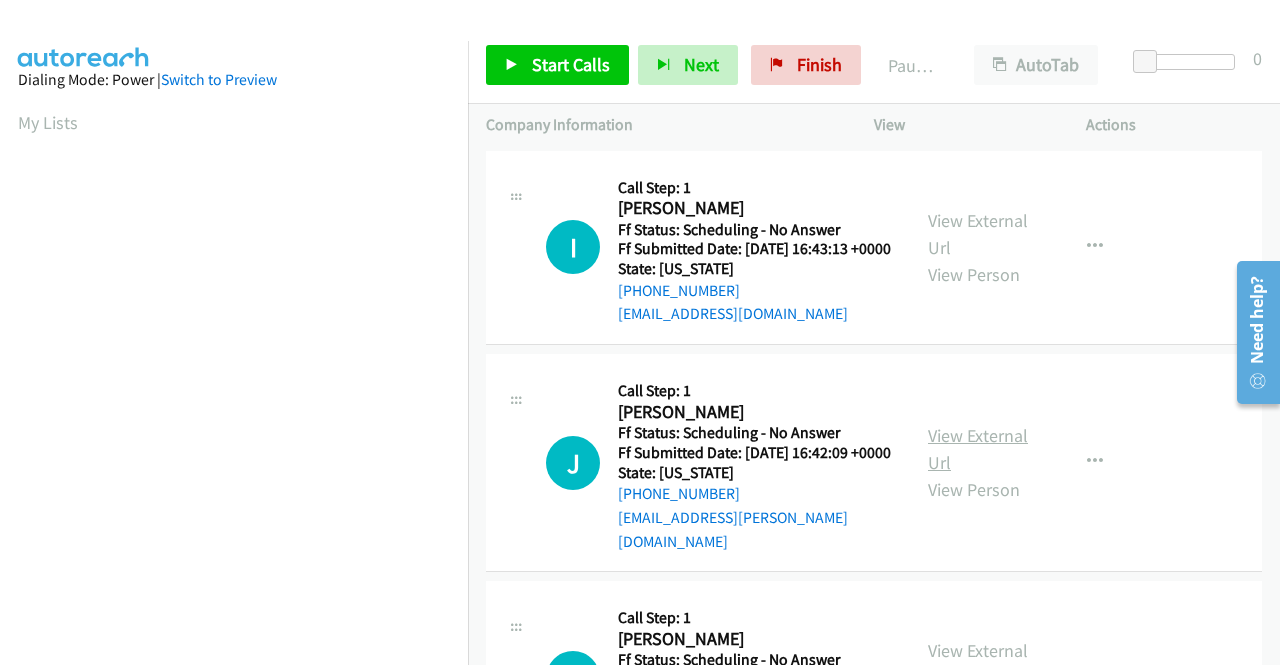 click on "View External Url" at bounding box center [978, 449] 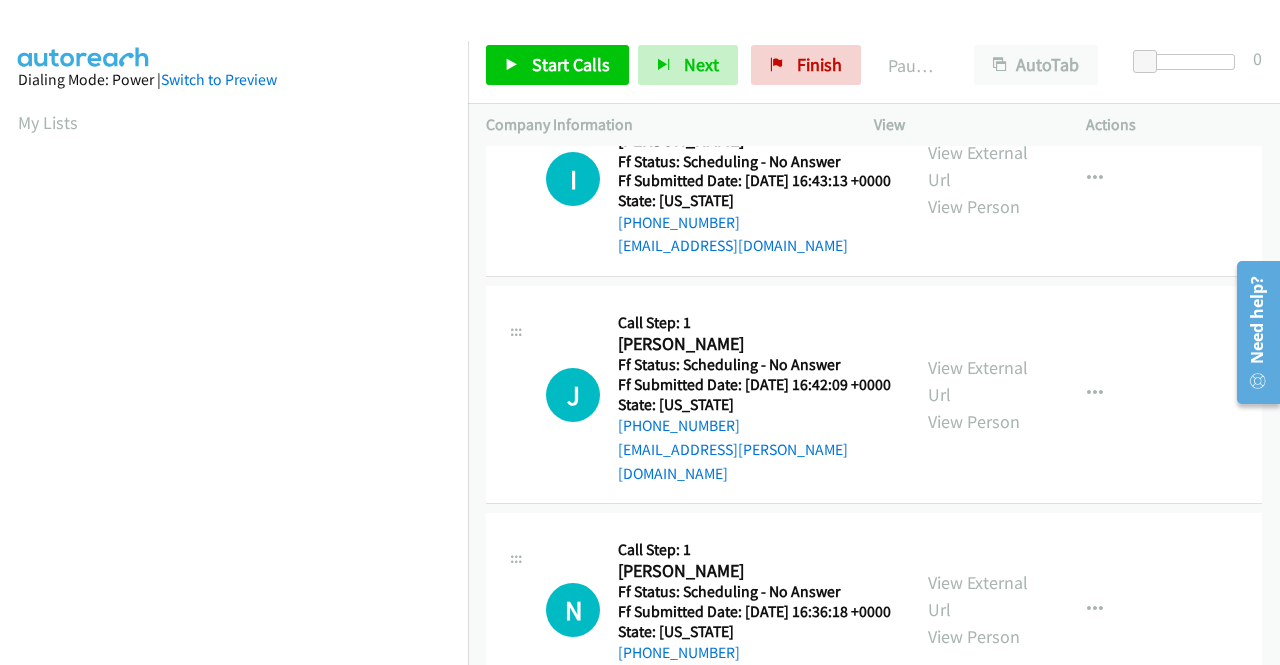 scroll, scrollTop: 100, scrollLeft: 0, axis: vertical 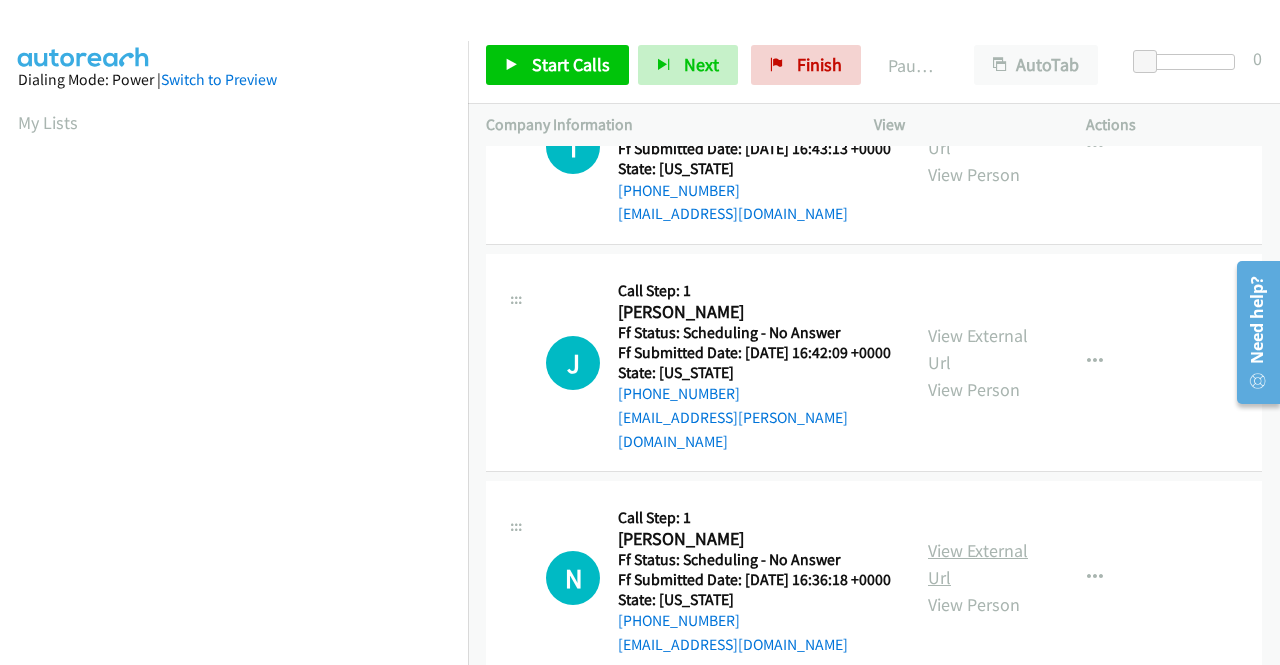click on "View External Url" at bounding box center (978, 564) 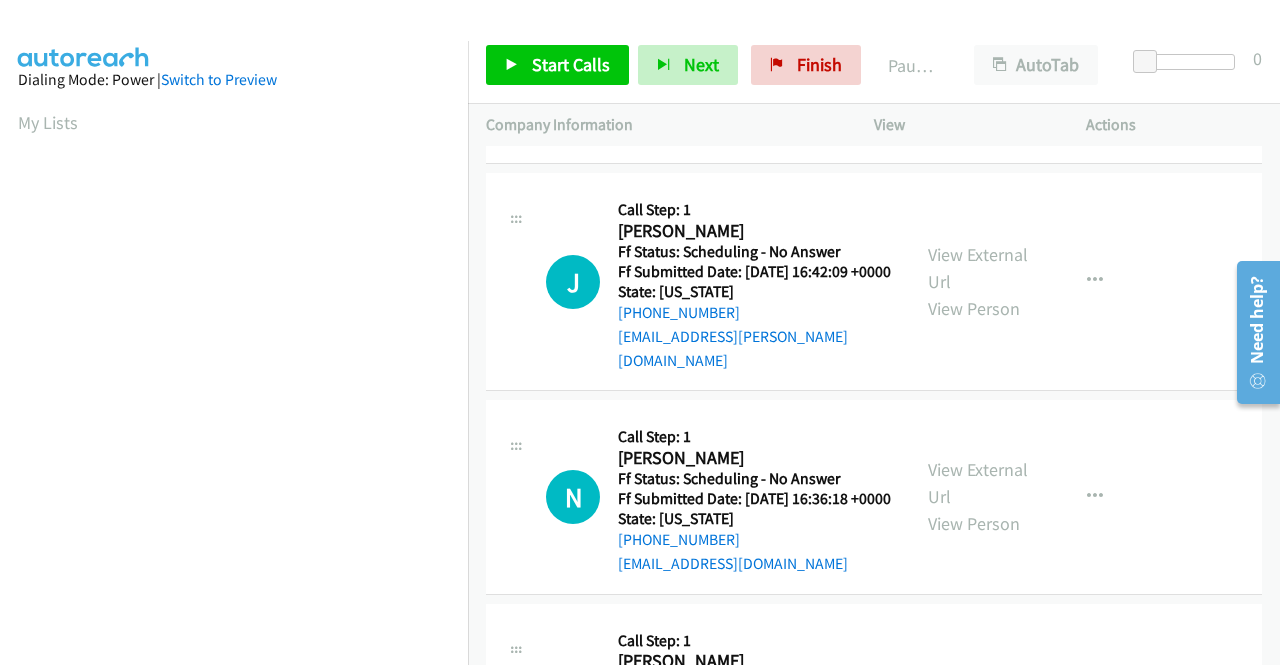 scroll, scrollTop: 400, scrollLeft: 0, axis: vertical 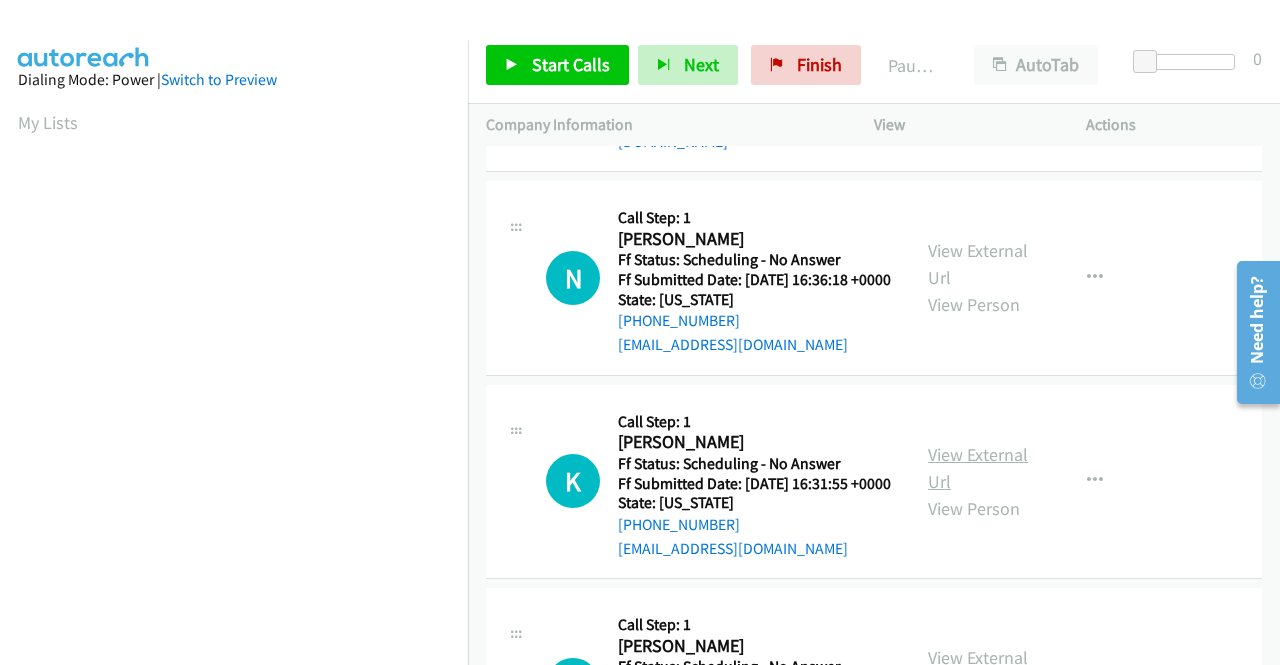 click on "View External Url" at bounding box center [978, 468] 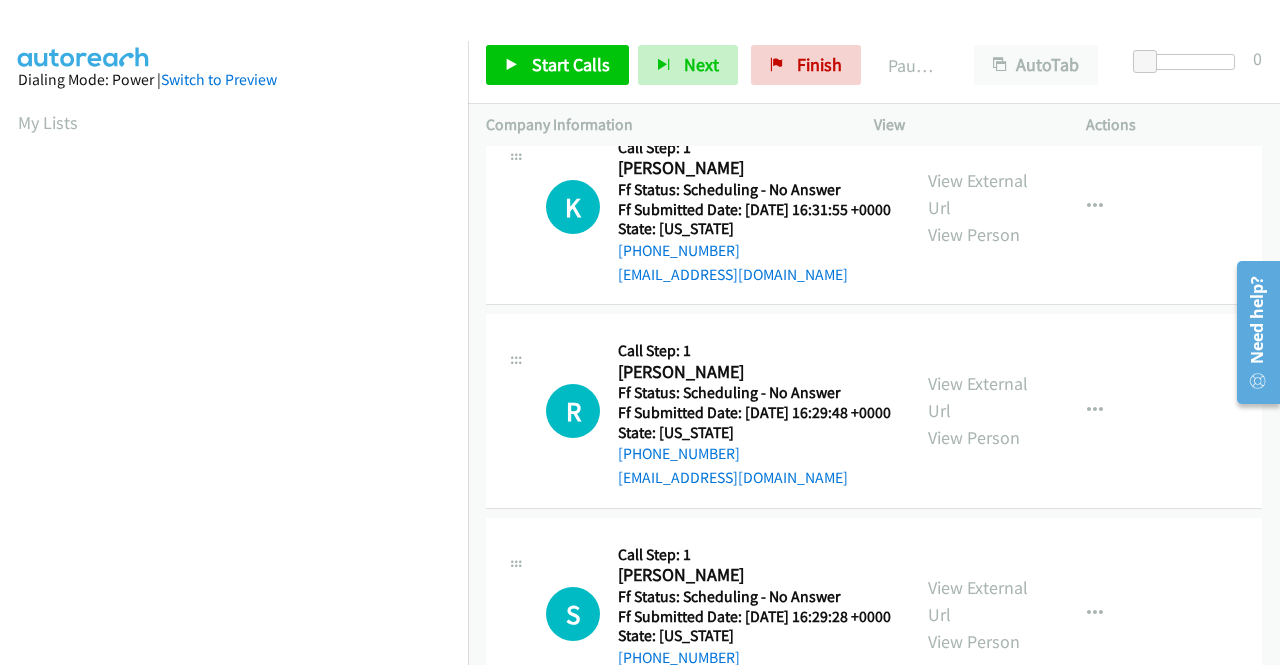 scroll, scrollTop: 700, scrollLeft: 0, axis: vertical 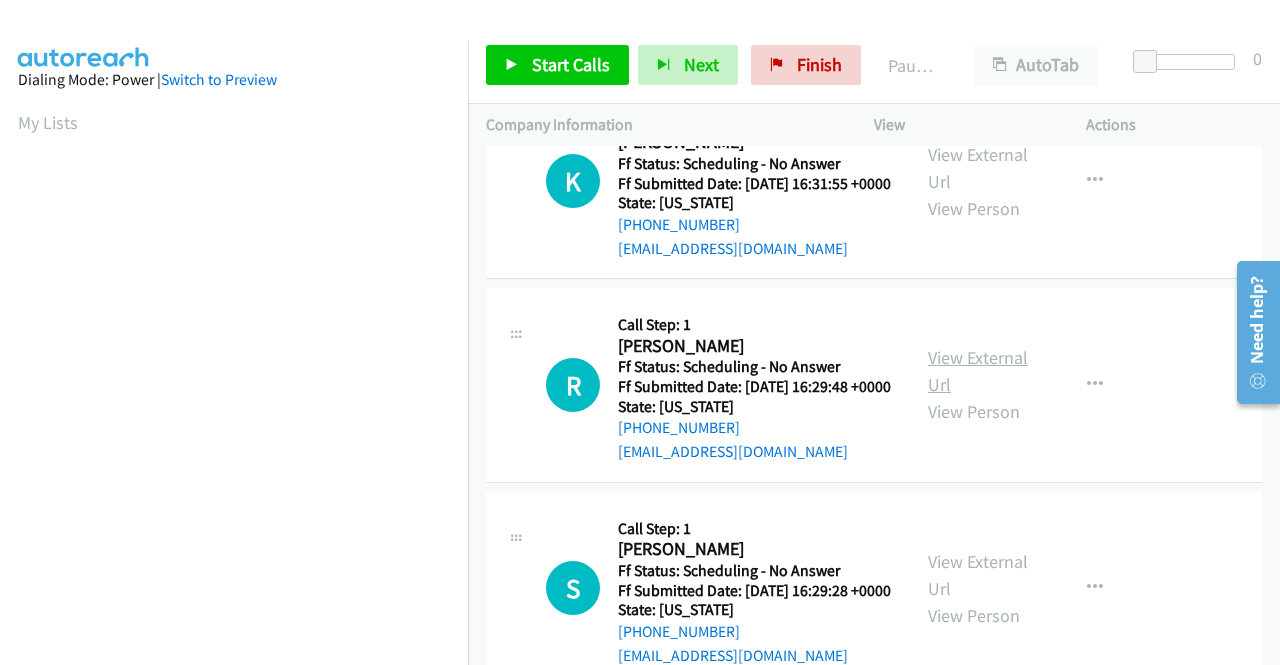 click on "View External Url" at bounding box center (978, 371) 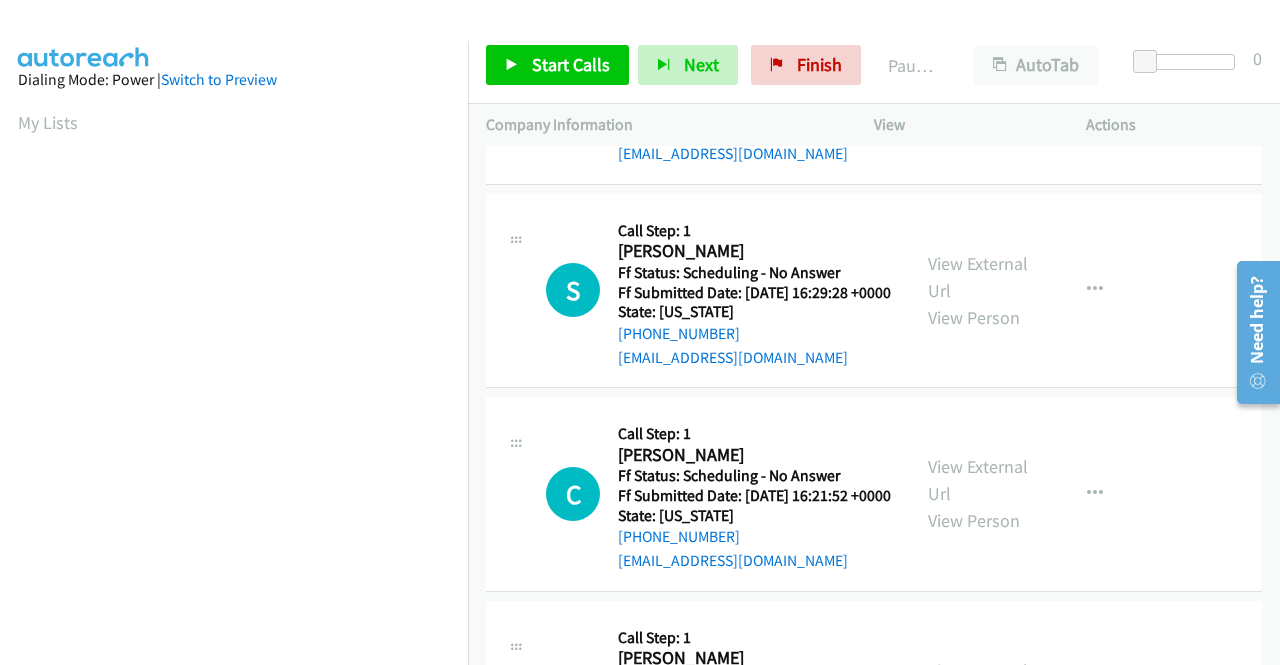 scroll, scrollTop: 1000, scrollLeft: 0, axis: vertical 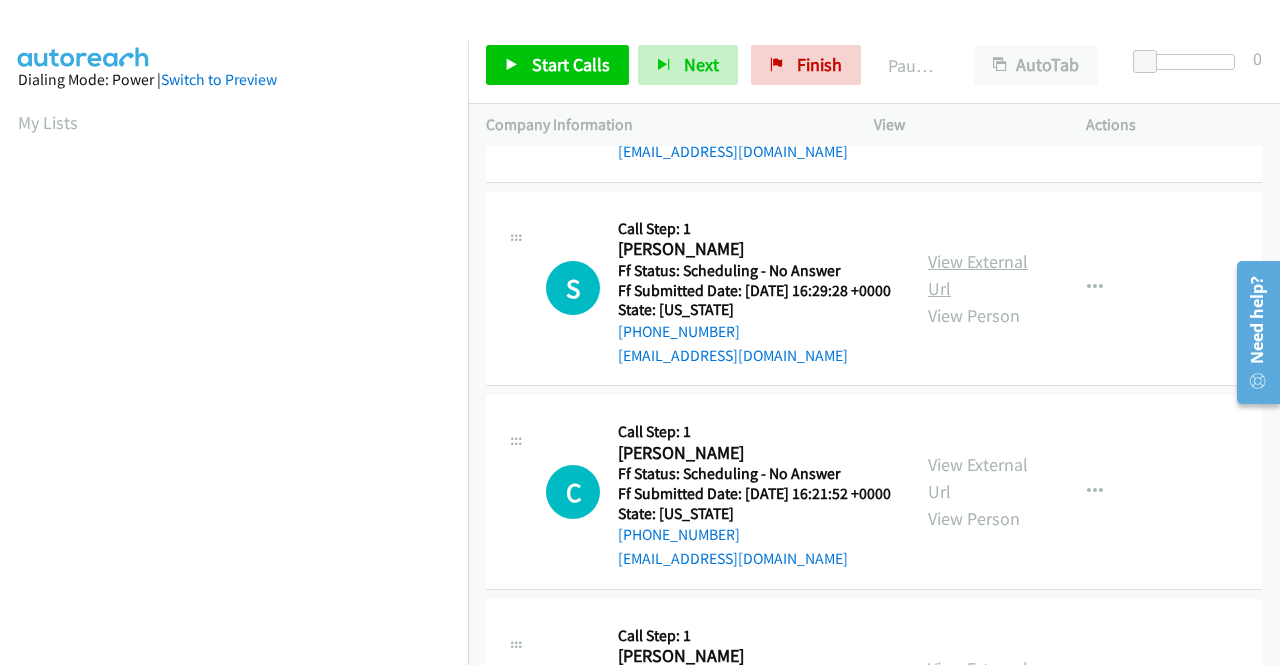 click on "View External Url" at bounding box center (978, 275) 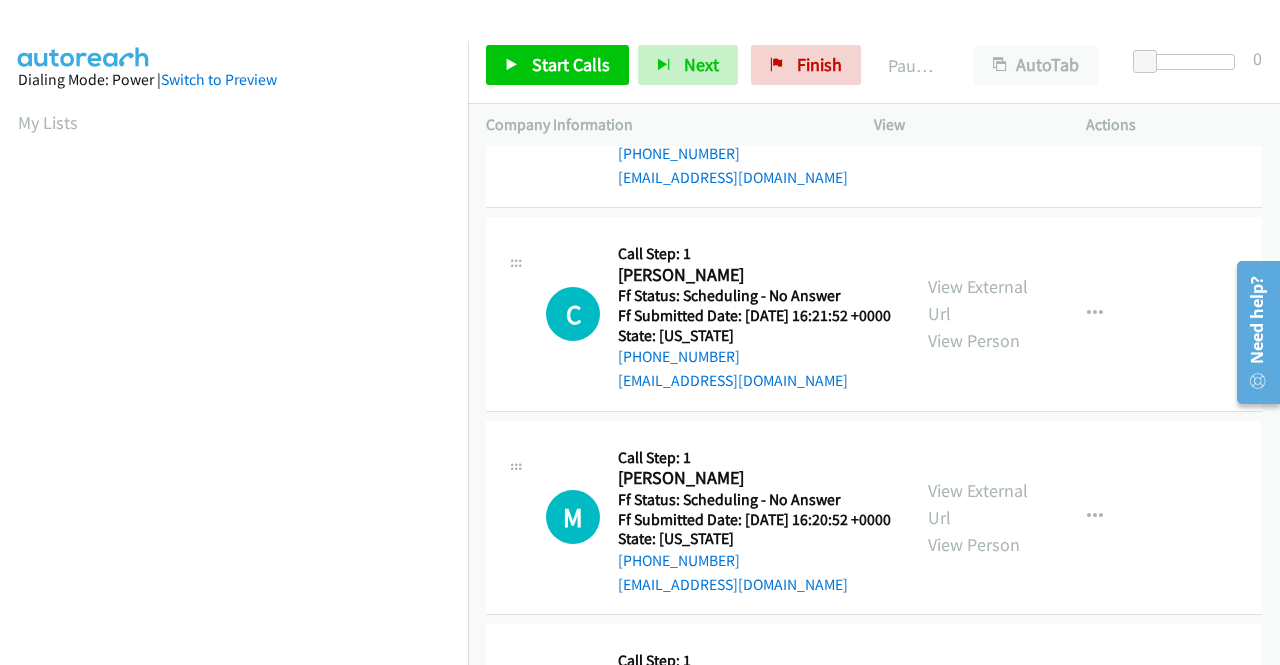 scroll, scrollTop: 1200, scrollLeft: 0, axis: vertical 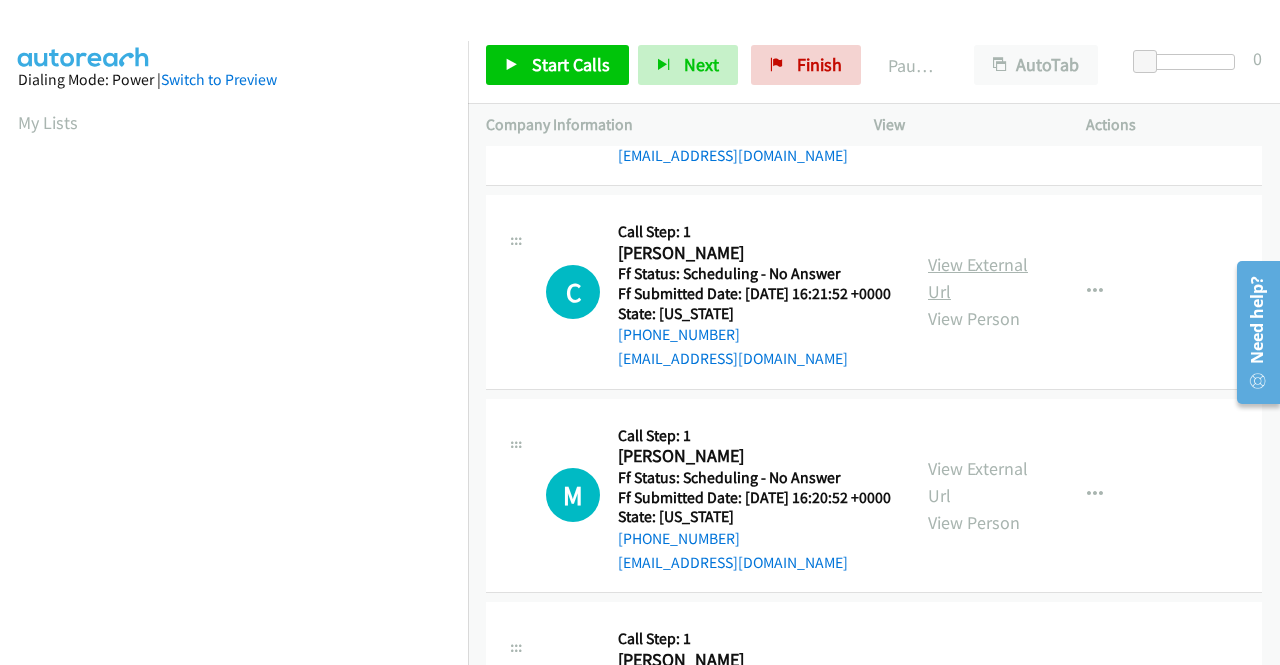 click on "View External Url" at bounding box center [978, 278] 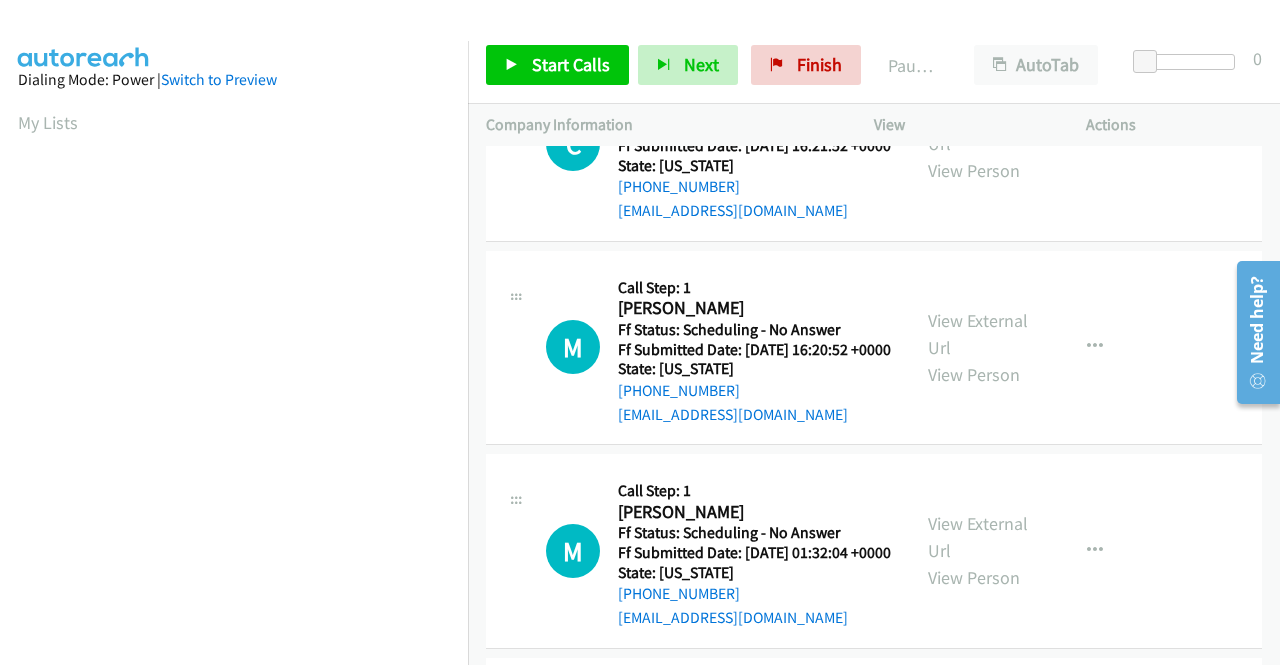 scroll, scrollTop: 1400, scrollLeft: 0, axis: vertical 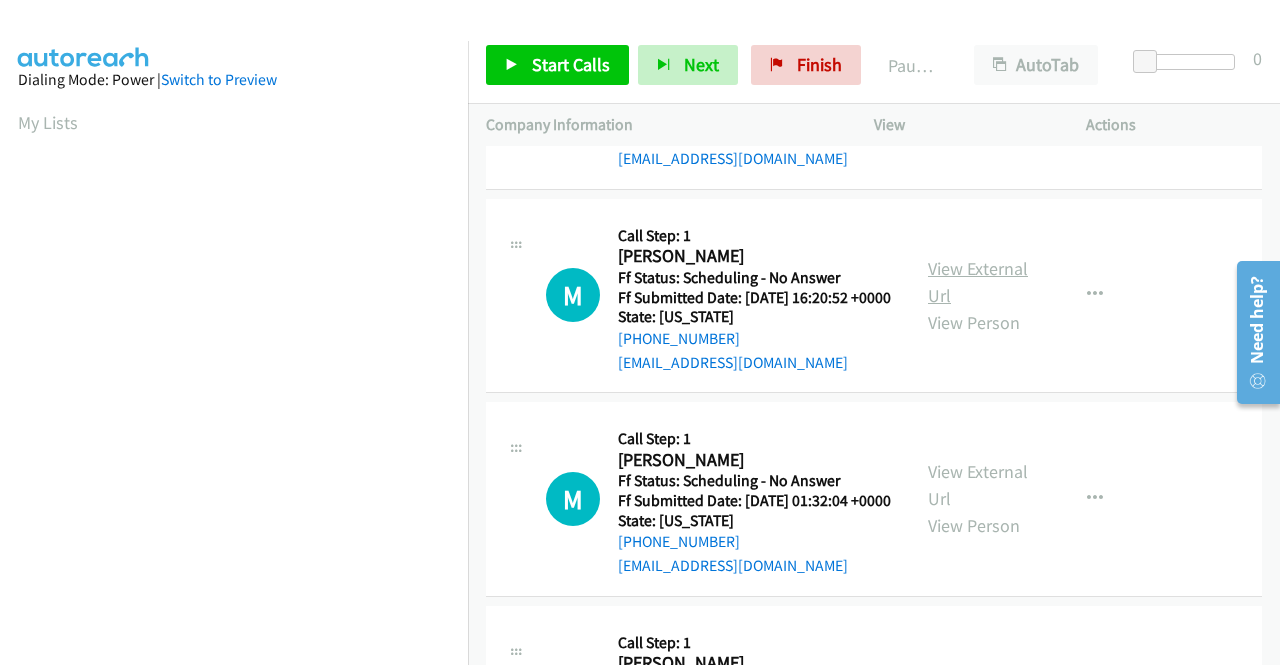 click on "View External Url" at bounding box center [978, 282] 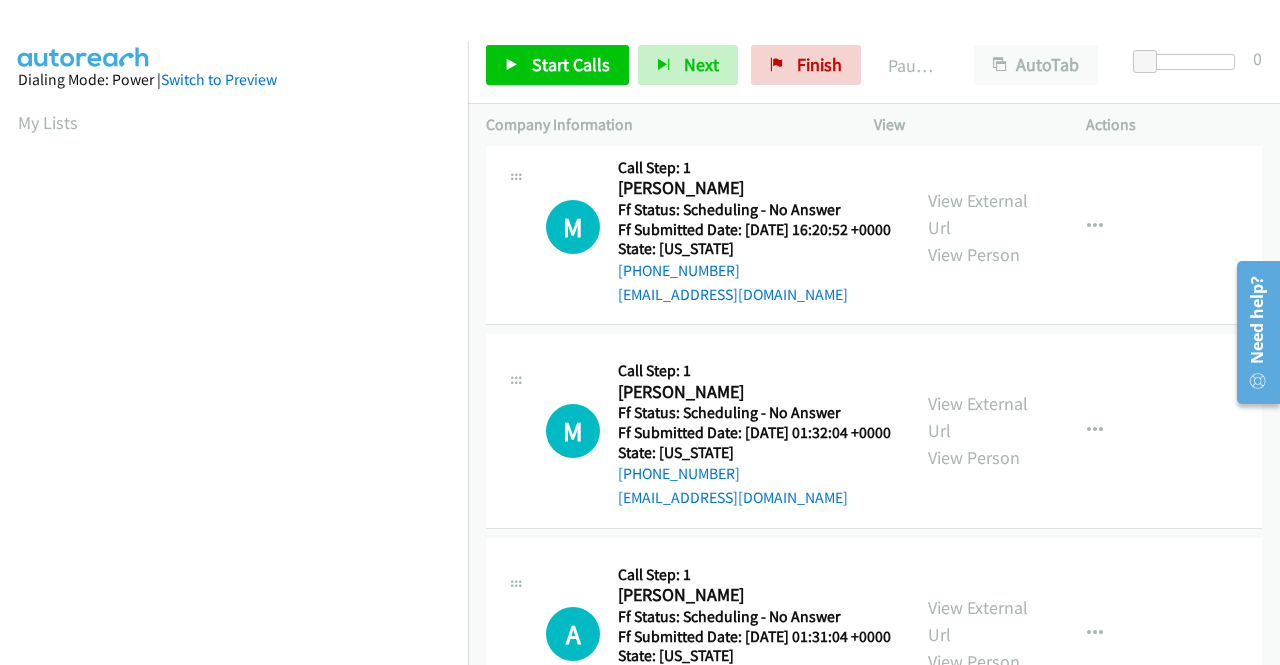 scroll, scrollTop: 1500, scrollLeft: 0, axis: vertical 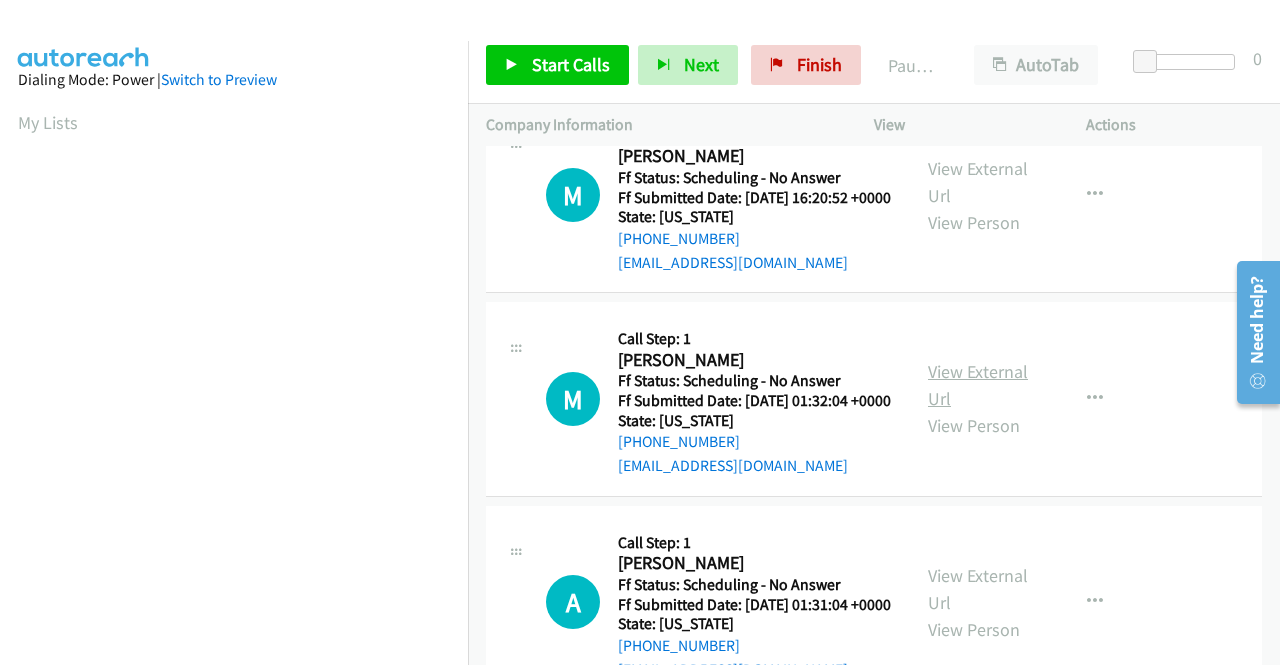 click on "View External Url" at bounding box center (978, 385) 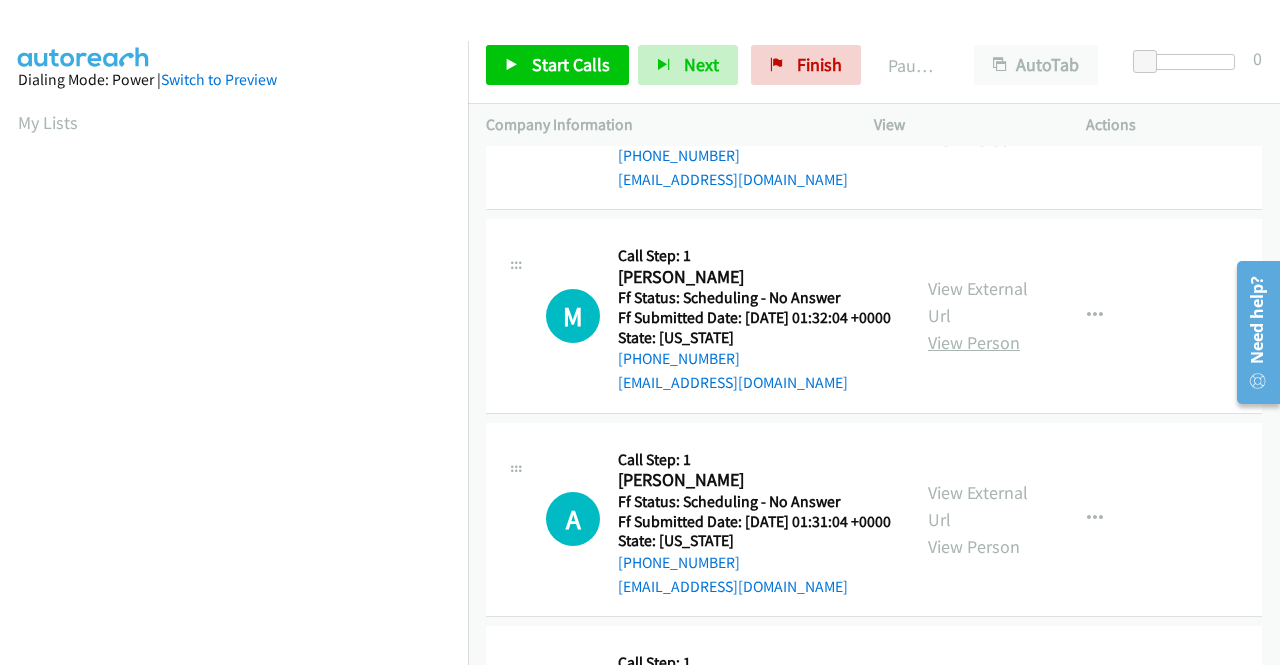 scroll, scrollTop: 1700, scrollLeft: 0, axis: vertical 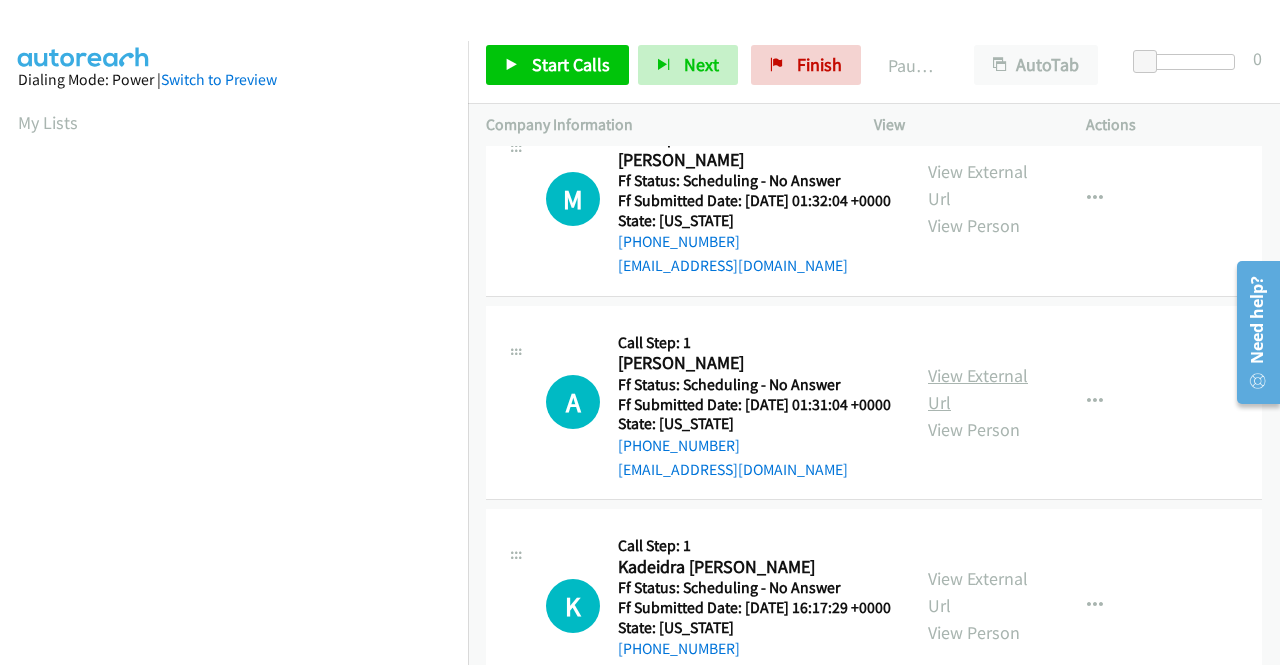 click on "View External Url" at bounding box center [978, 389] 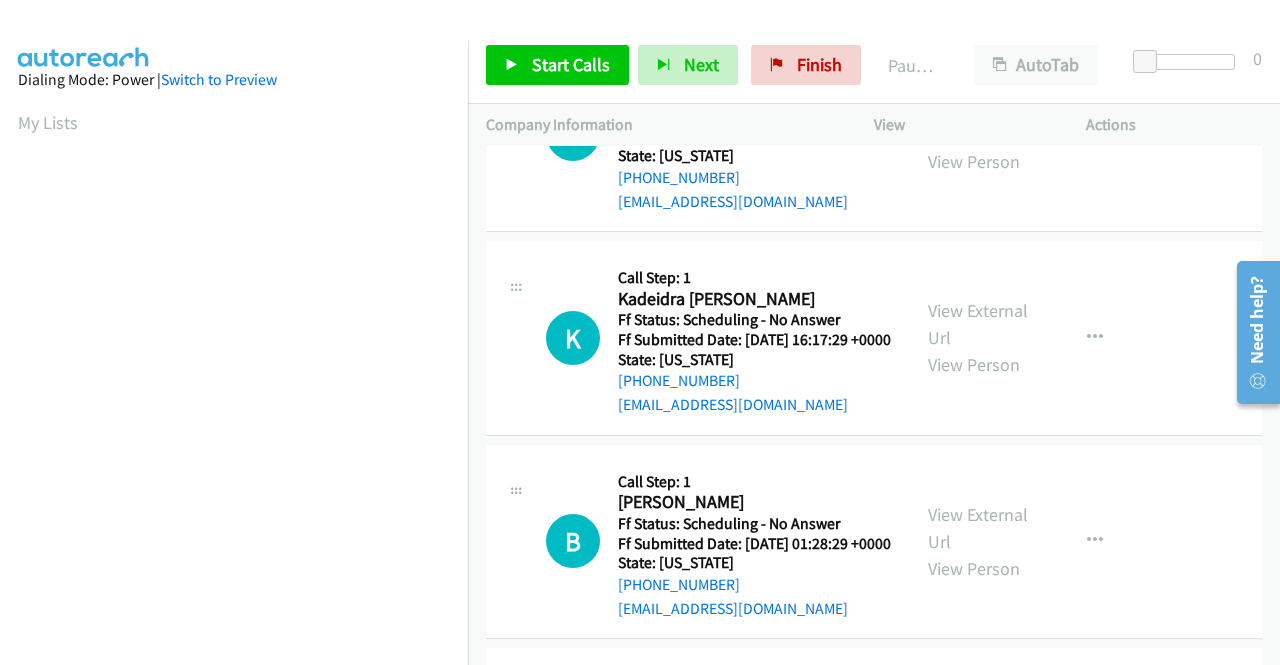 scroll, scrollTop: 2000, scrollLeft: 0, axis: vertical 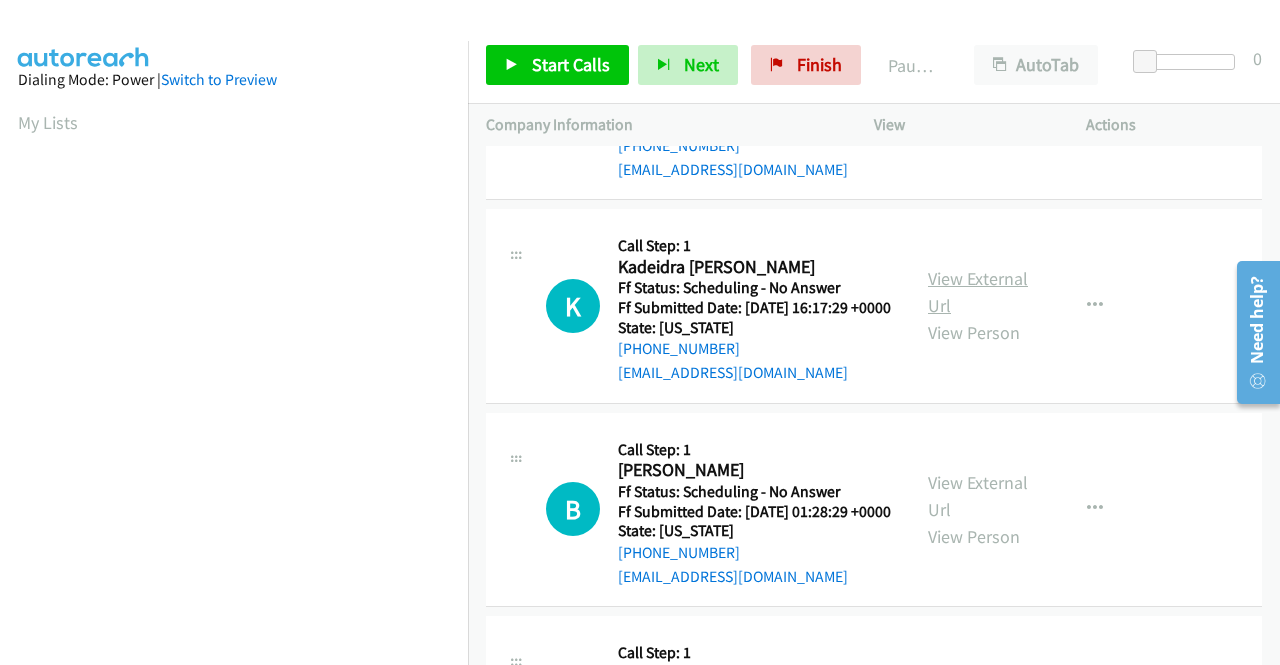 click on "View External Url" at bounding box center (978, 292) 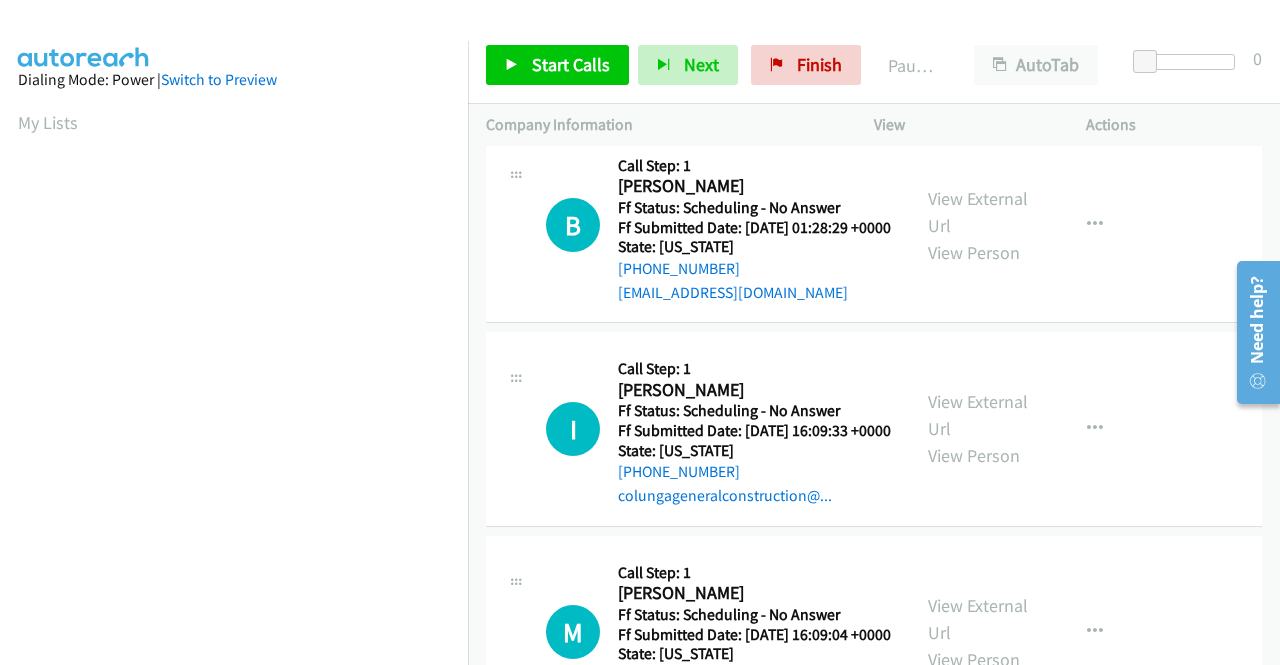 scroll, scrollTop: 2300, scrollLeft: 0, axis: vertical 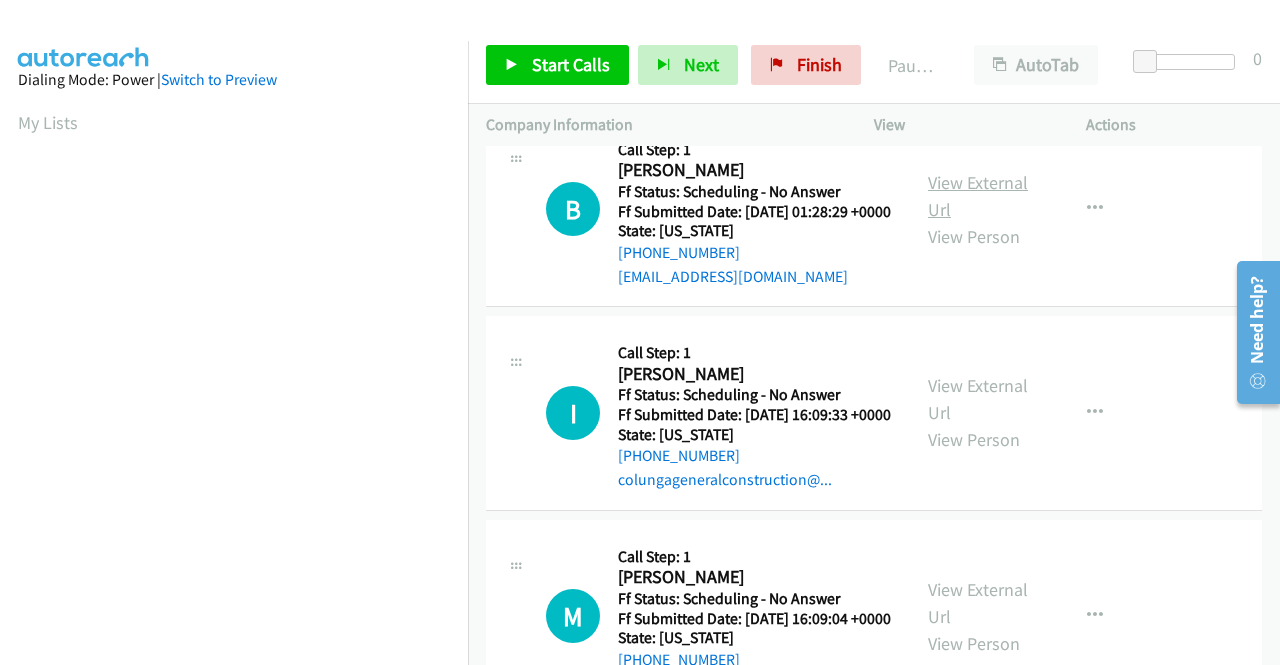 click on "View External Url" at bounding box center (978, 196) 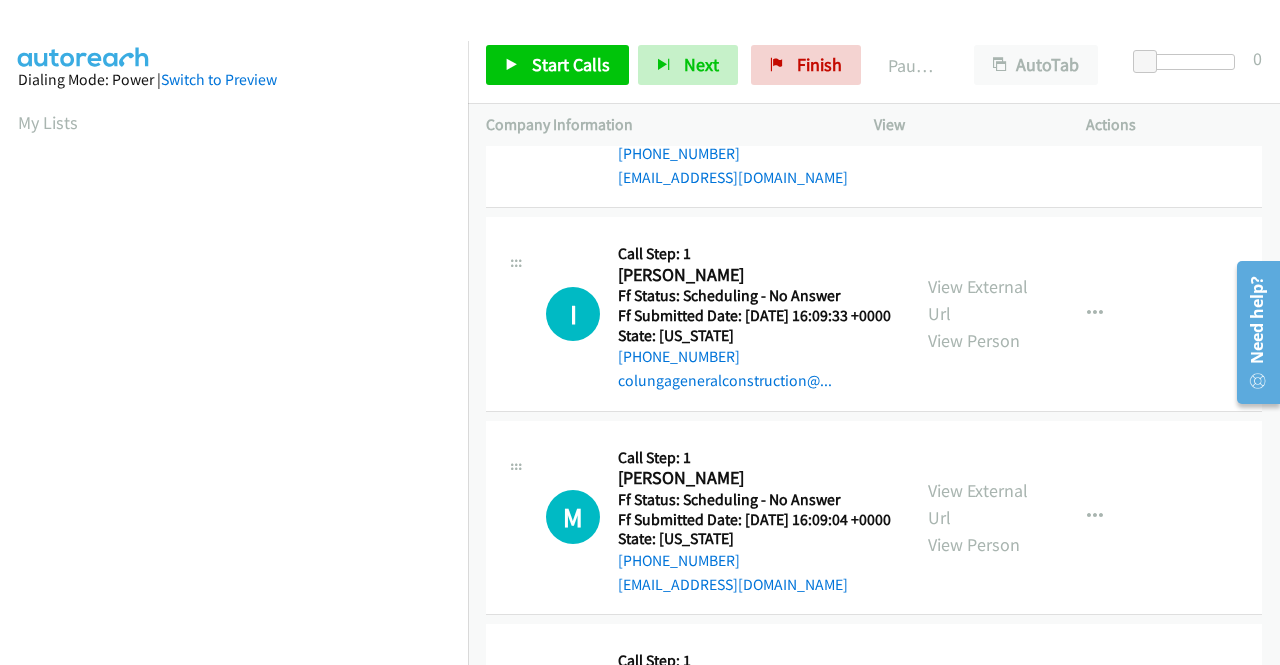 scroll, scrollTop: 2500, scrollLeft: 0, axis: vertical 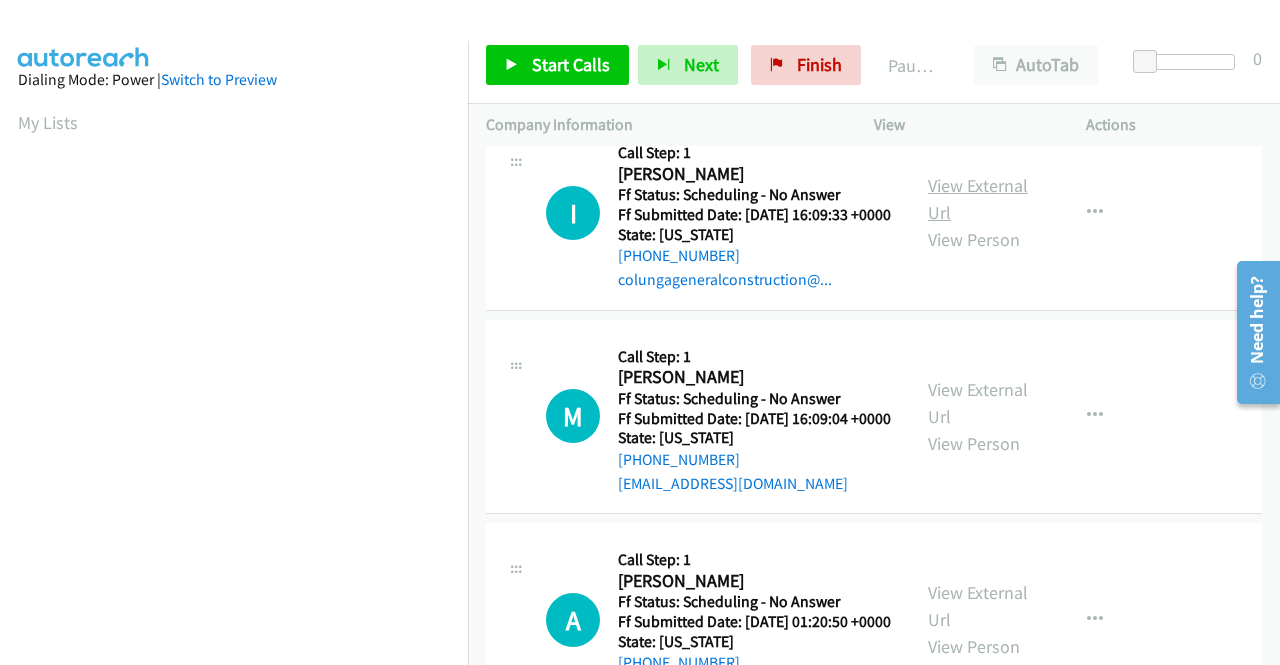 click on "View External Url" at bounding box center [978, 199] 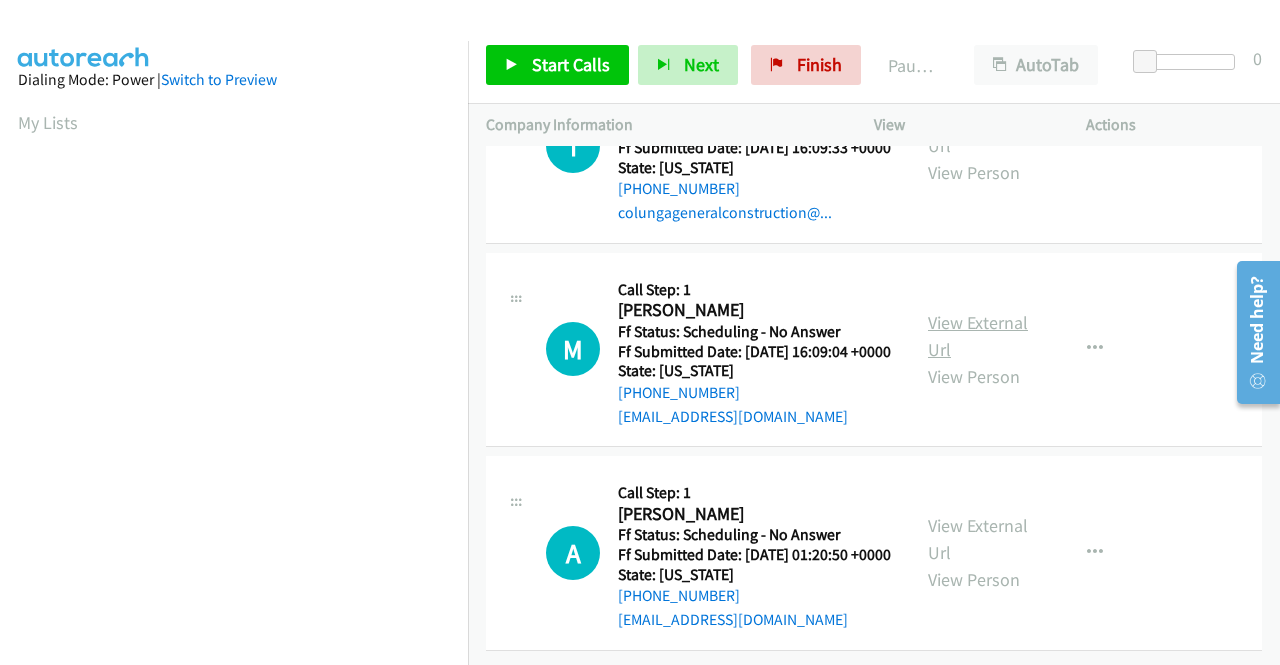 scroll, scrollTop: 2600, scrollLeft: 0, axis: vertical 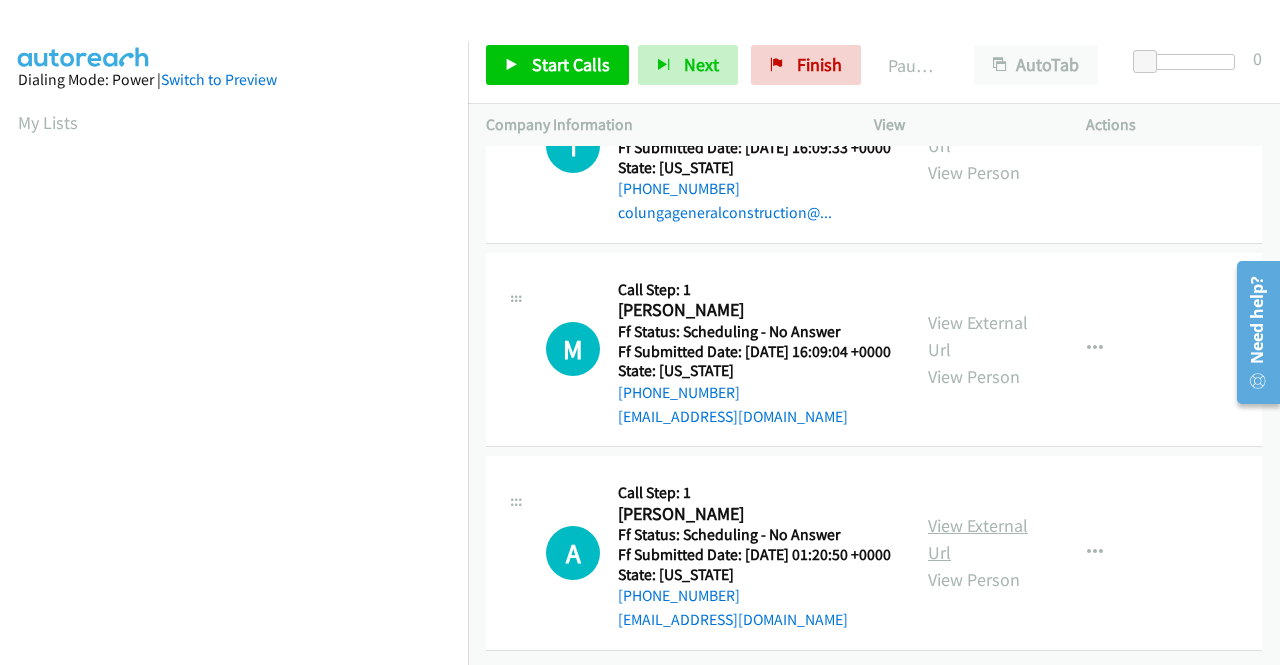 click on "View External Url" at bounding box center (978, 539) 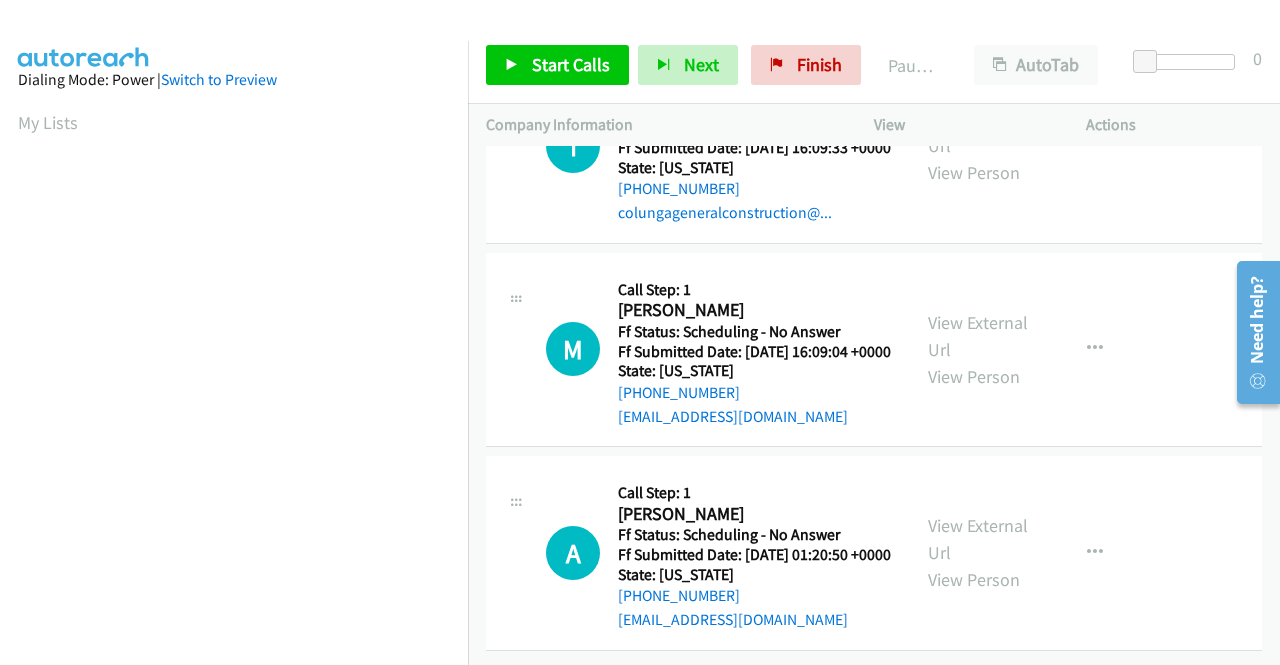 scroll, scrollTop: 0, scrollLeft: 0, axis: both 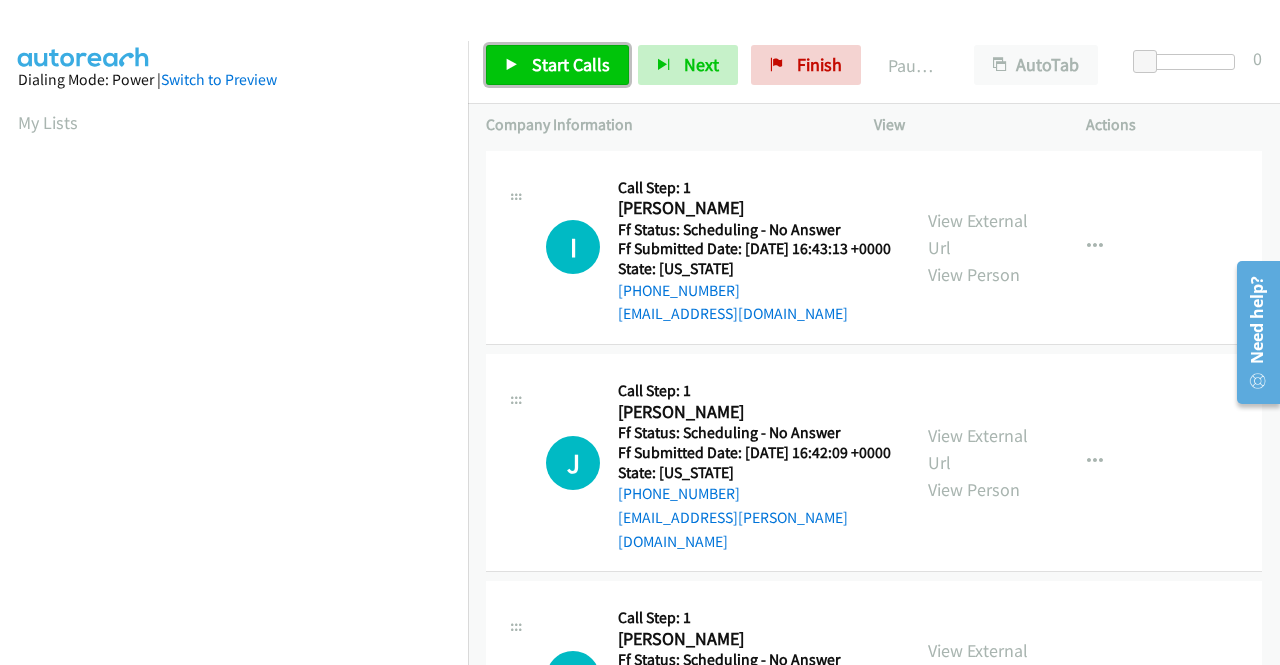click on "Start Calls" at bounding box center (571, 64) 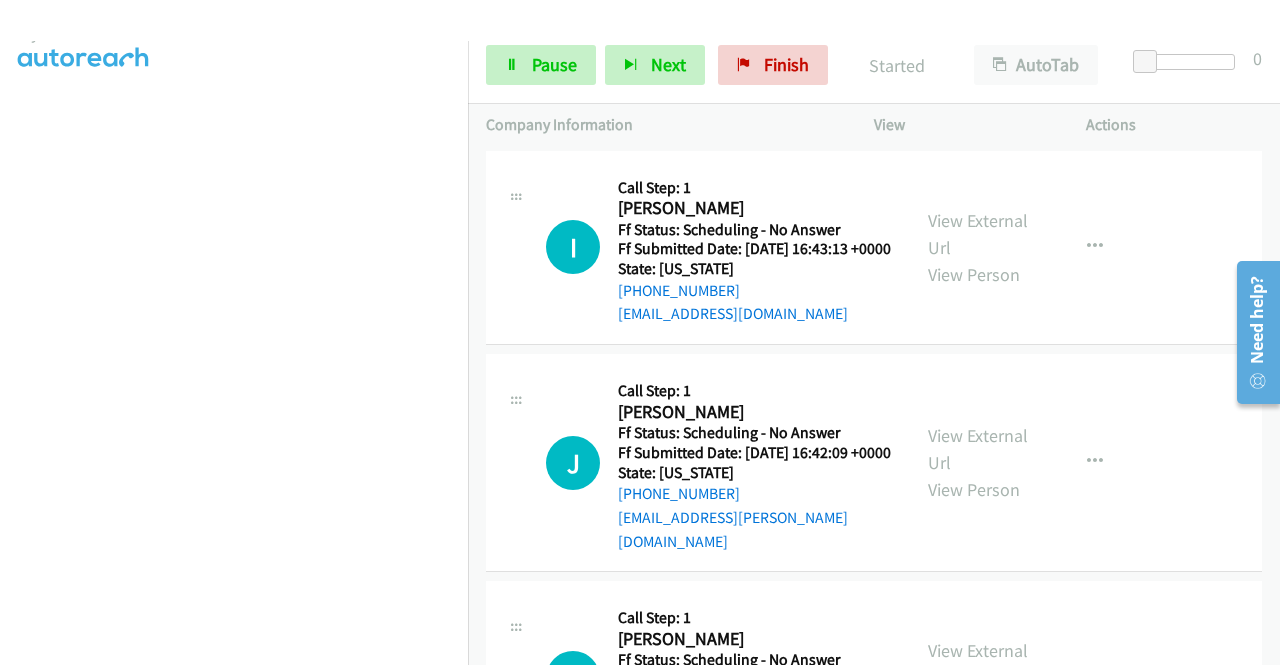 scroll, scrollTop: 86, scrollLeft: 0, axis: vertical 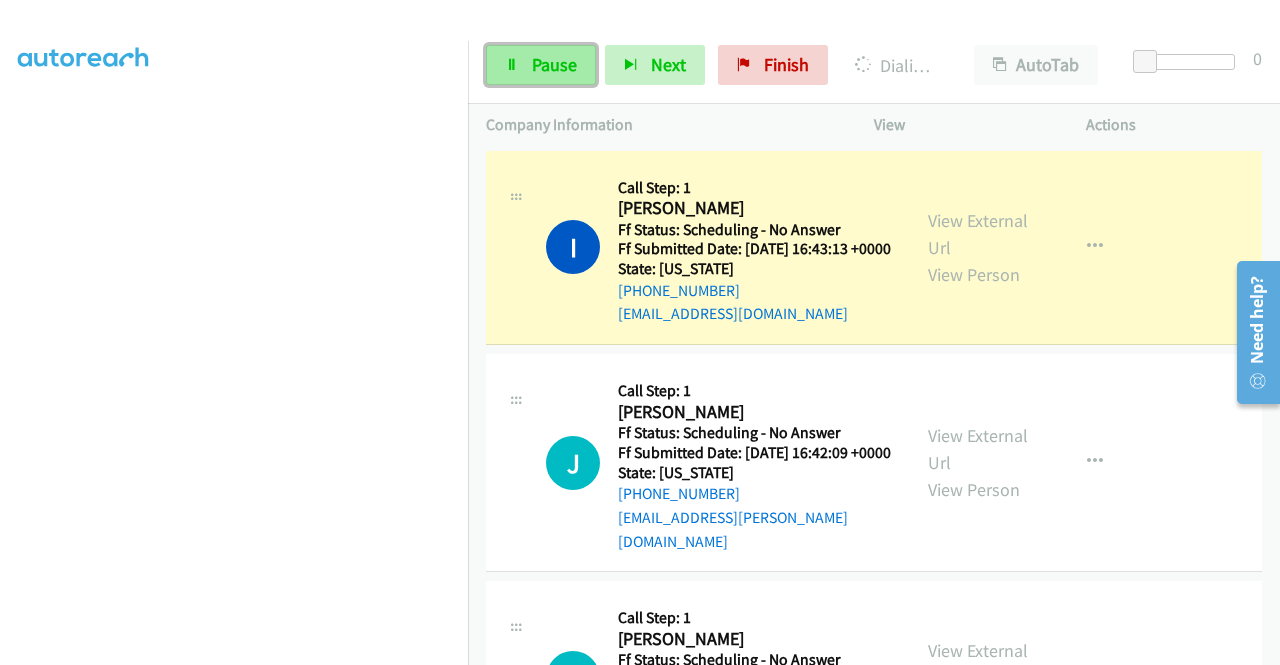click on "Pause" at bounding box center (541, 65) 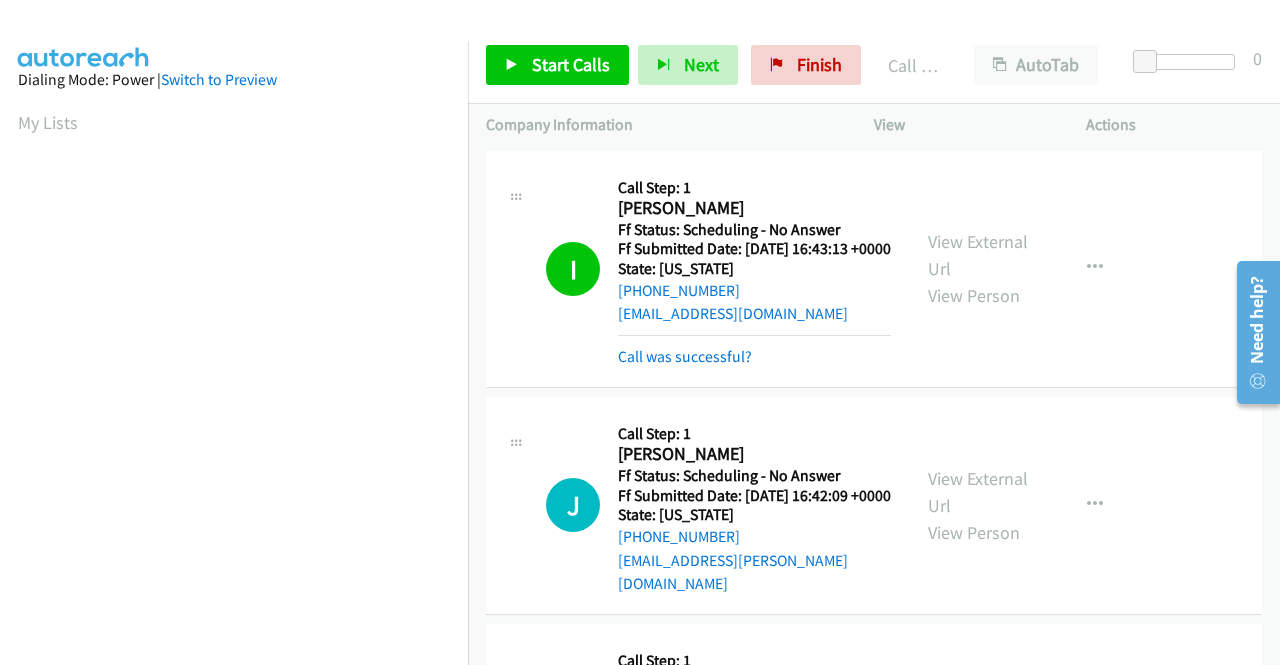 scroll, scrollTop: 456, scrollLeft: 0, axis: vertical 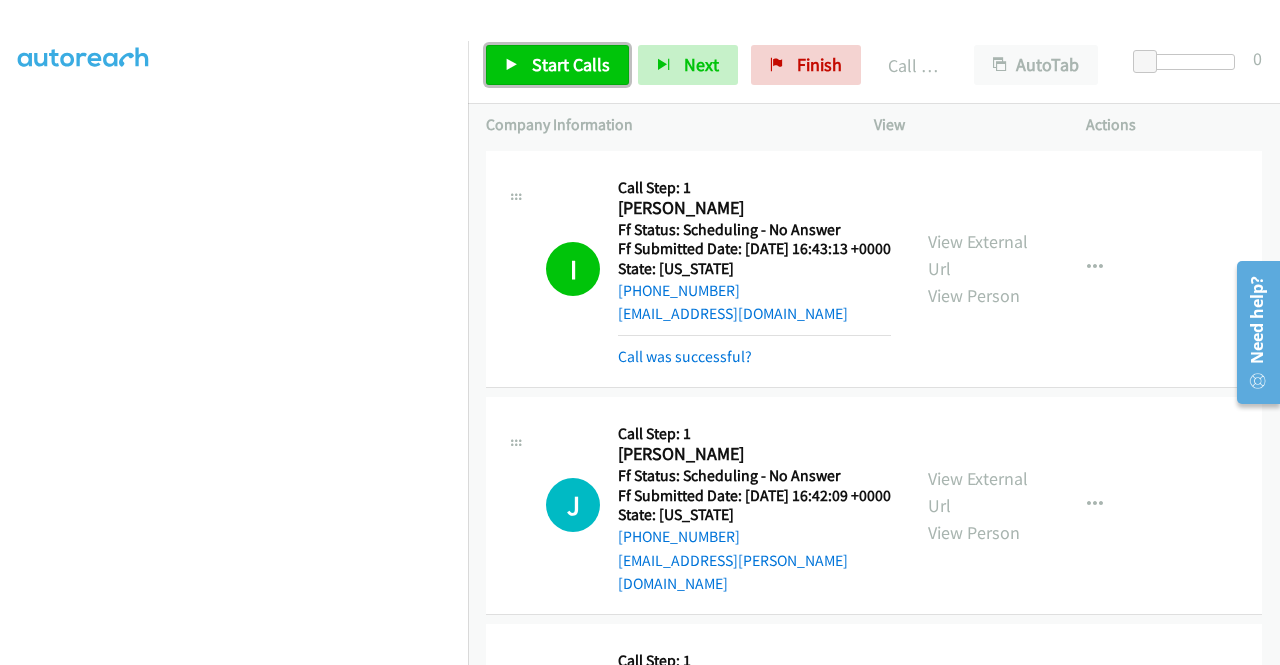 click on "Start Calls" at bounding box center [557, 65] 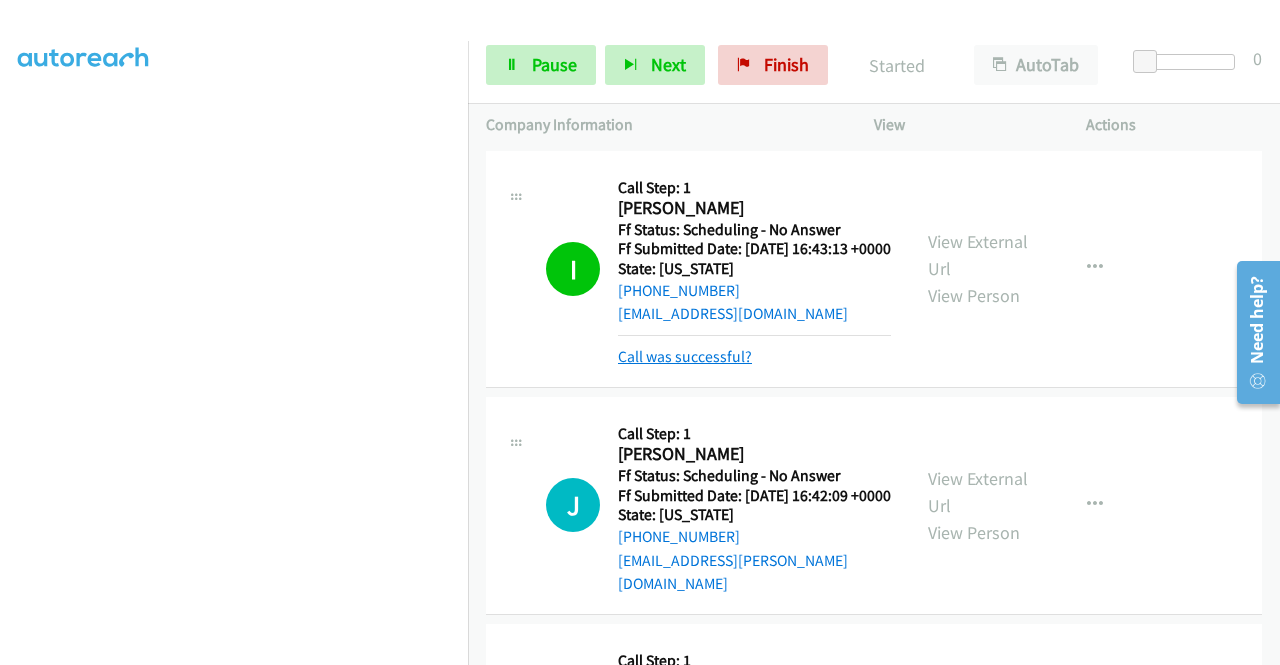 click on "Call was successful?" at bounding box center [685, 356] 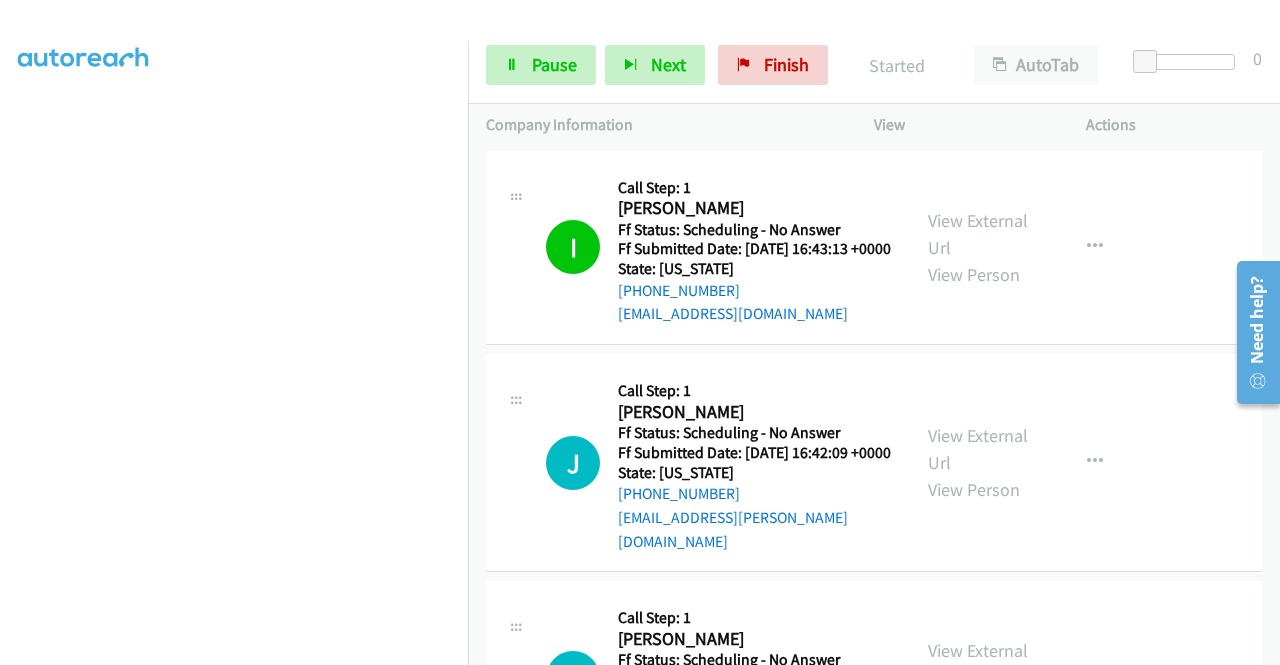 scroll, scrollTop: 356, scrollLeft: 0, axis: vertical 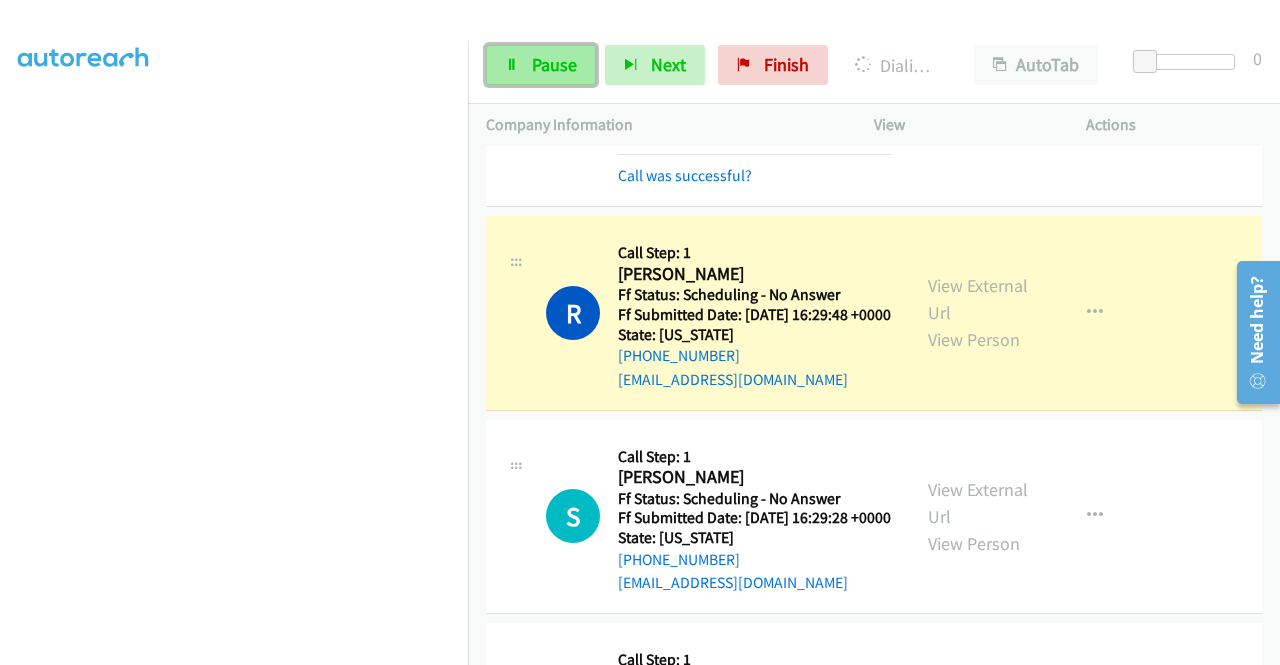 click on "Pause" at bounding box center [541, 65] 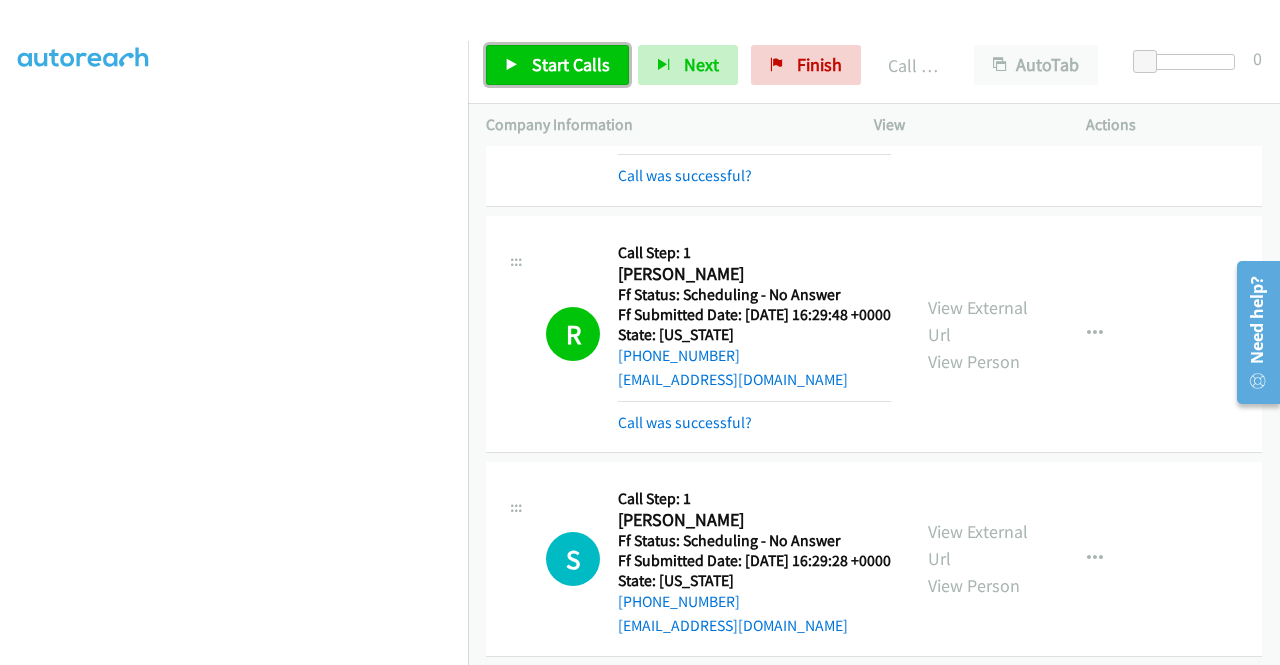 click on "Start Calls" at bounding box center (571, 64) 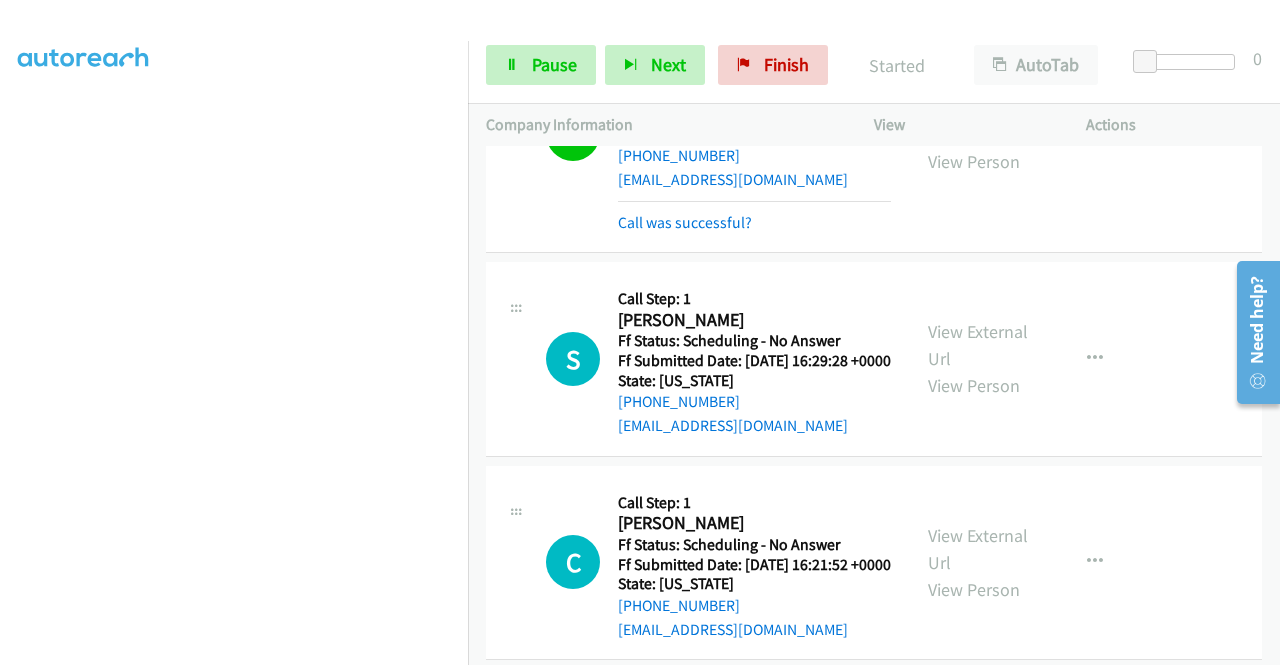 scroll, scrollTop: 1200, scrollLeft: 0, axis: vertical 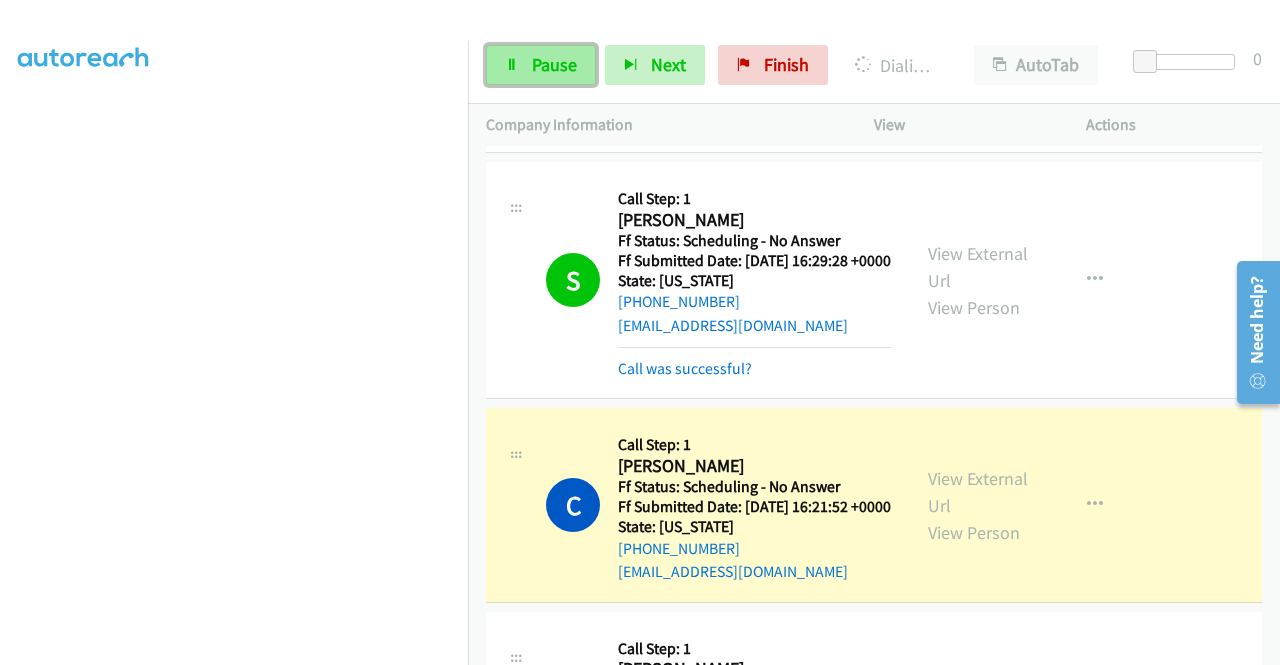 click on "Pause" at bounding box center (541, 65) 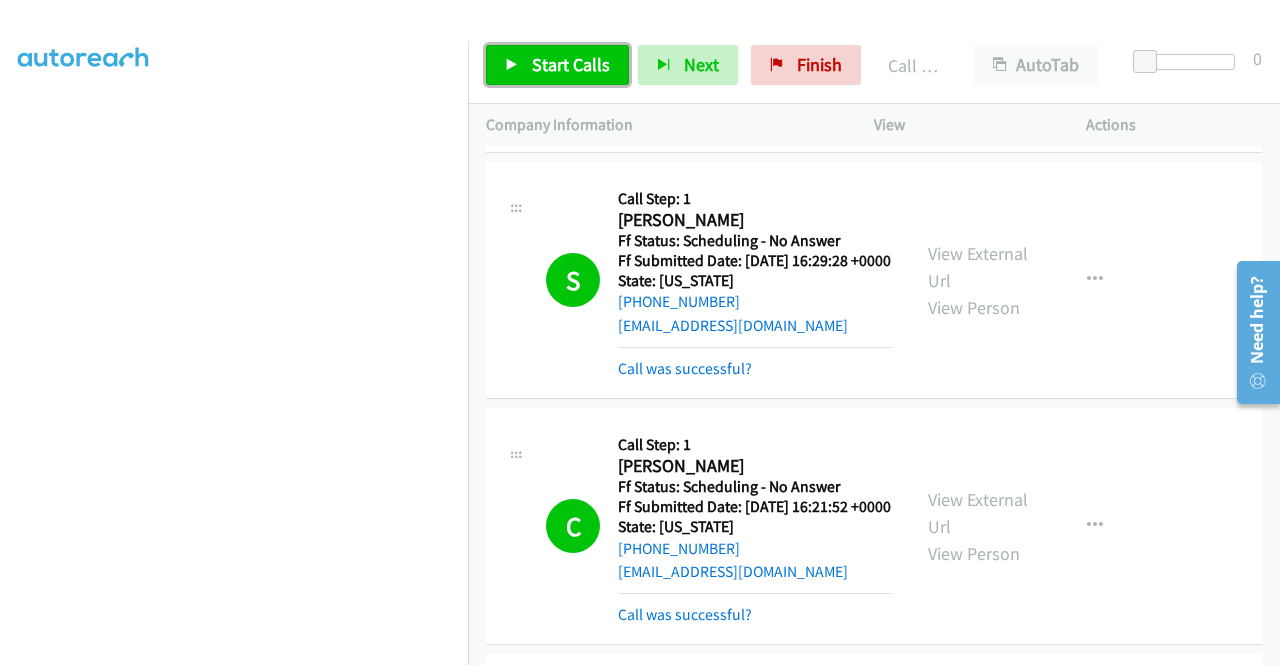 click on "Start Calls" at bounding box center (571, 64) 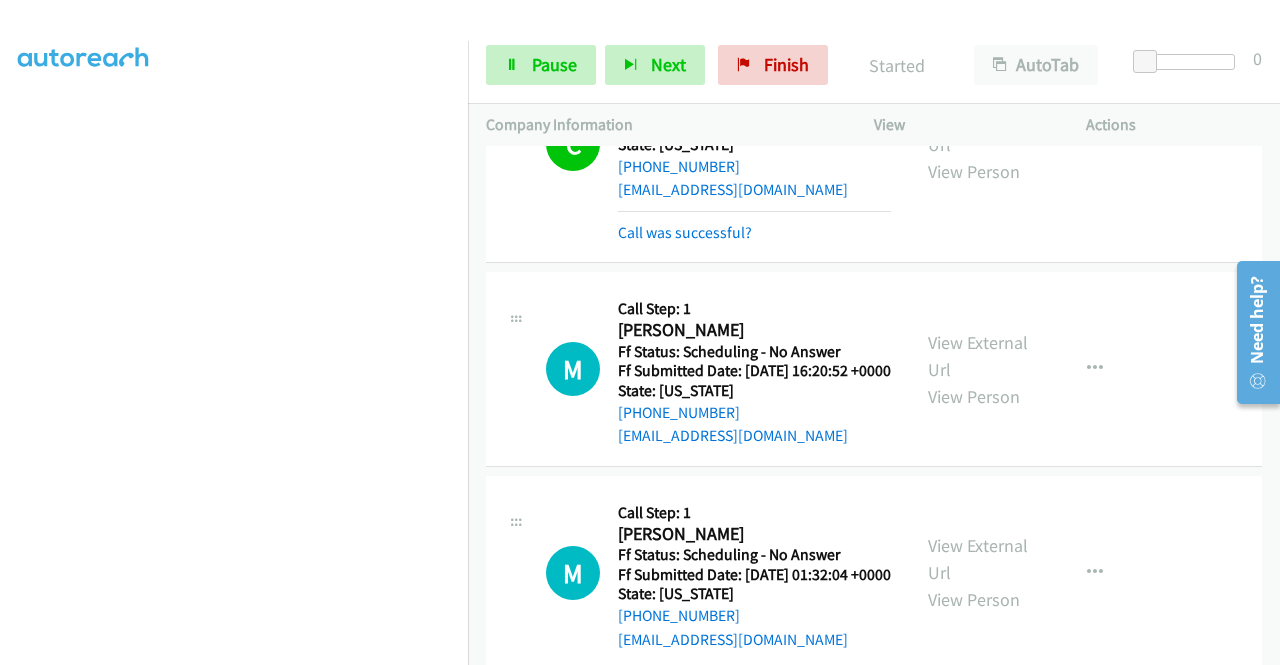 scroll, scrollTop: 1600, scrollLeft: 0, axis: vertical 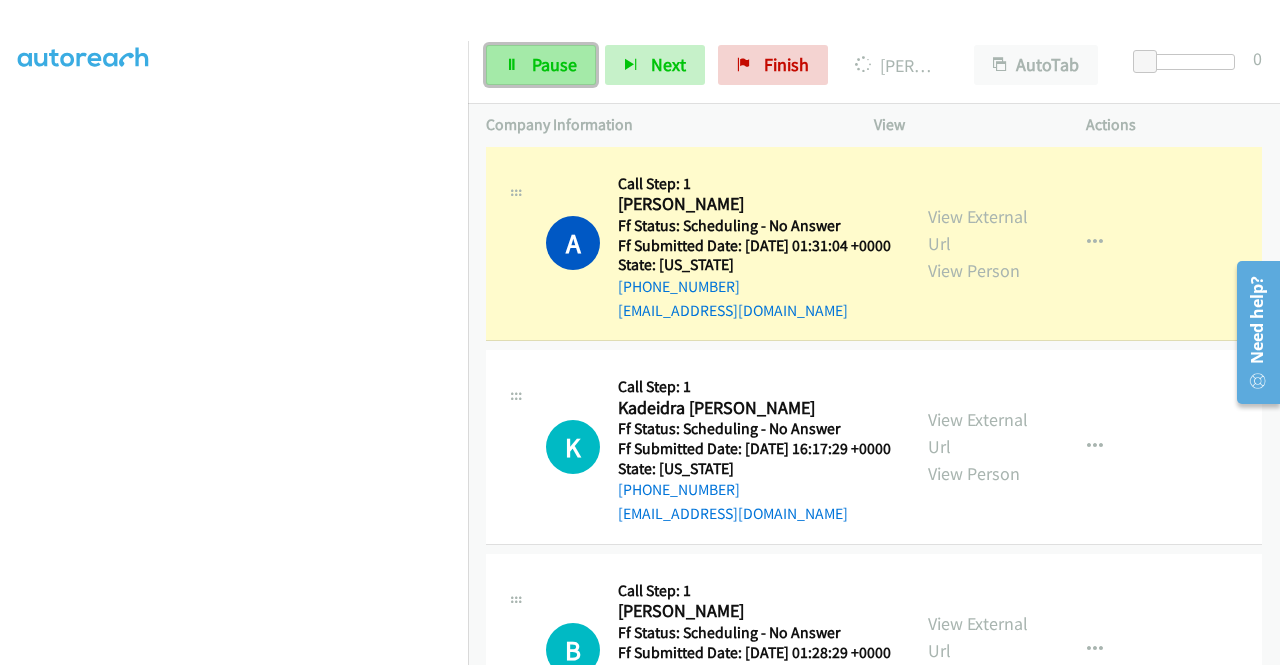 click on "Pause" at bounding box center [541, 65] 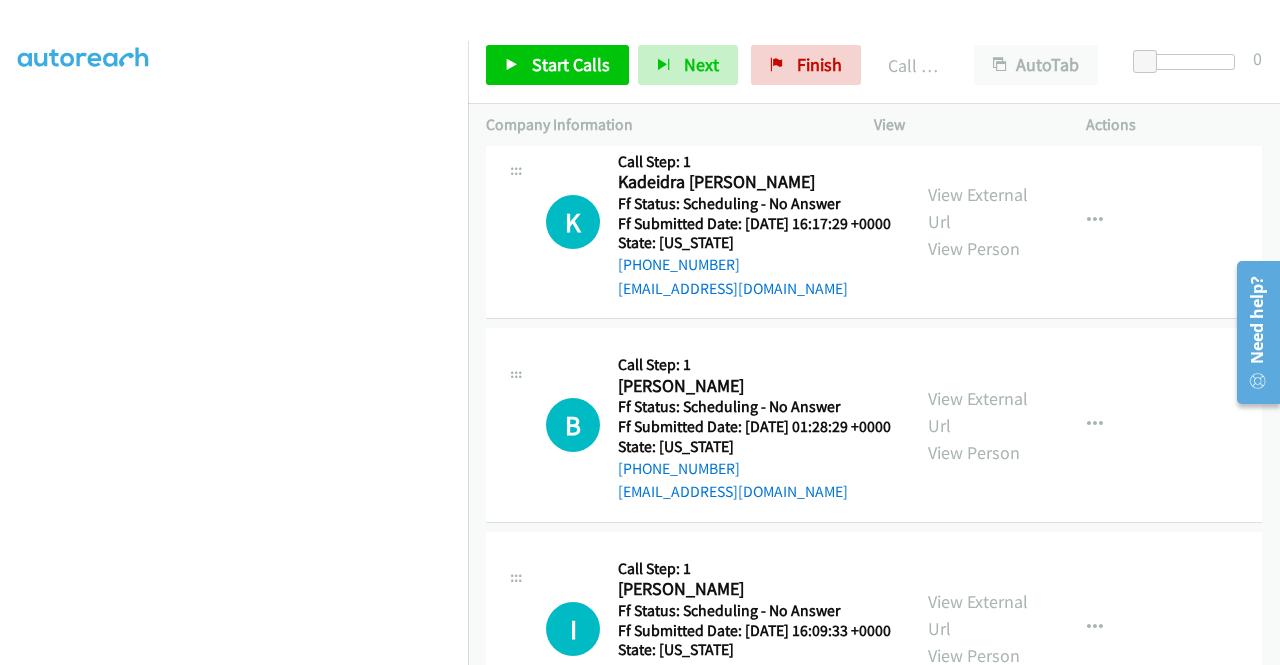 scroll, scrollTop: 2500, scrollLeft: 0, axis: vertical 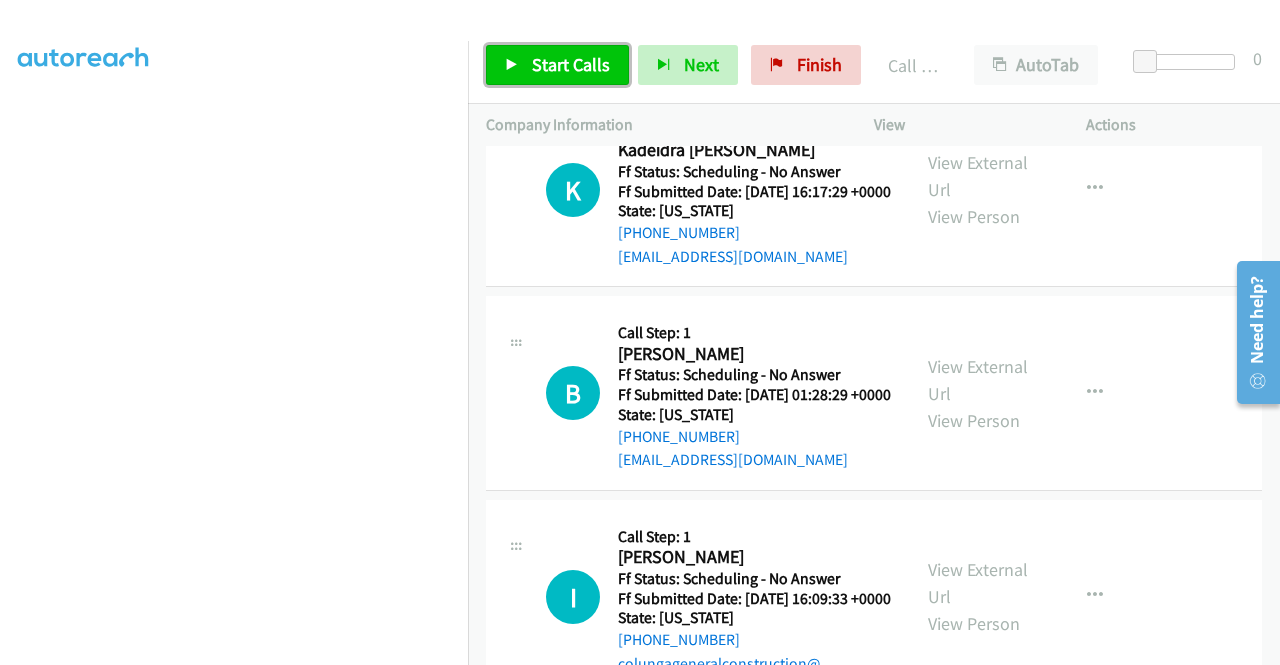click on "Start Calls" at bounding box center [571, 64] 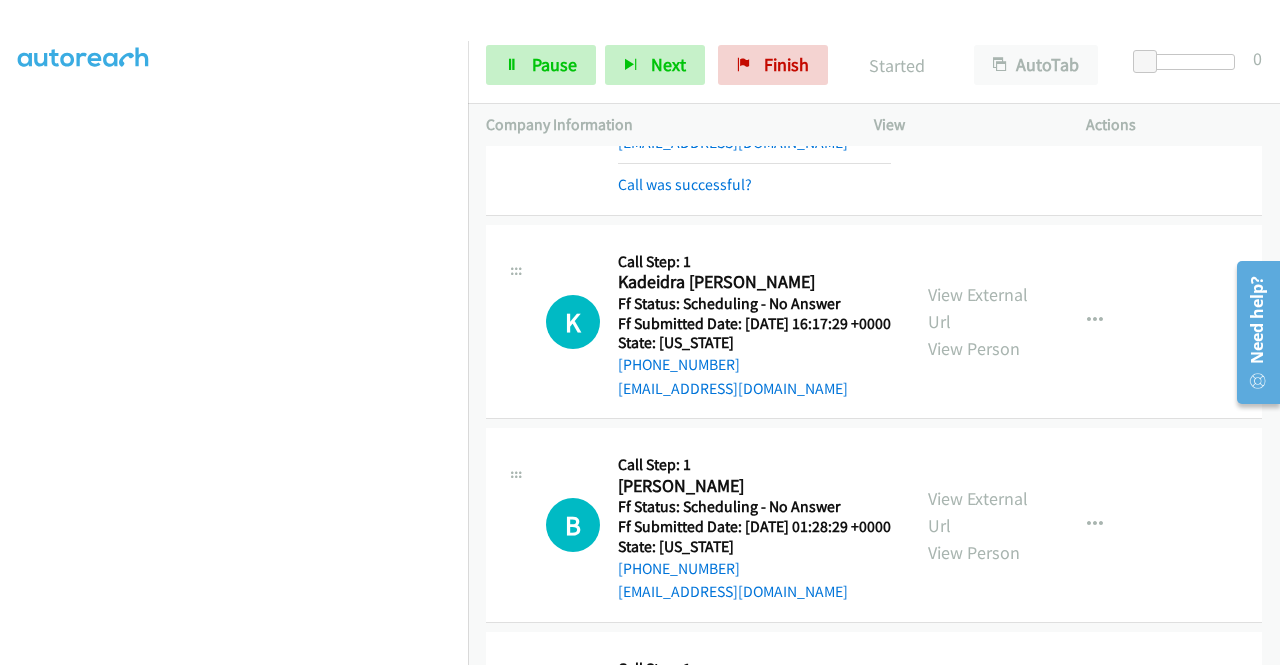 scroll, scrollTop: 2400, scrollLeft: 0, axis: vertical 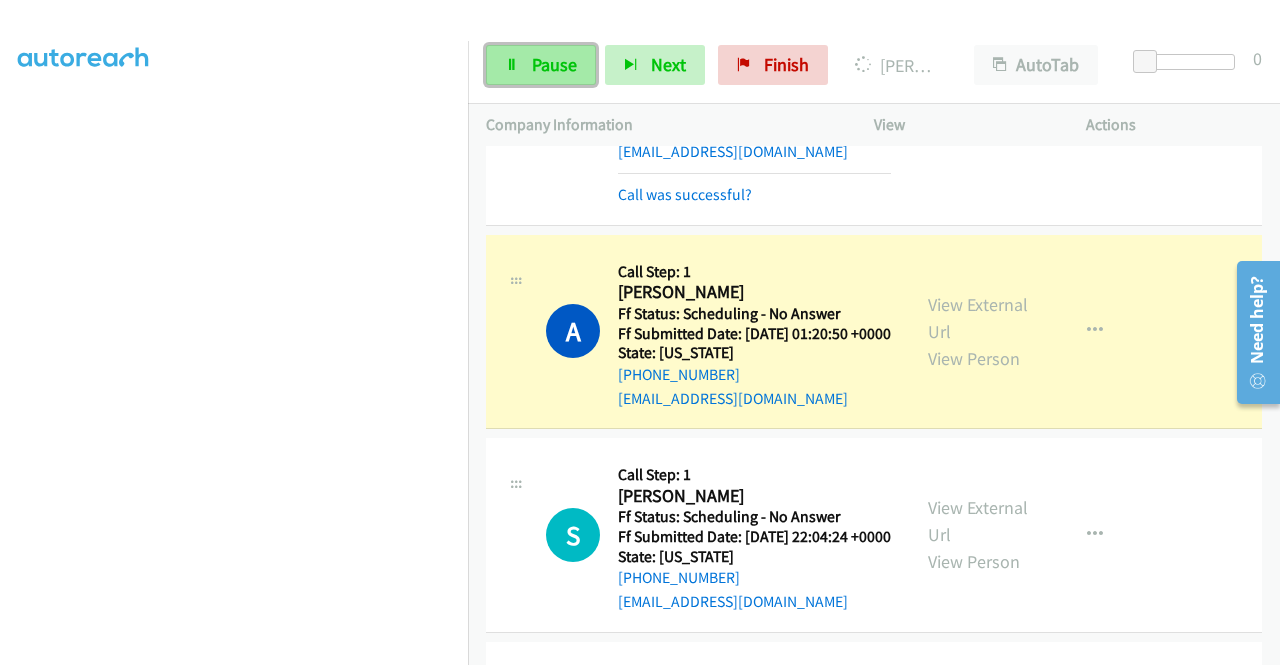 click on "Pause" at bounding box center (554, 64) 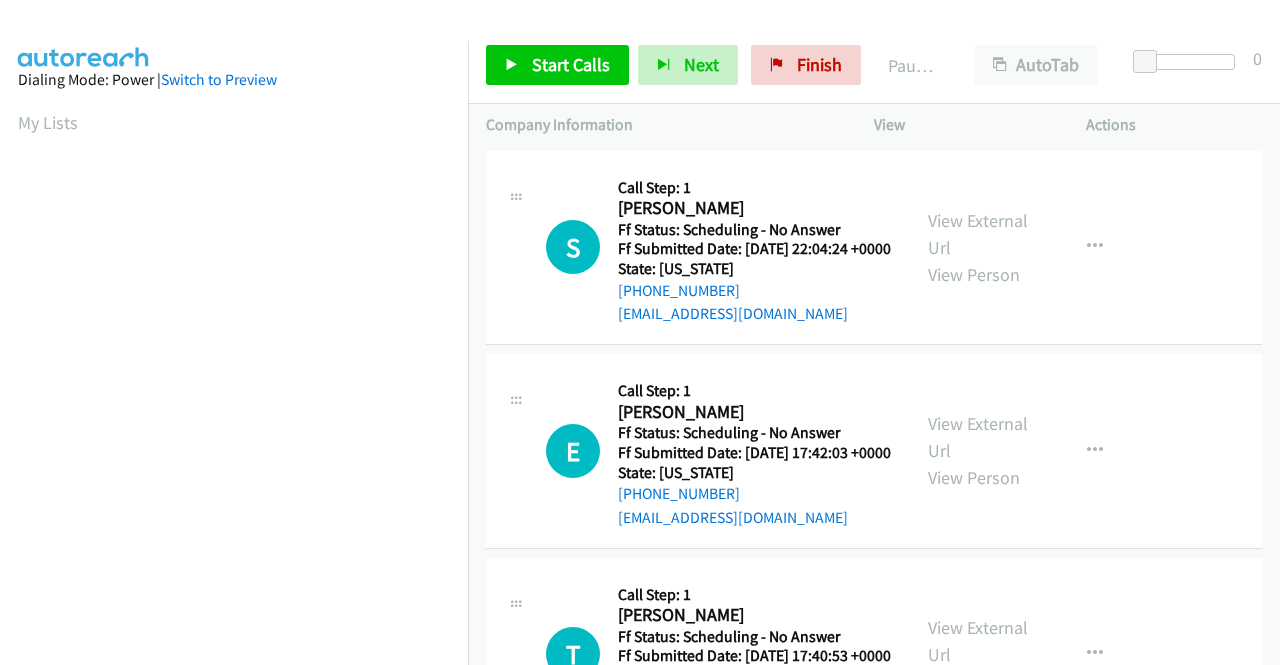scroll, scrollTop: 0, scrollLeft: 0, axis: both 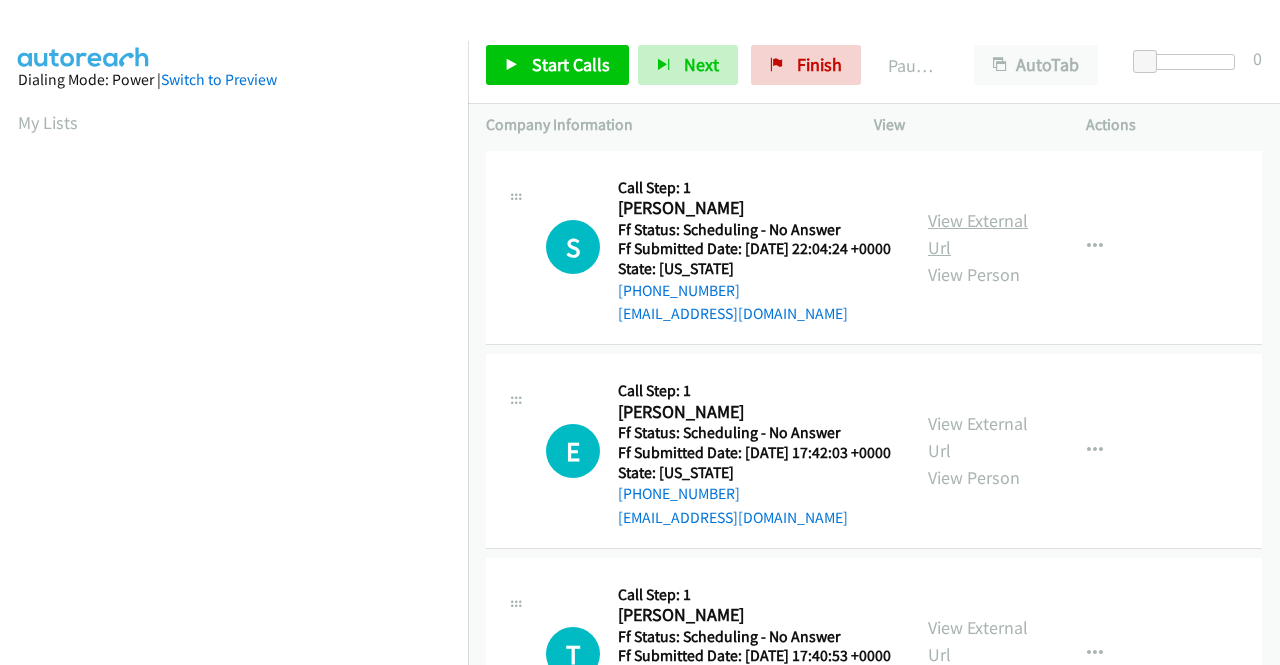 click on "View External Url" at bounding box center (978, 234) 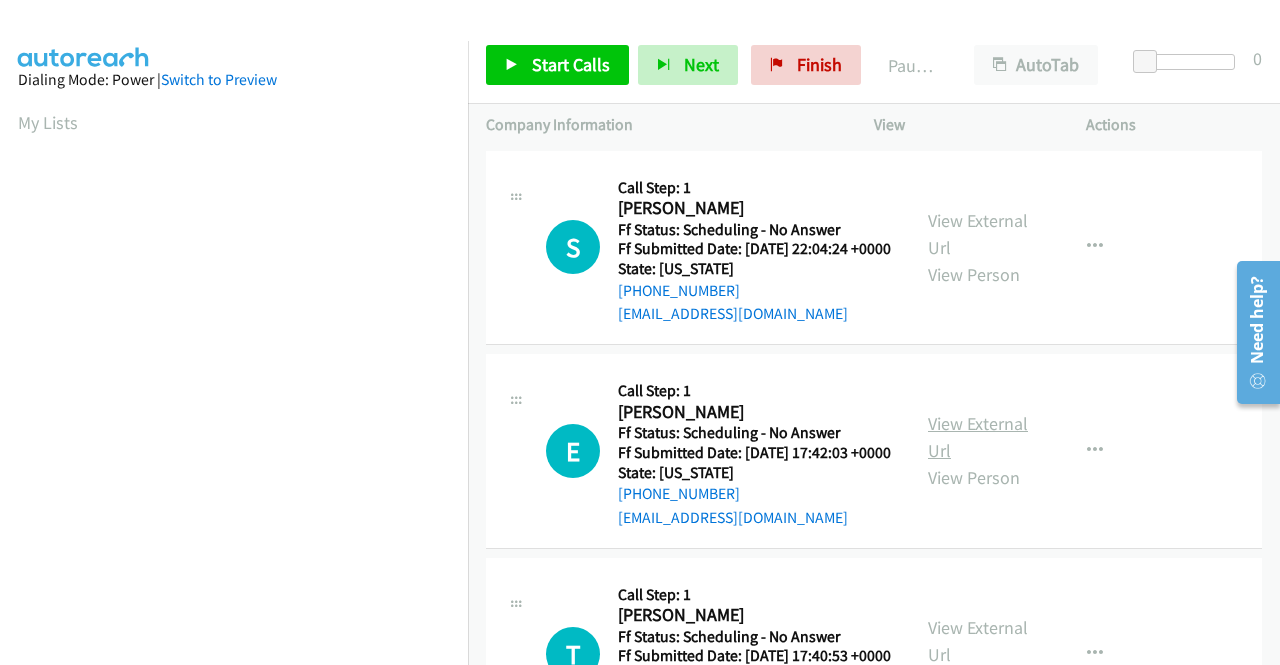 click on "View External Url" at bounding box center (978, 437) 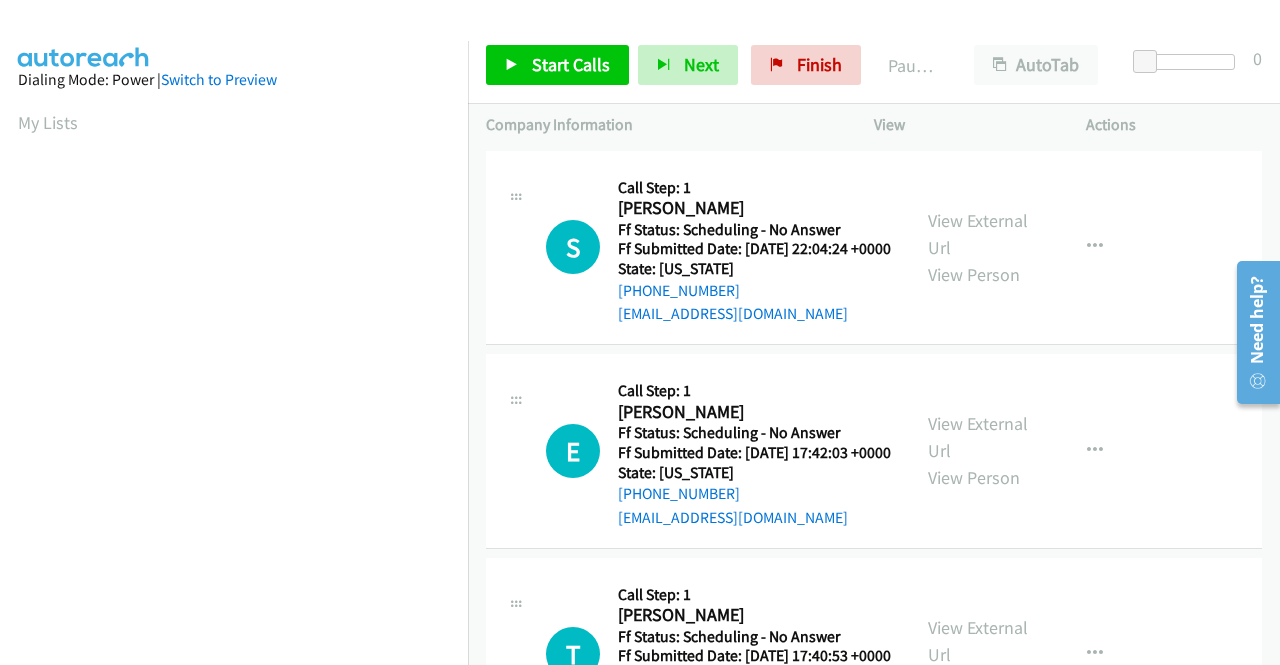 scroll, scrollTop: 200, scrollLeft: 0, axis: vertical 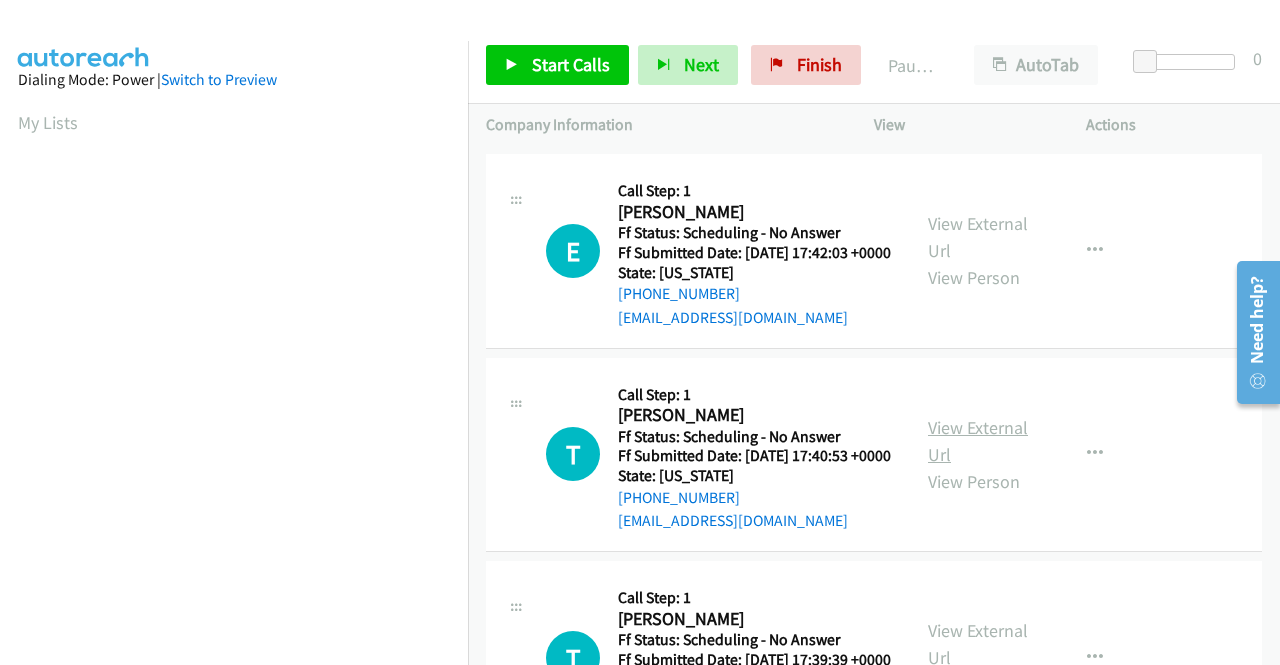 click on "View External Url" at bounding box center (978, 441) 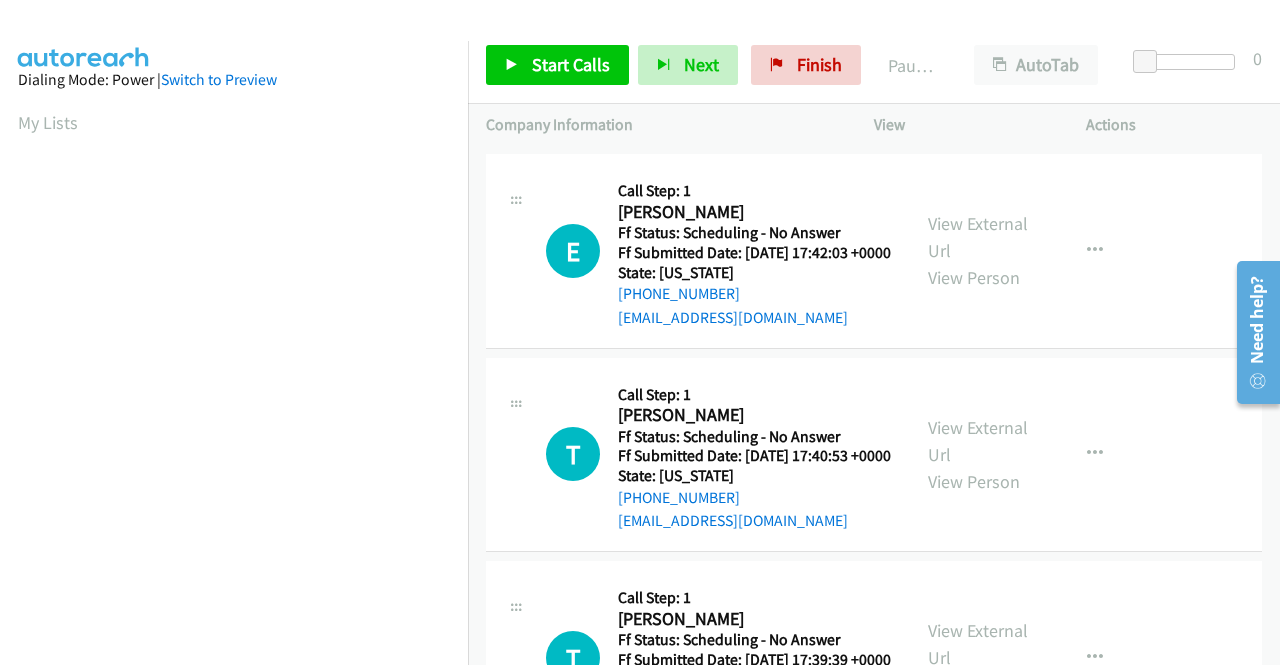 scroll, scrollTop: 400, scrollLeft: 0, axis: vertical 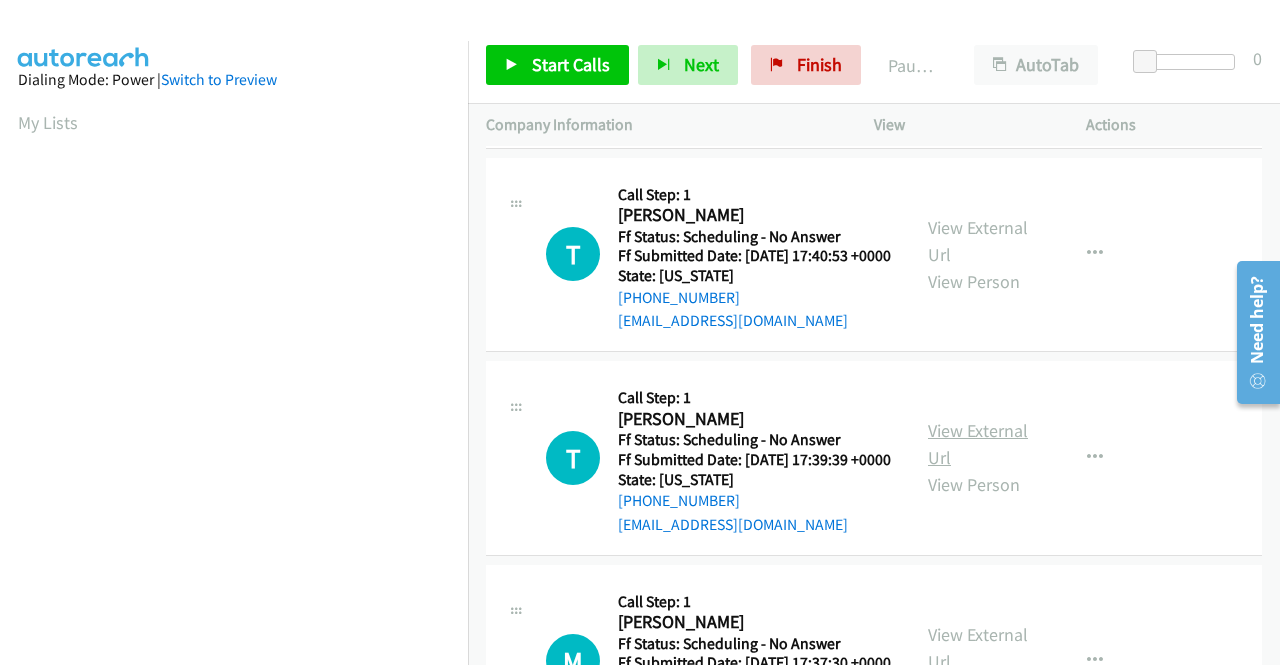 click on "View External Url" at bounding box center (978, 444) 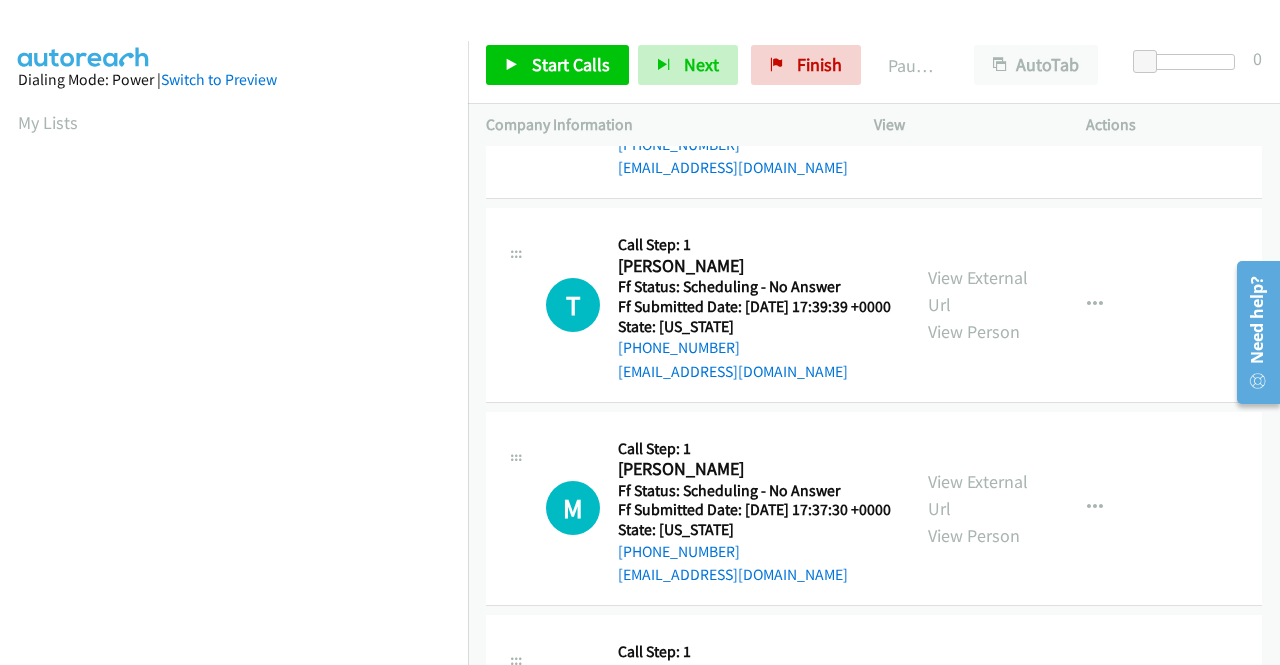 scroll, scrollTop: 600, scrollLeft: 0, axis: vertical 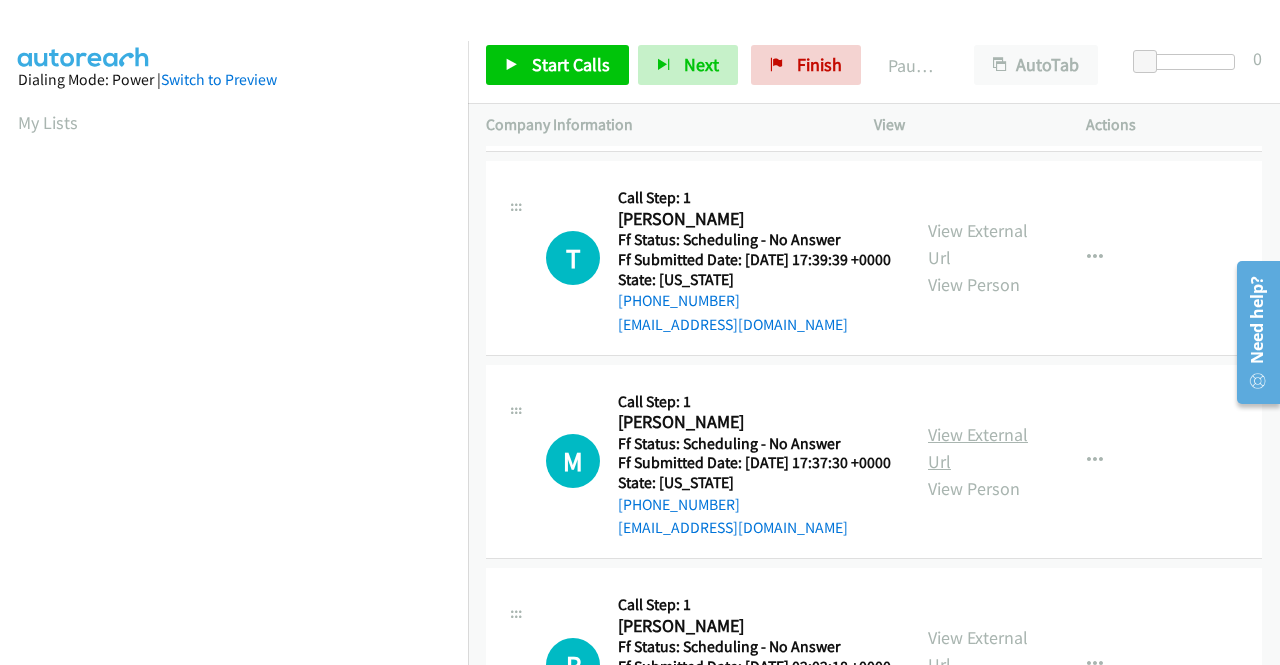 click on "View External Url" at bounding box center (978, 448) 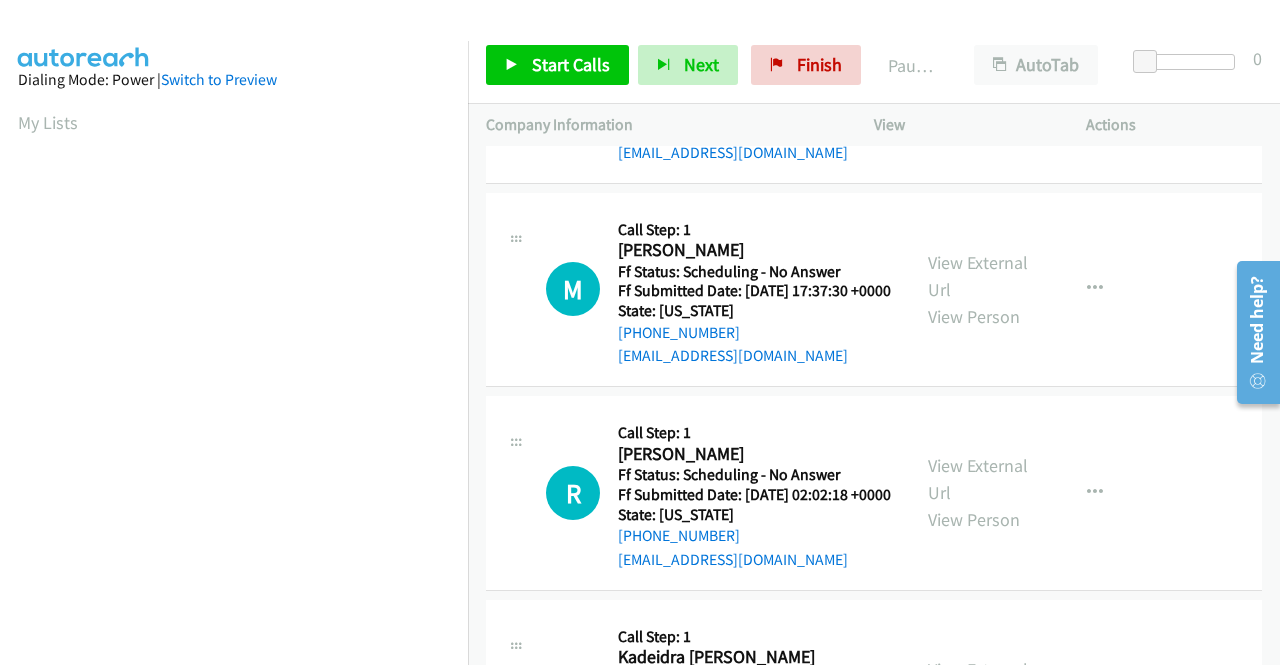 scroll, scrollTop: 800, scrollLeft: 0, axis: vertical 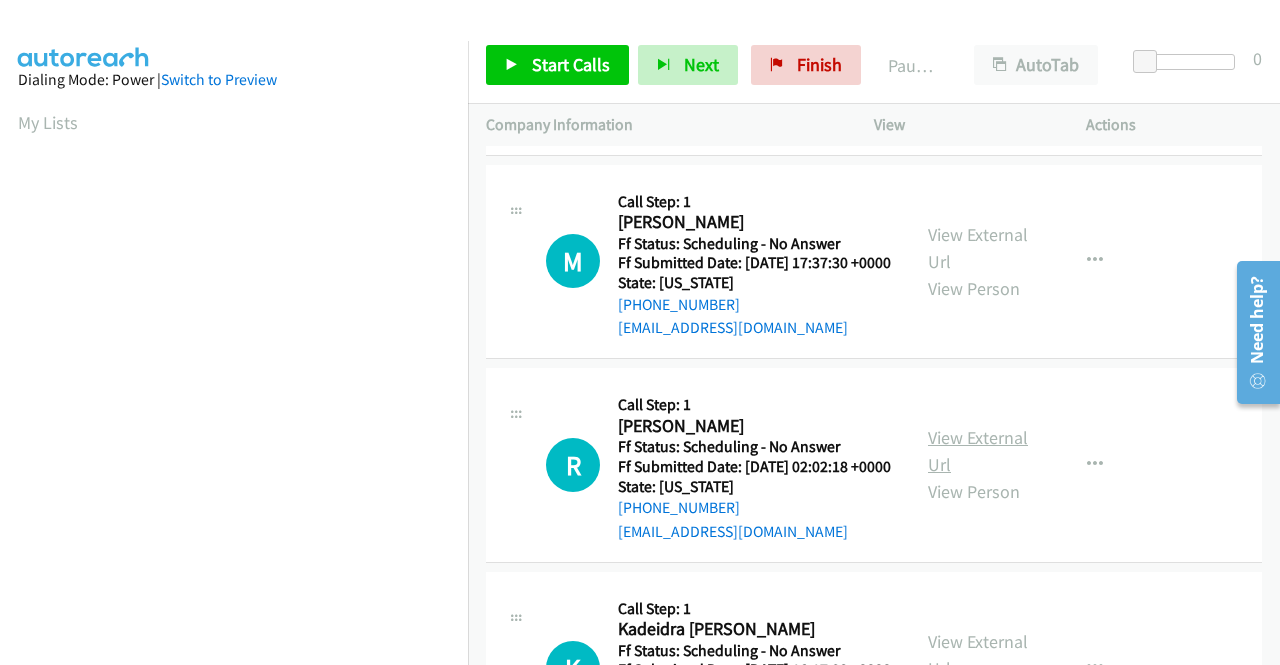 click on "View External Url" at bounding box center (978, 451) 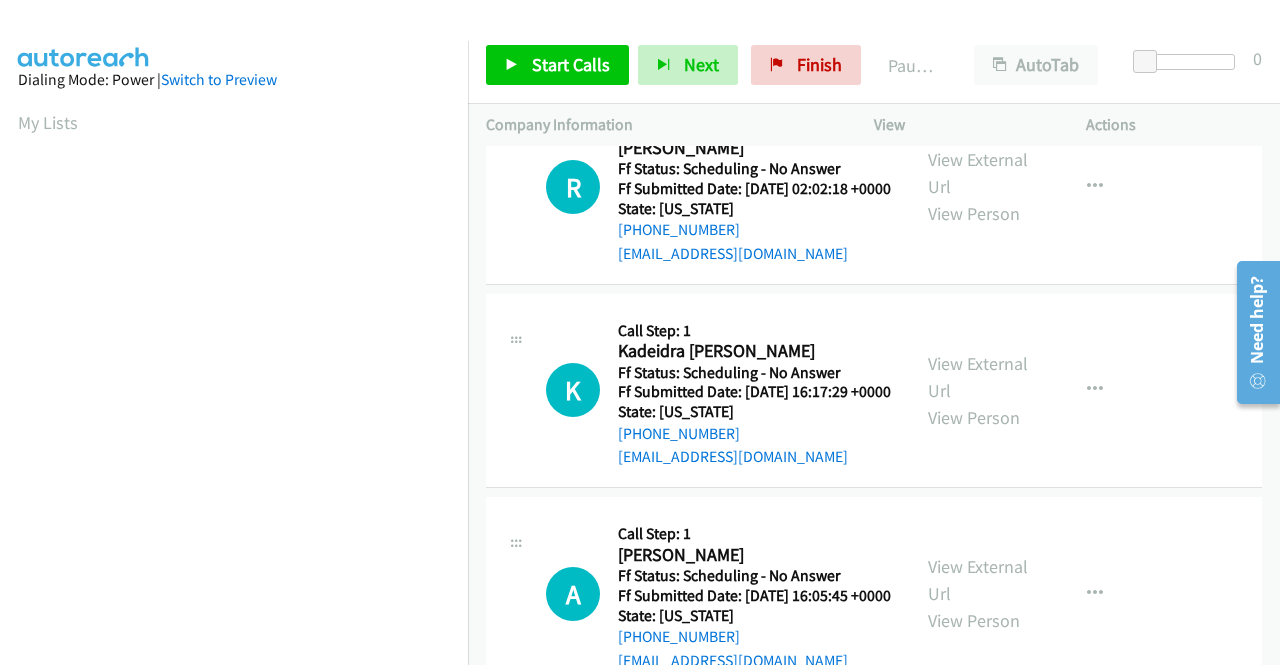 scroll, scrollTop: 1100, scrollLeft: 0, axis: vertical 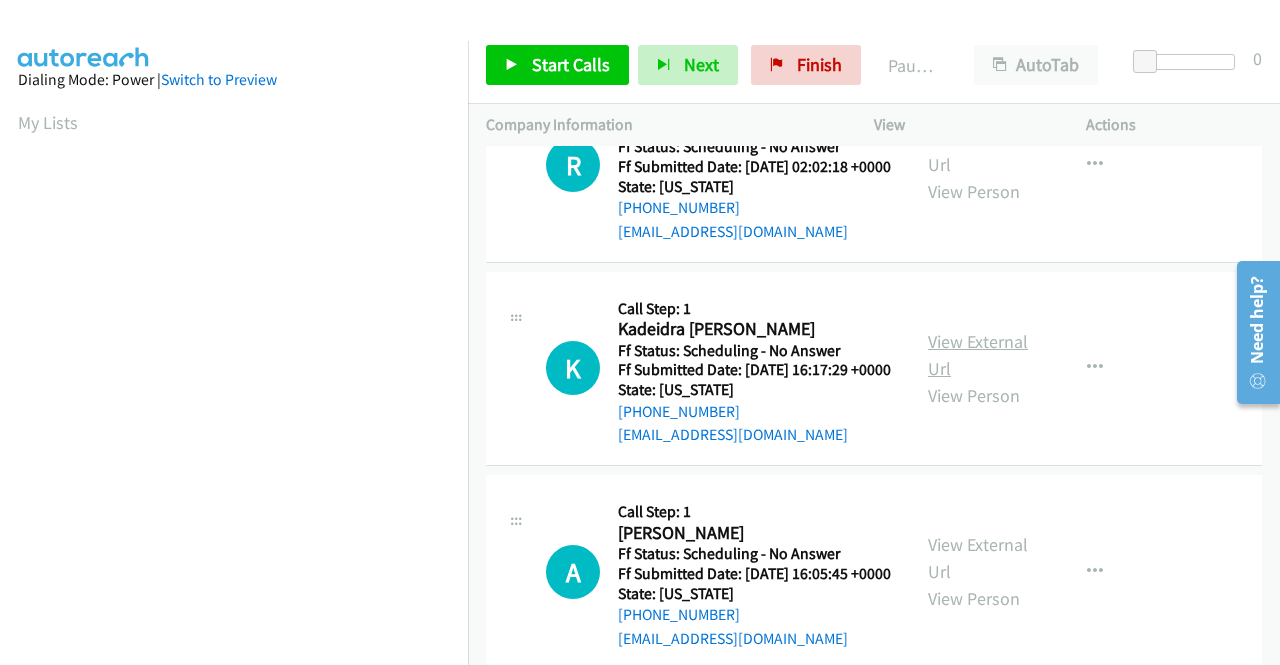 click on "View External Url" at bounding box center (978, 355) 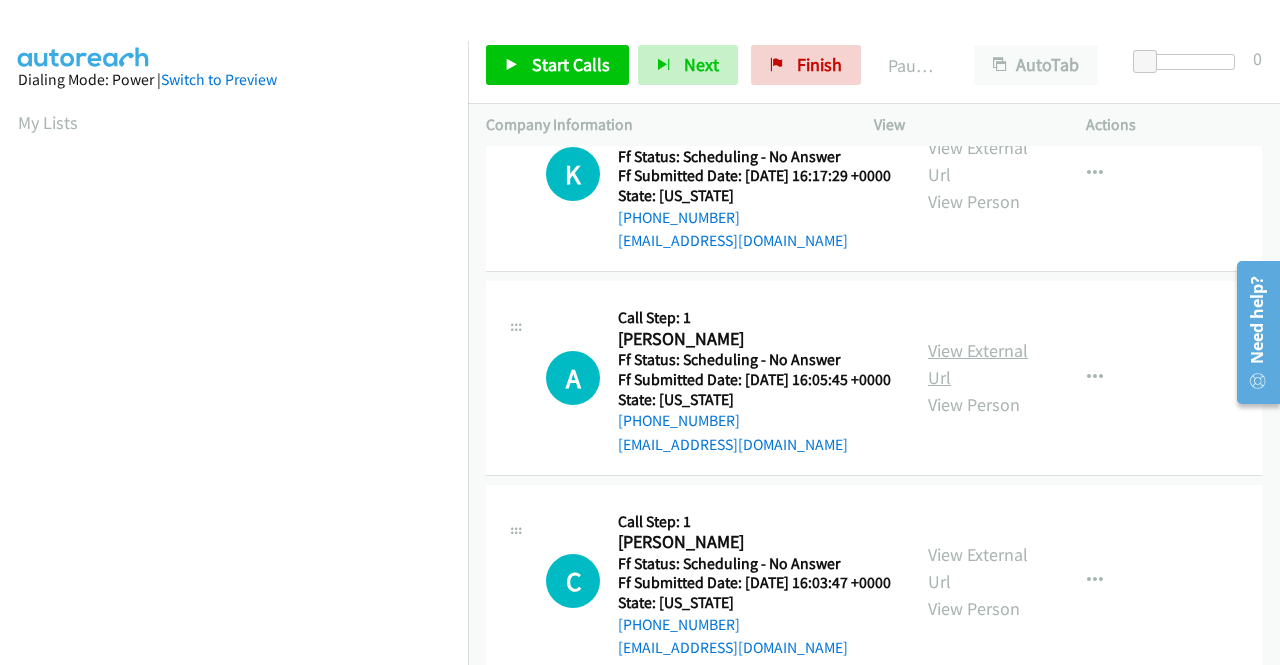 scroll, scrollTop: 1300, scrollLeft: 0, axis: vertical 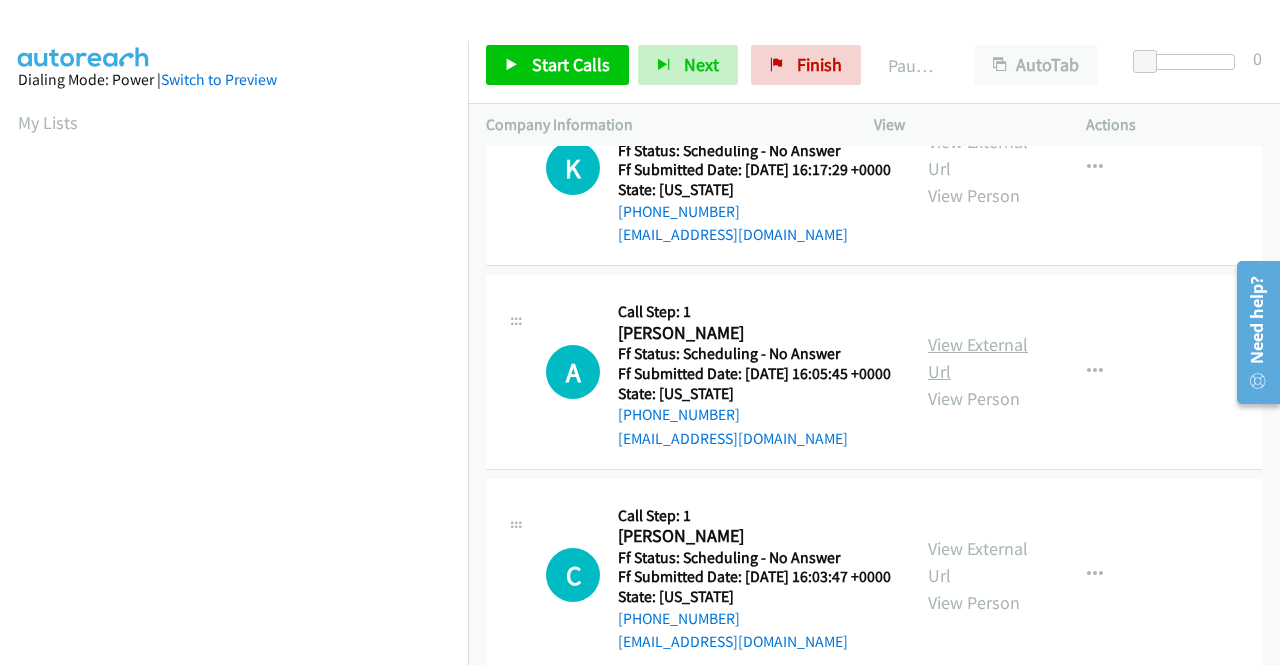 click on "View External Url" at bounding box center (978, 358) 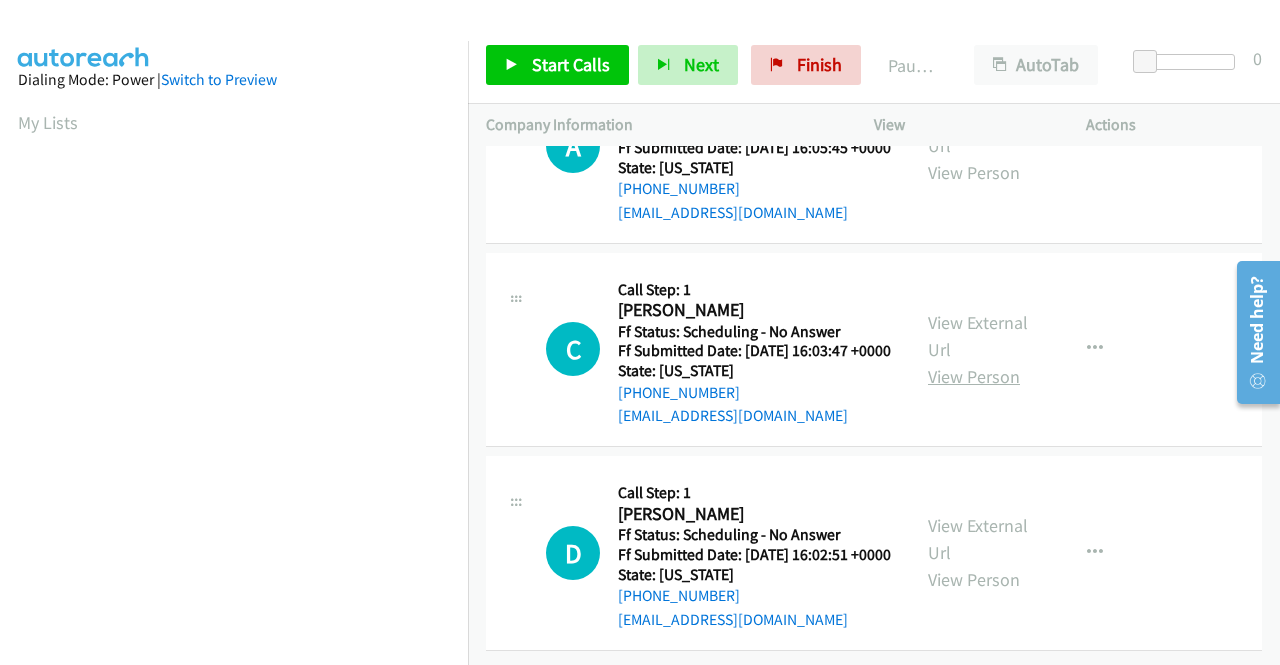 scroll, scrollTop: 1600, scrollLeft: 0, axis: vertical 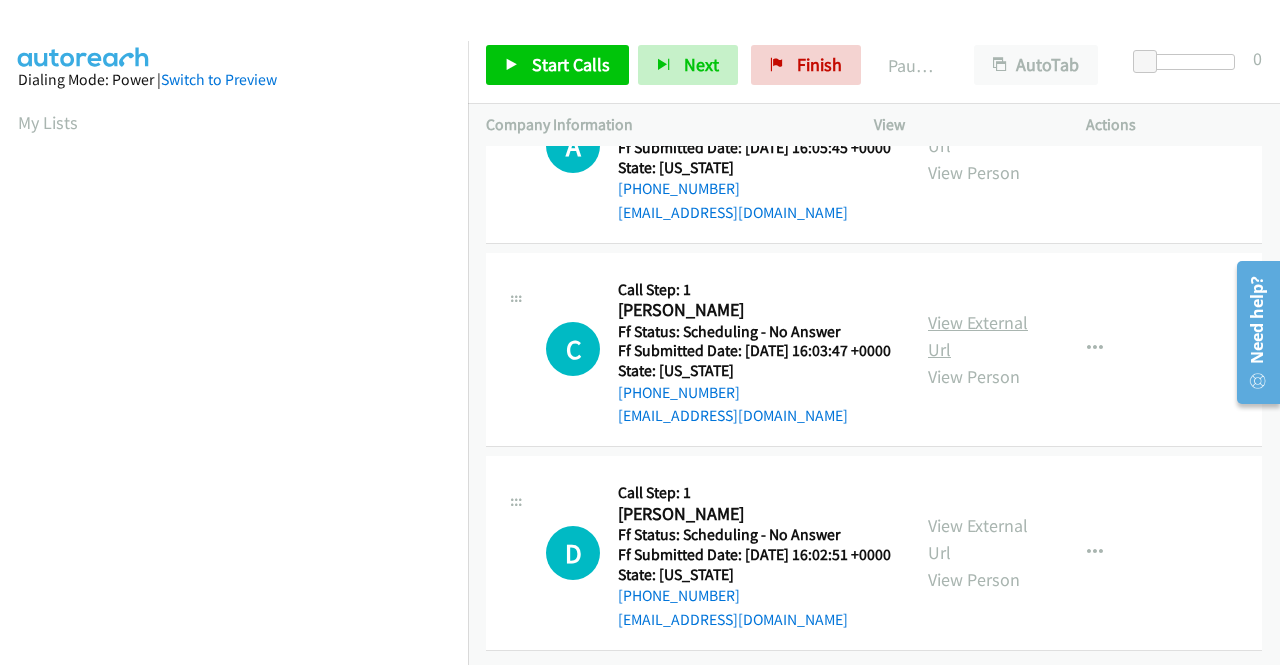 click on "View External Url" at bounding box center (978, 336) 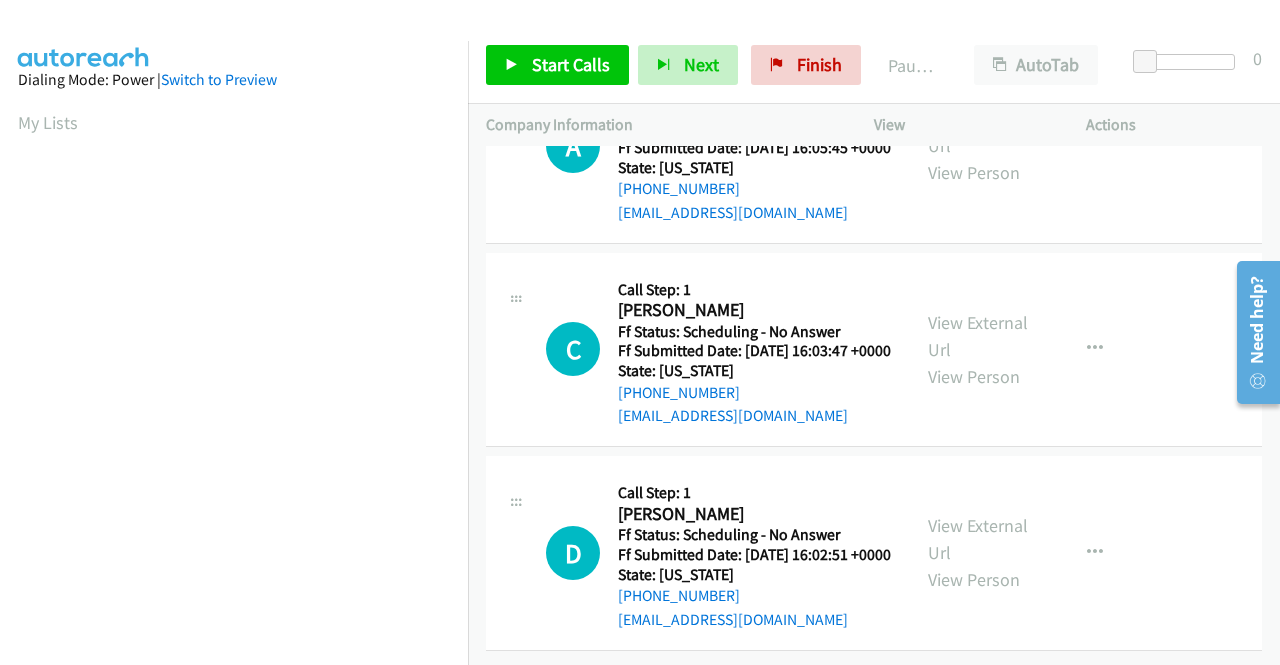 scroll, scrollTop: 1734, scrollLeft: 0, axis: vertical 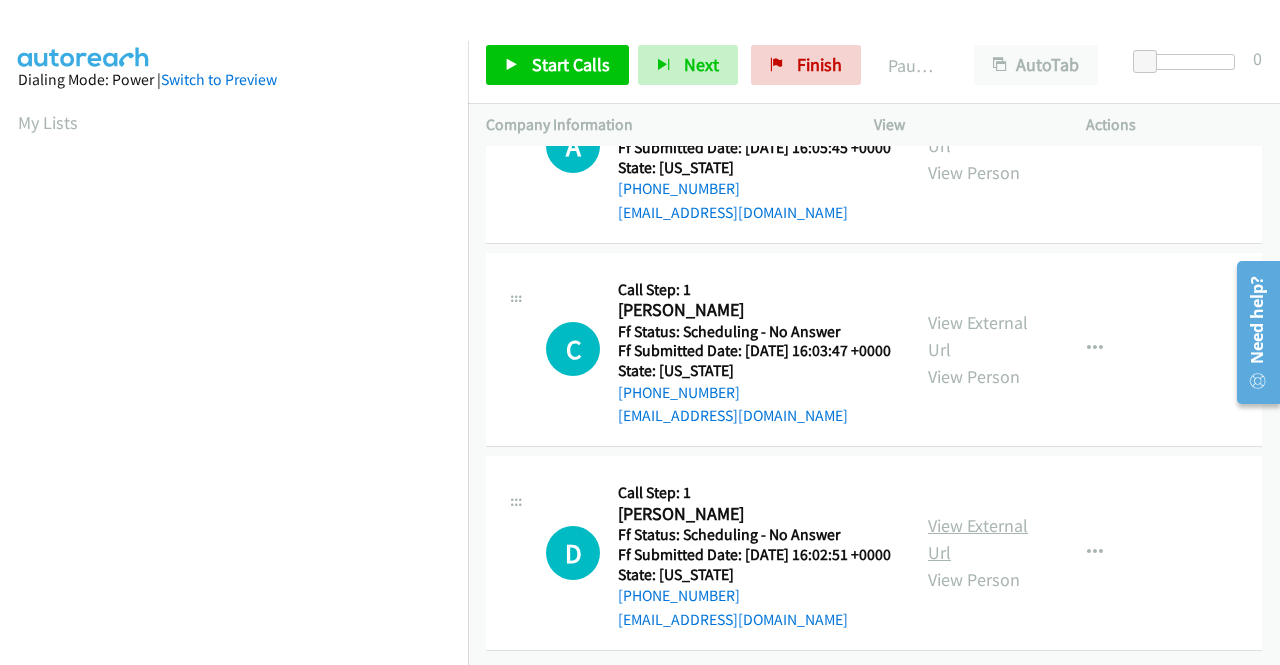 click on "View External Url" at bounding box center [978, 539] 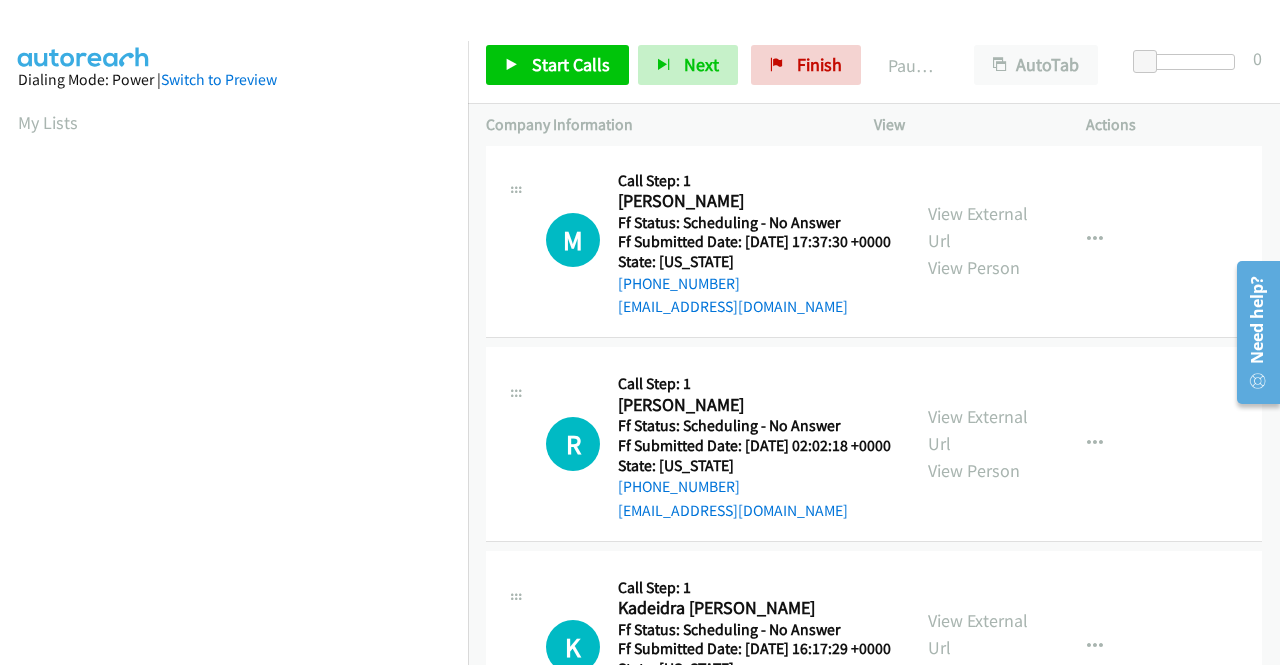 scroll, scrollTop: 0, scrollLeft: 0, axis: both 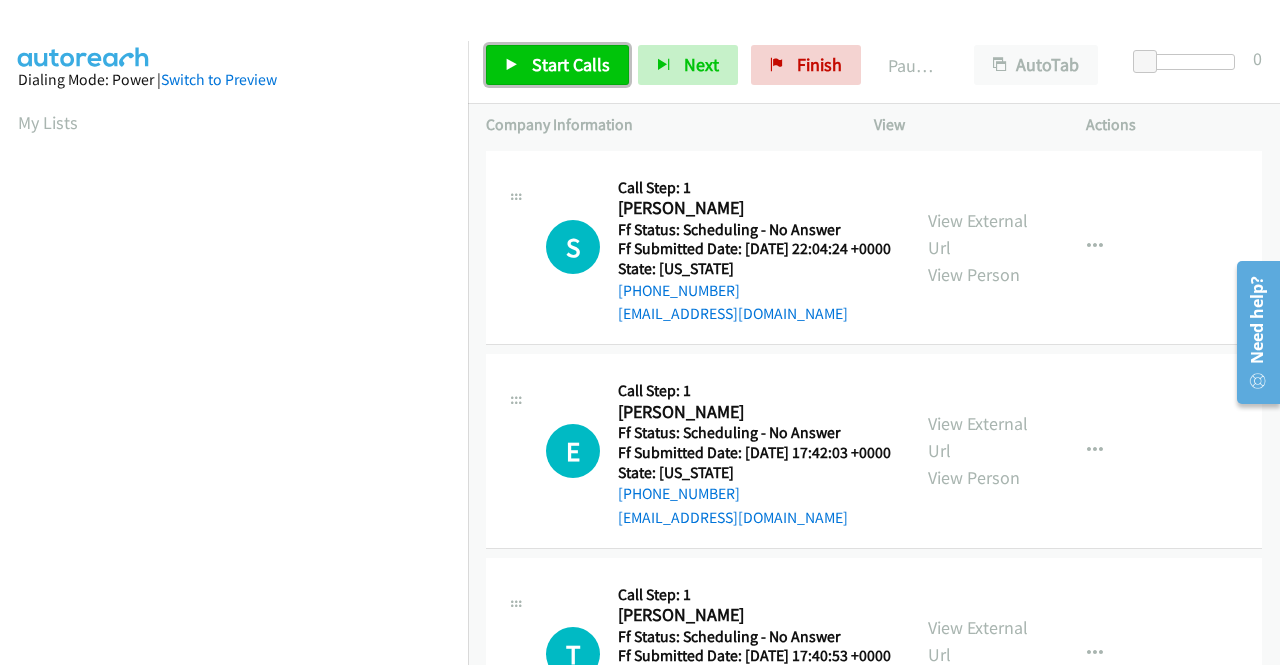 click on "Start Calls" at bounding box center (557, 65) 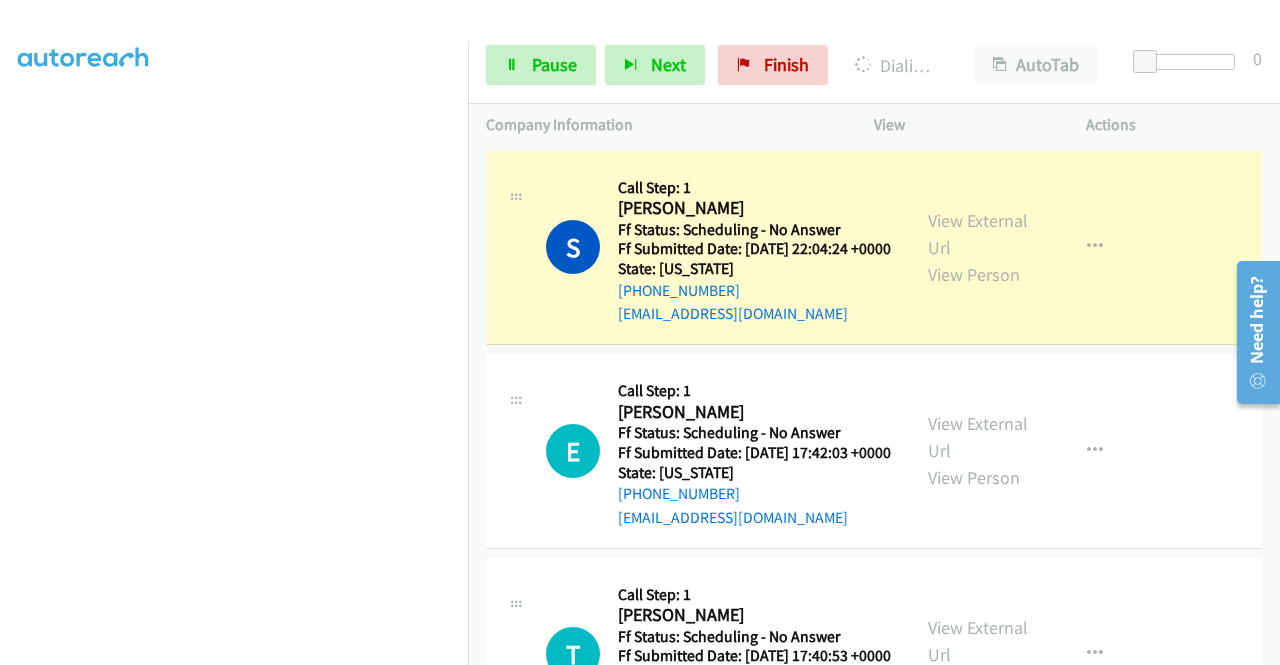 scroll, scrollTop: 456, scrollLeft: 0, axis: vertical 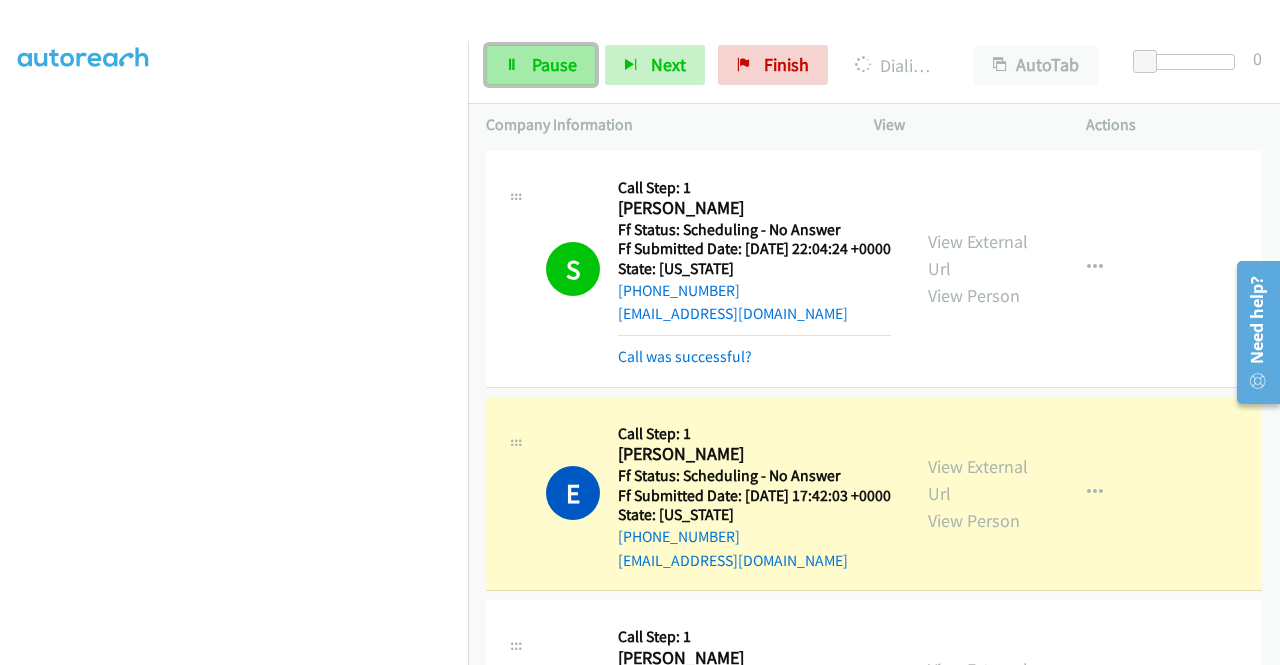 click on "Pause" at bounding box center [554, 64] 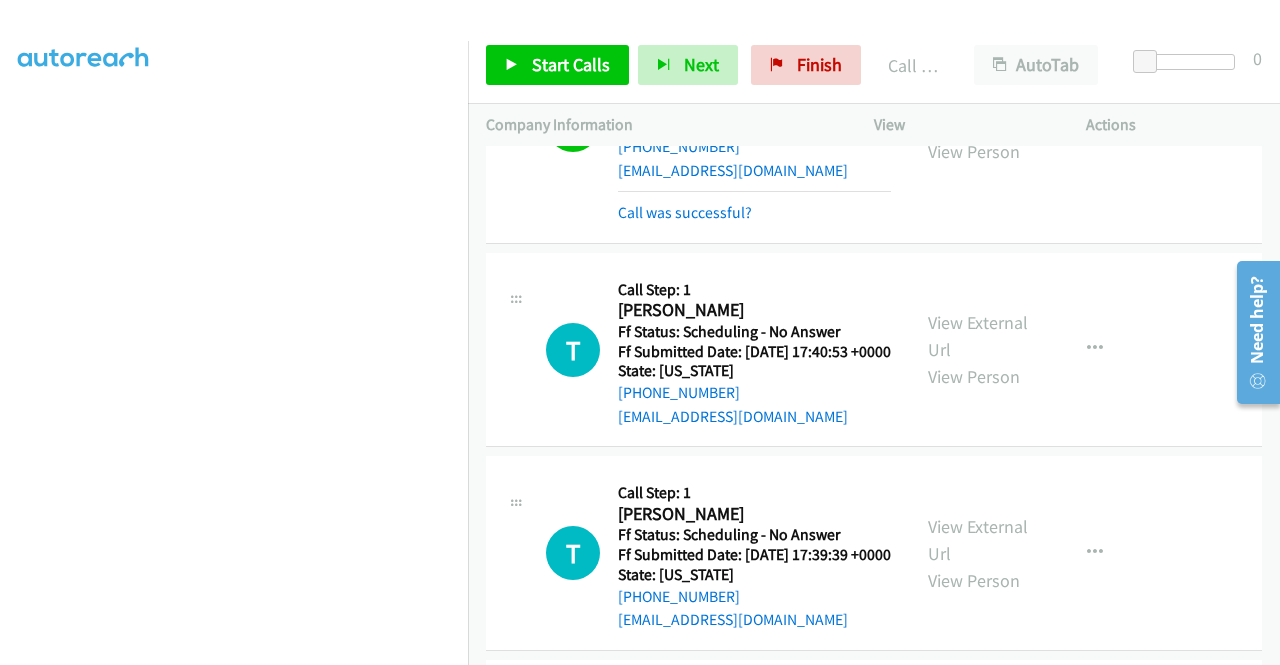 scroll, scrollTop: 400, scrollLeft: 0, axis: vertical 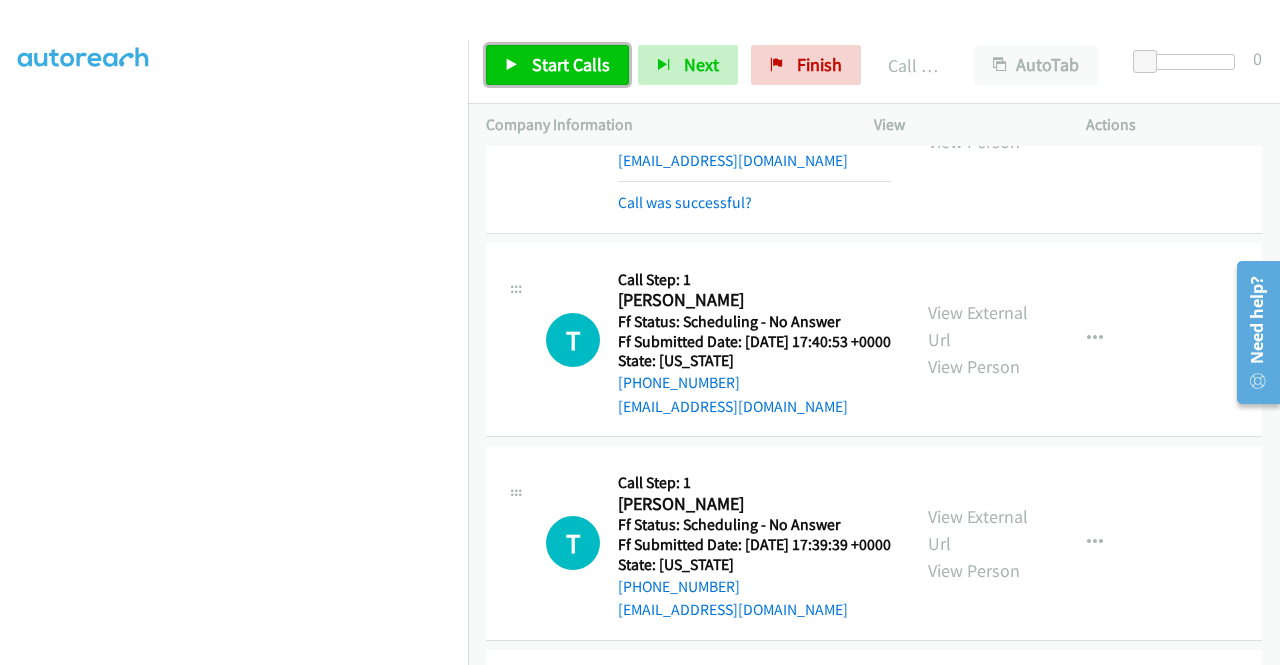 click on "Start Calls" at bounding box center [571, 64] 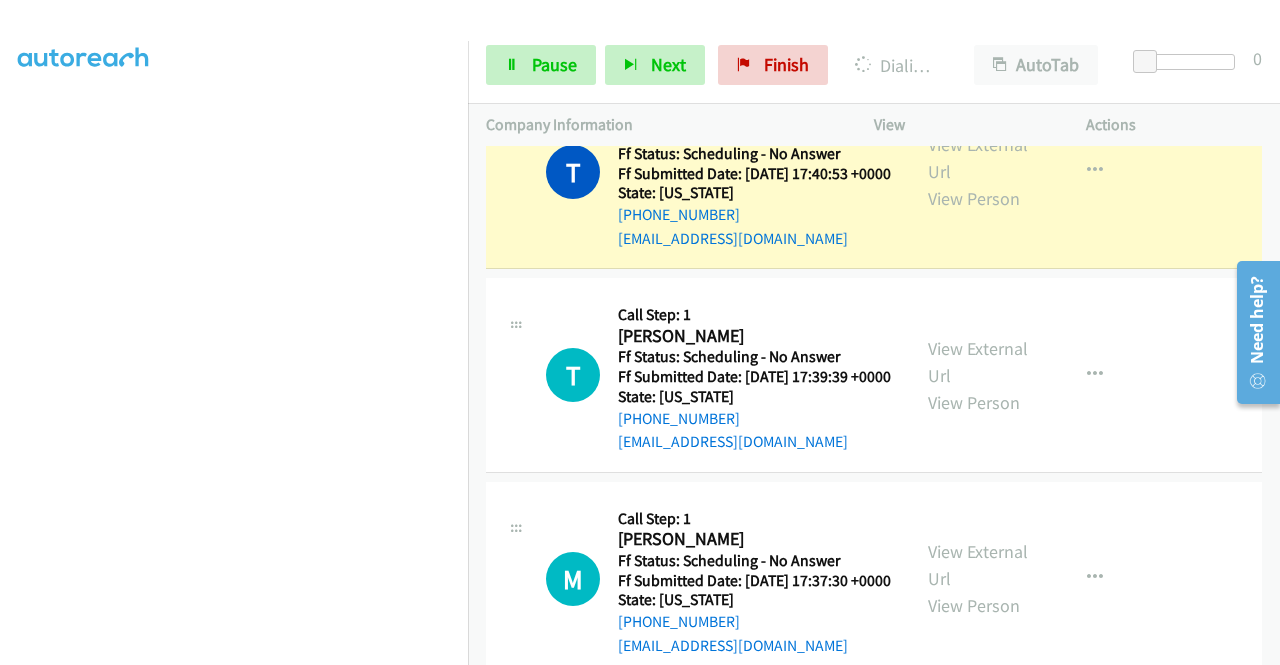 scroll, scrollTop: 600, scrollLeft: 0, axis: vertical 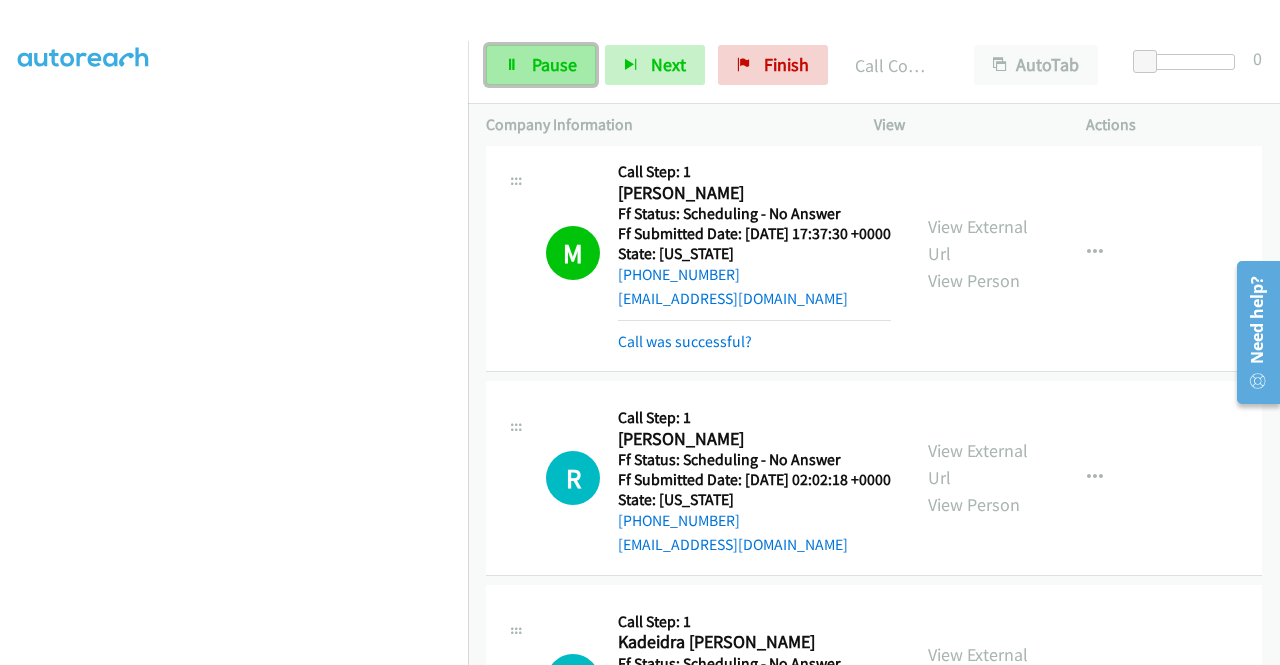 click on "Pause" at bounding box center (554, 64) 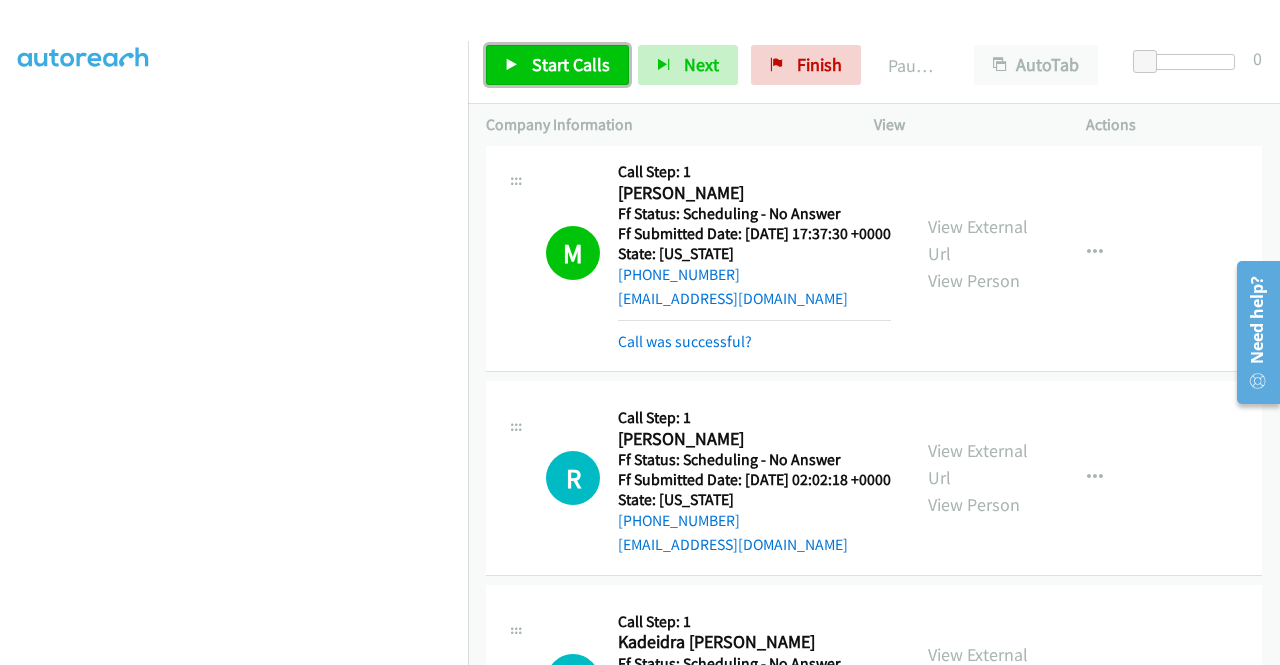 click on "Start Calls" at bounding box center (571, 64) 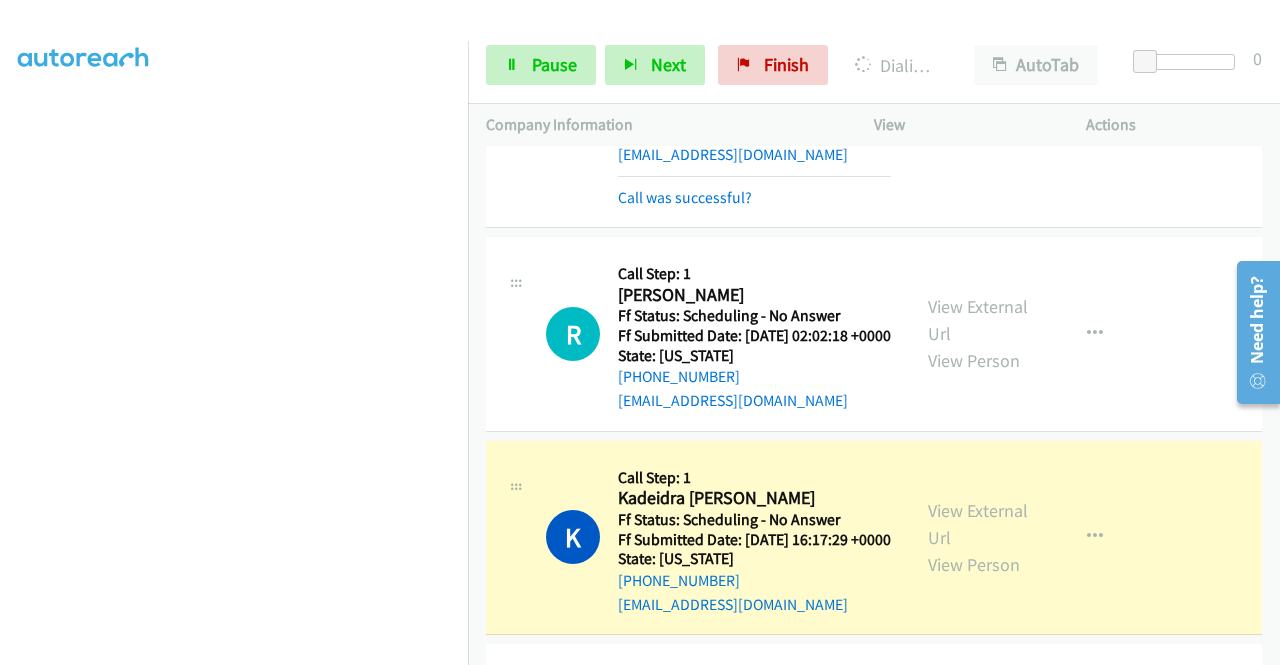 scroll, scrollTop: 1300, scrollLeft: 0, axis: vertical 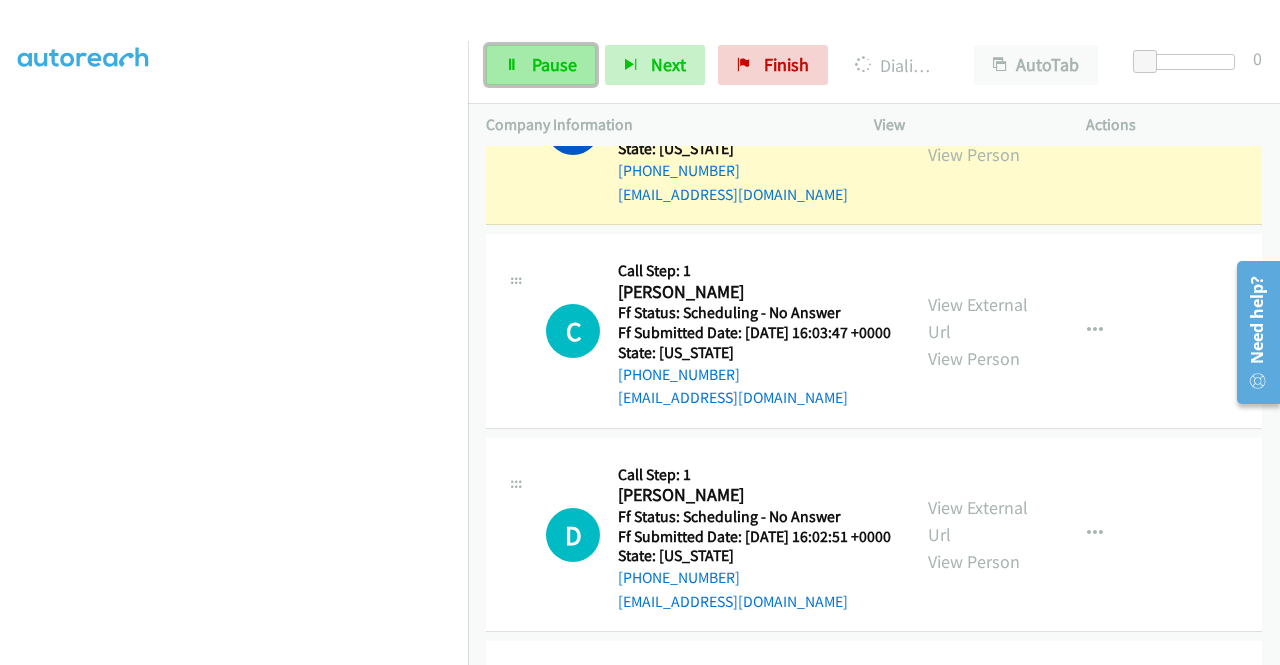 click on "Pause" at bounding box center (541, 65) 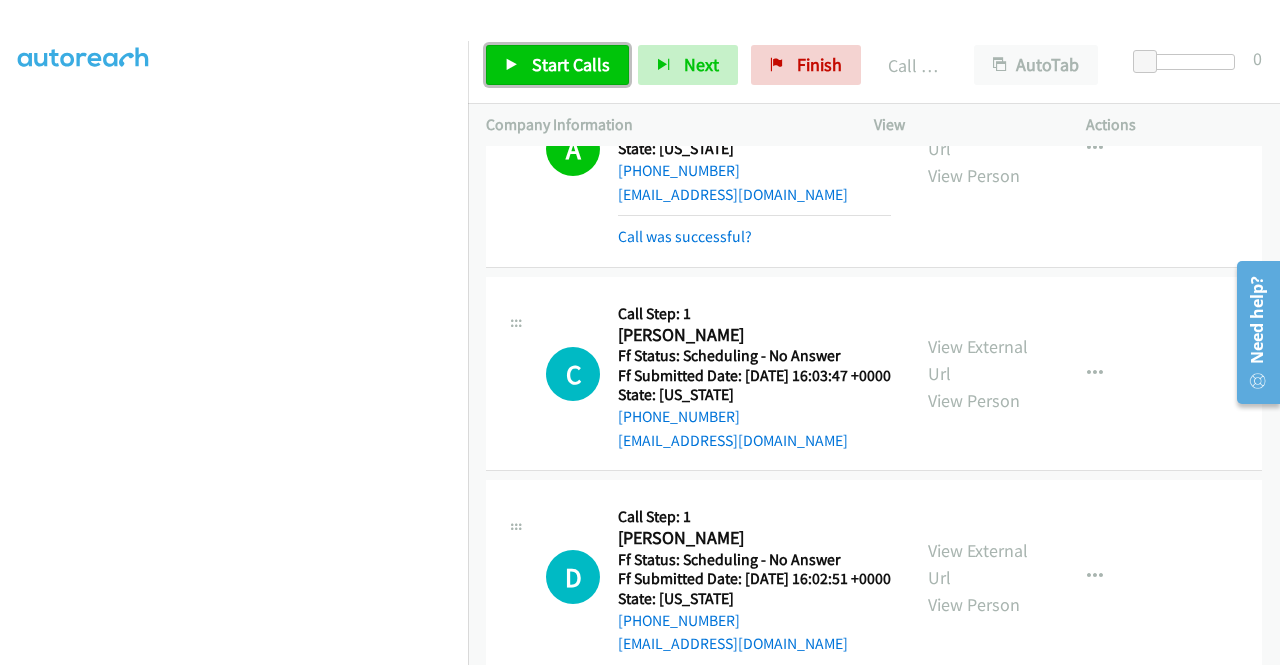 click on "Start Calls" at bounding box center [571, 64] 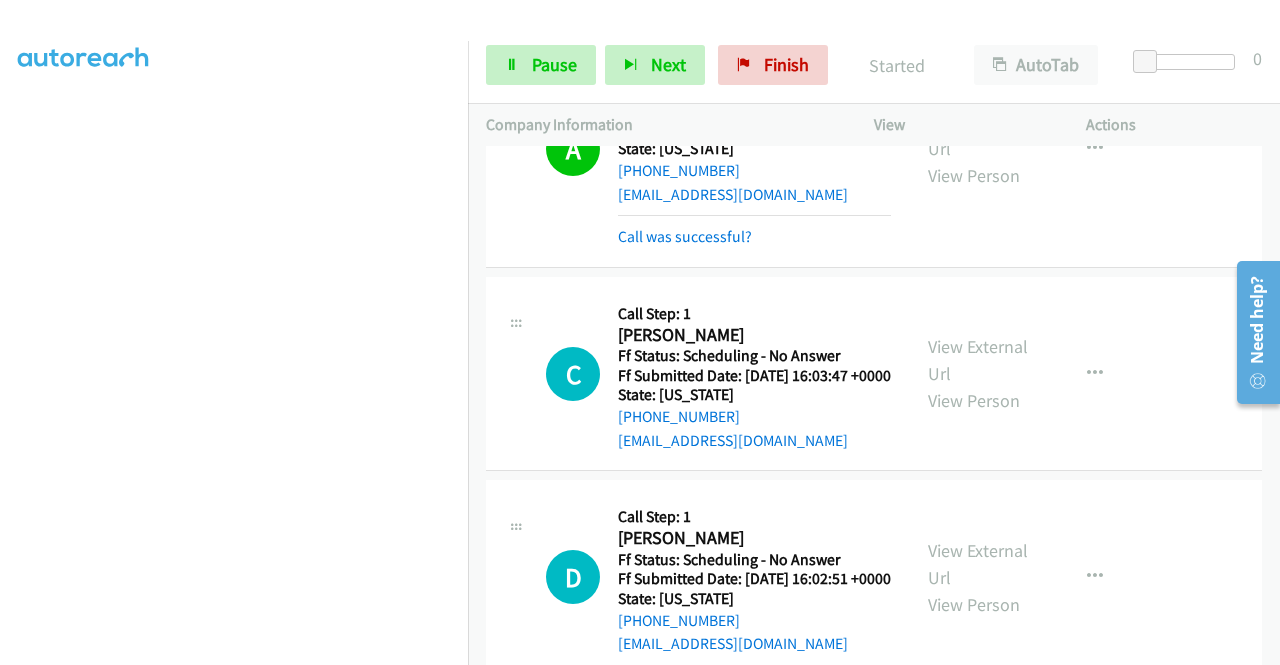 click on "Call was successful?" at bounding box center (754, 237) 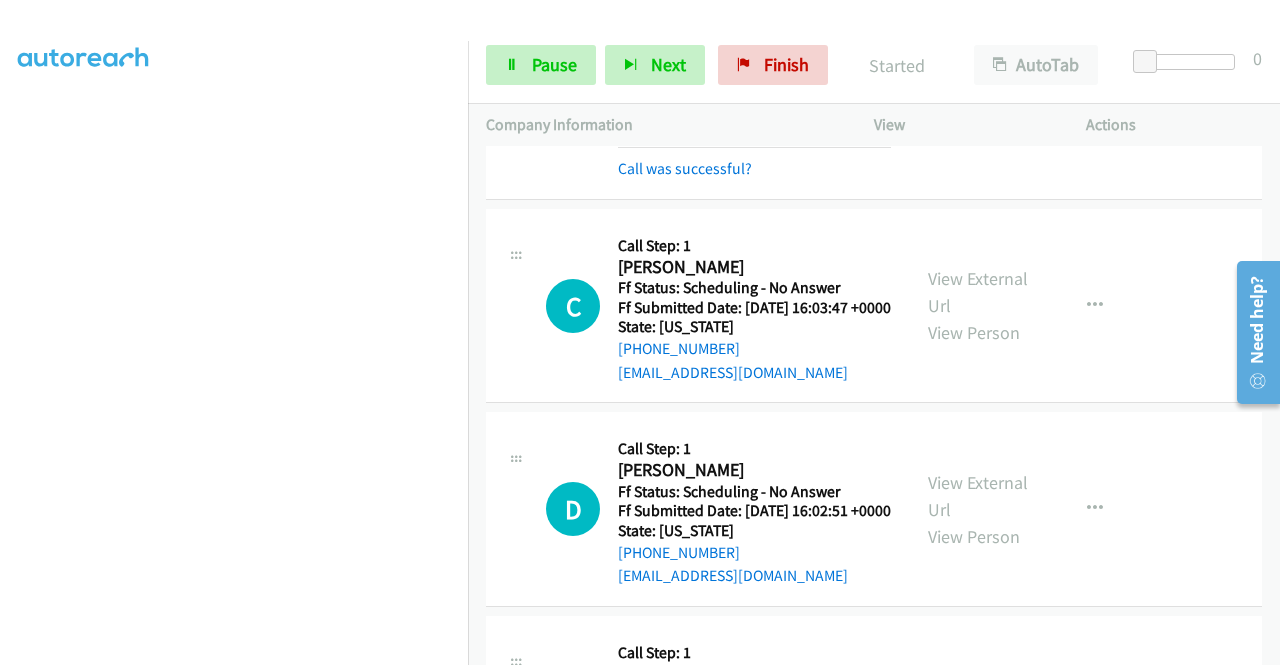 scroll, scrollTop: 1900, scrollLeft: 0, axis: vertical 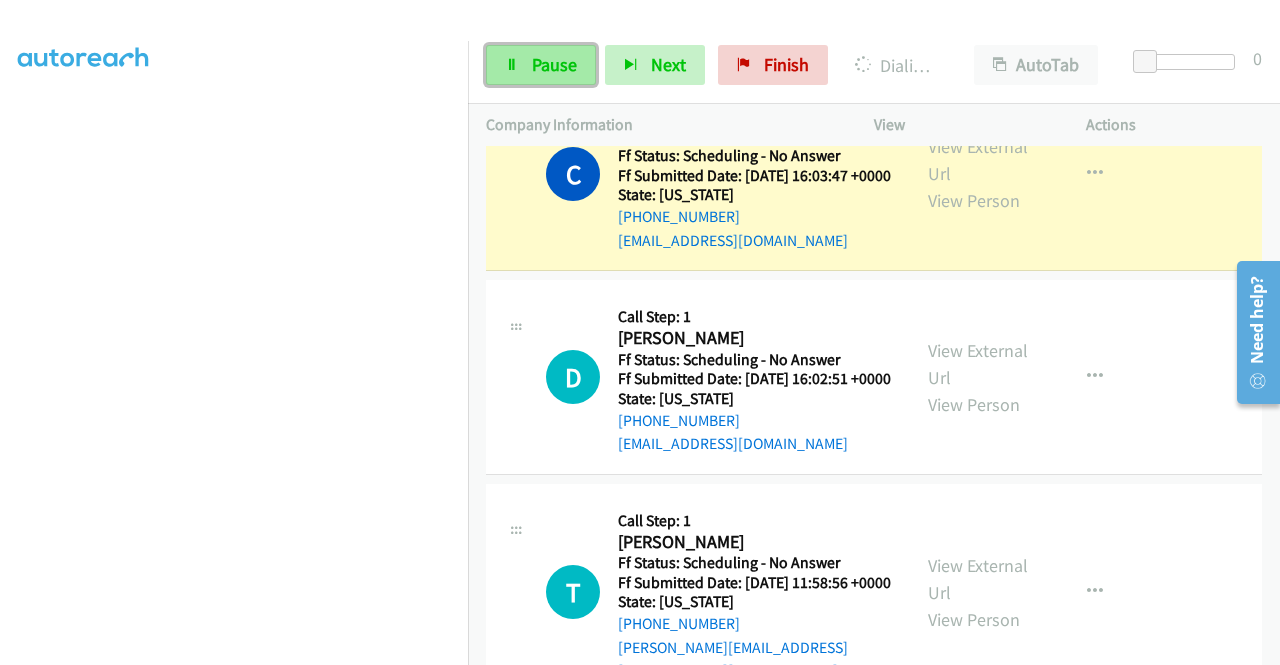 click on "Pause" at bounding box center (554, 64) 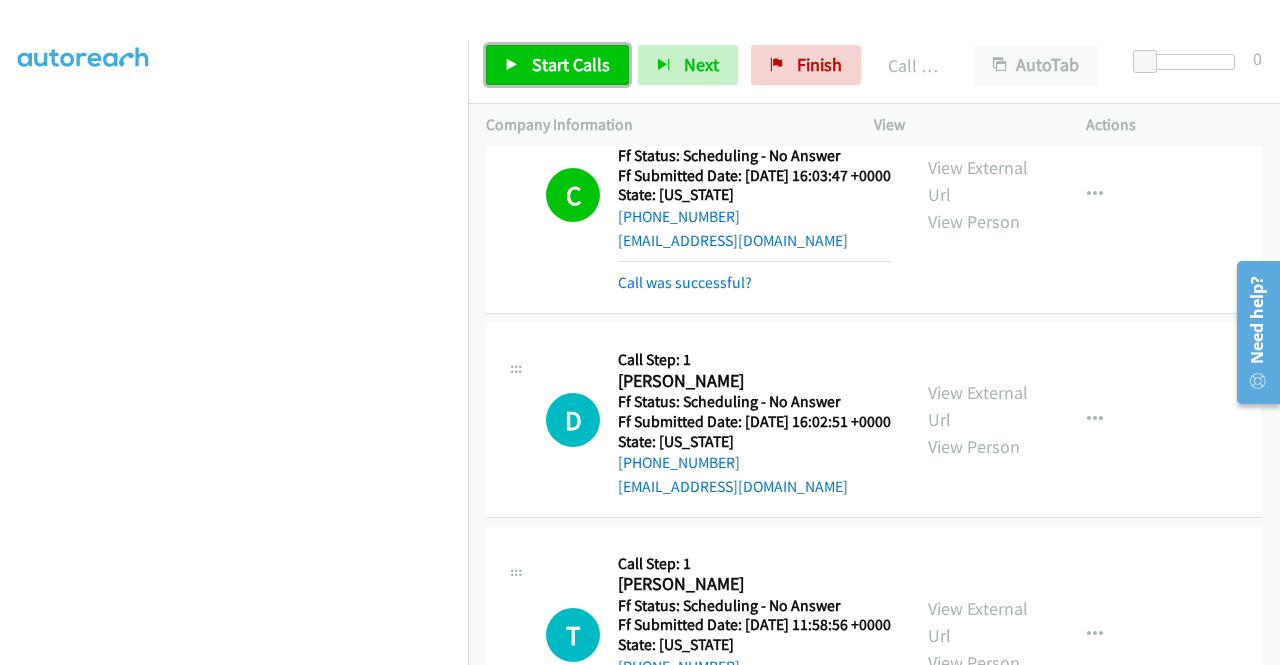 click on "Start Calls" at bounding box center (571, 64) 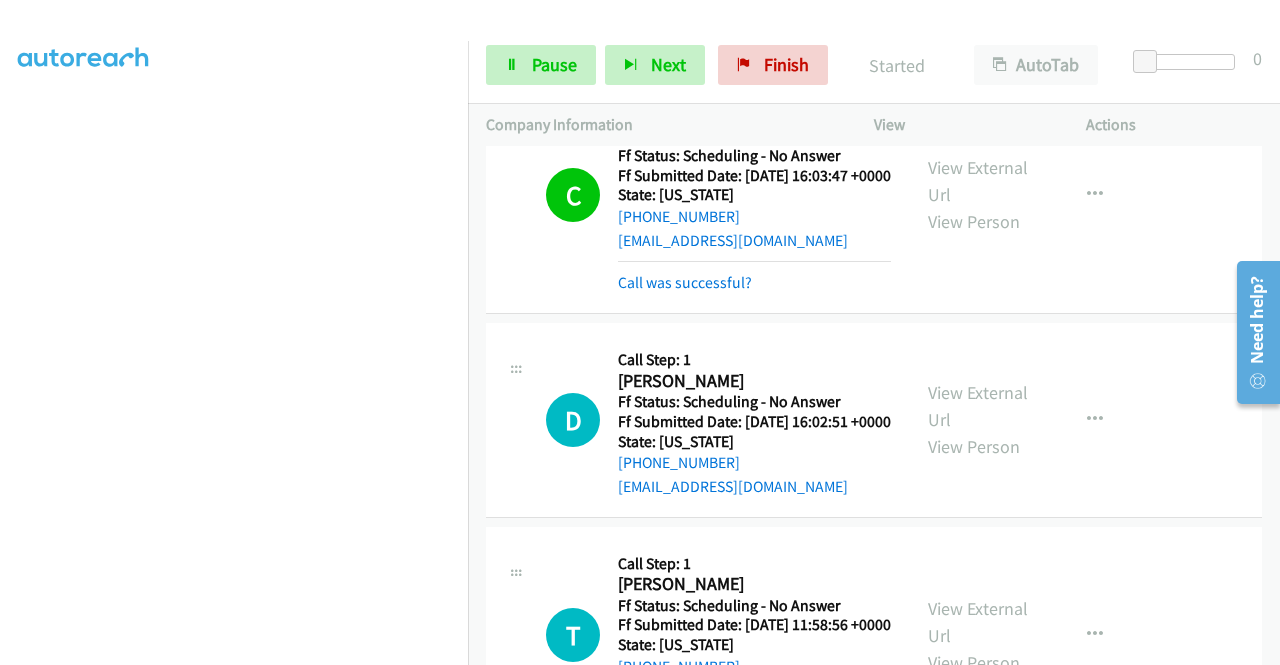 scroll, scrollTop: 2100, scrollLeft: 0, axis: vertical 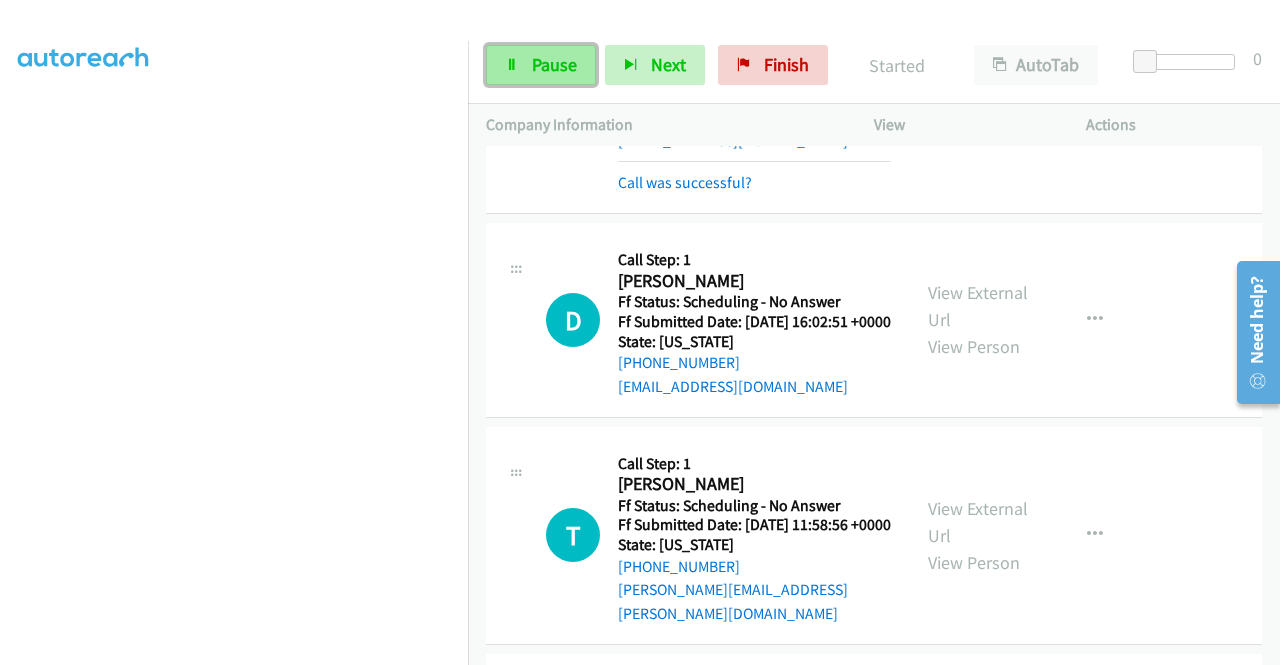 click on "Pause" at bounding box center (554, 64) 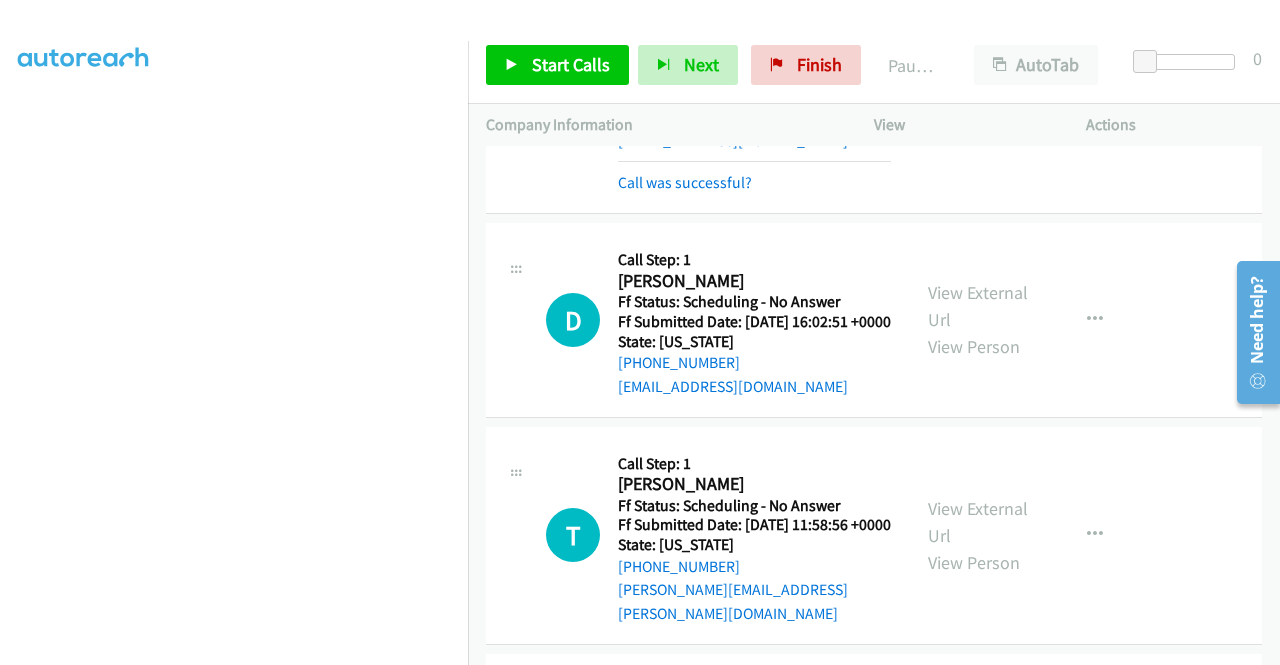 scroll, scrollTop: 356, scrollLeft: 0, axis: vertical 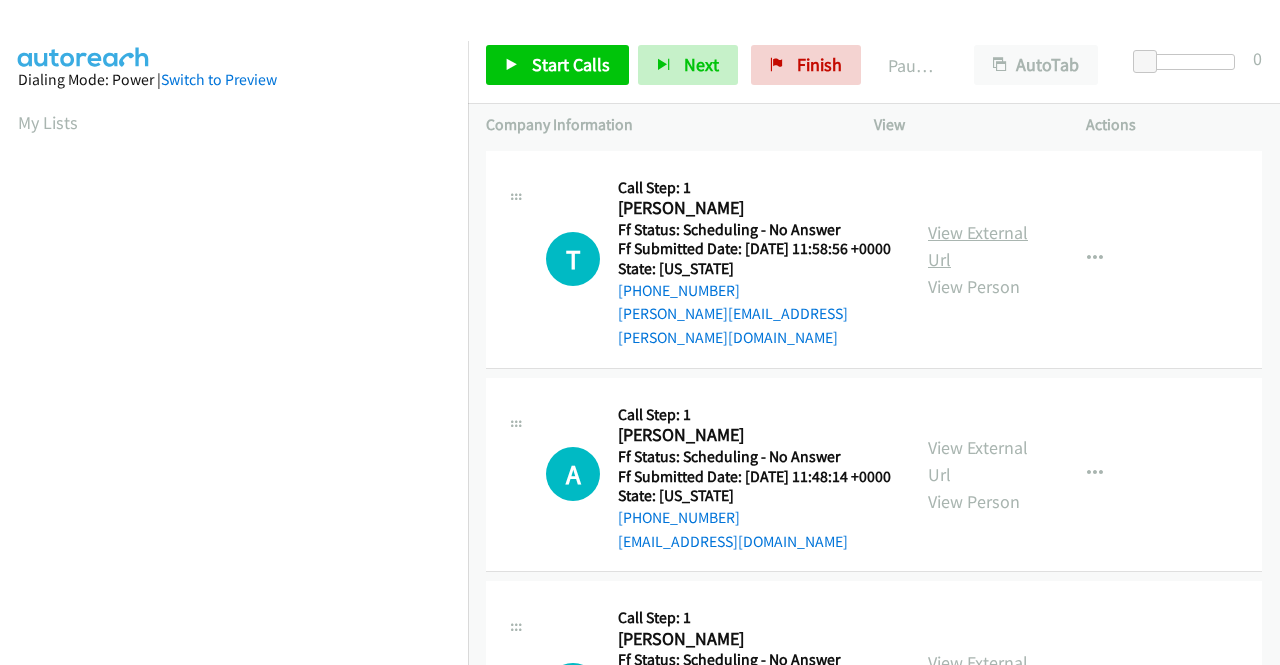 click on "View External Url" at bounding box center [978, 246] 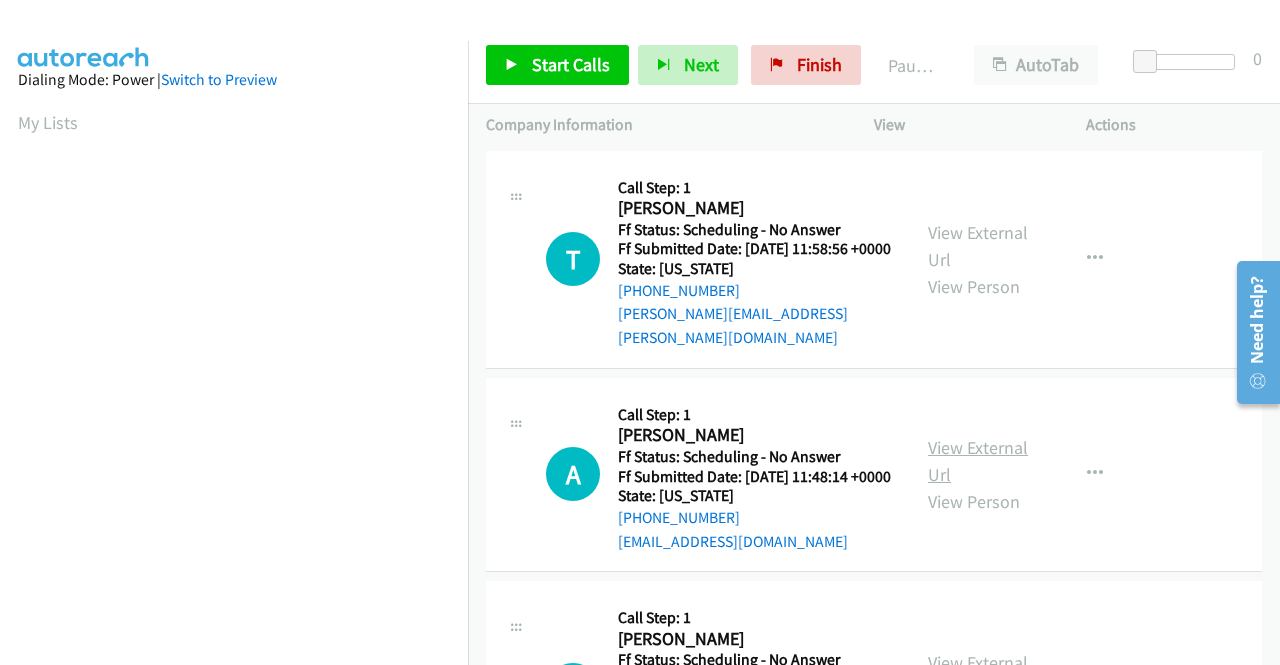 click on "View External Url" at bounding box center [978, 461] 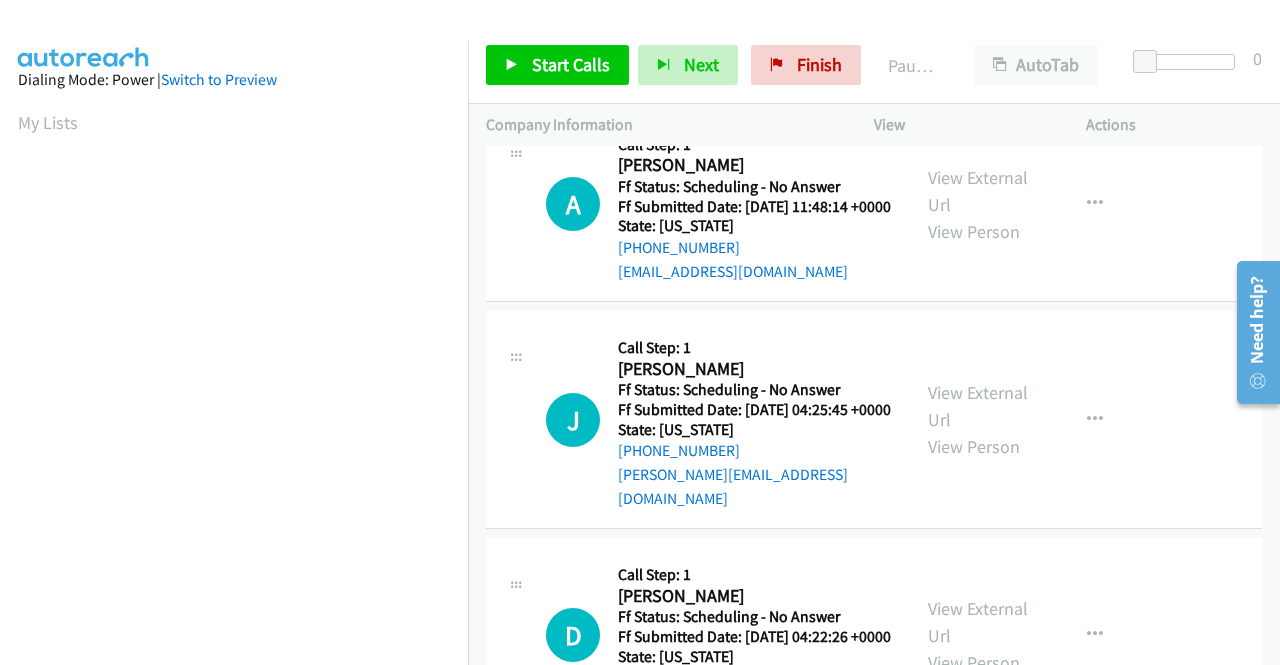 scroll, scrollTop: 300, scrollLeft: 0, axis: vertical 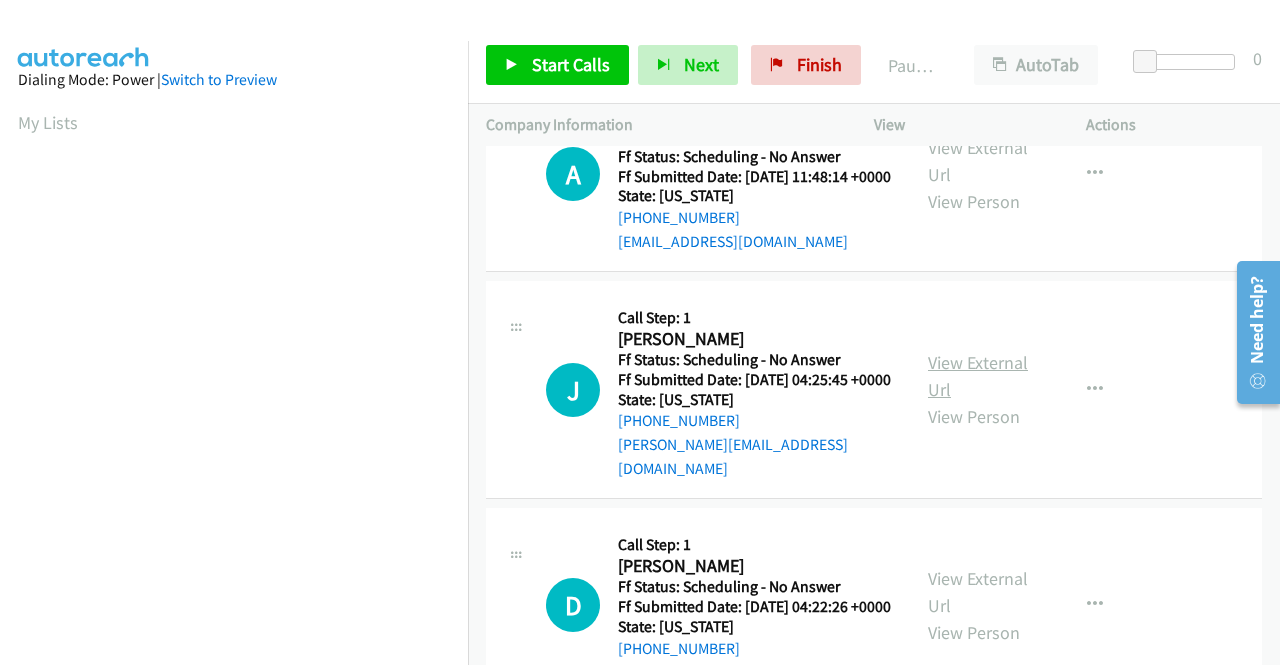 click on "View External Url" at bounding box center (978, 376) 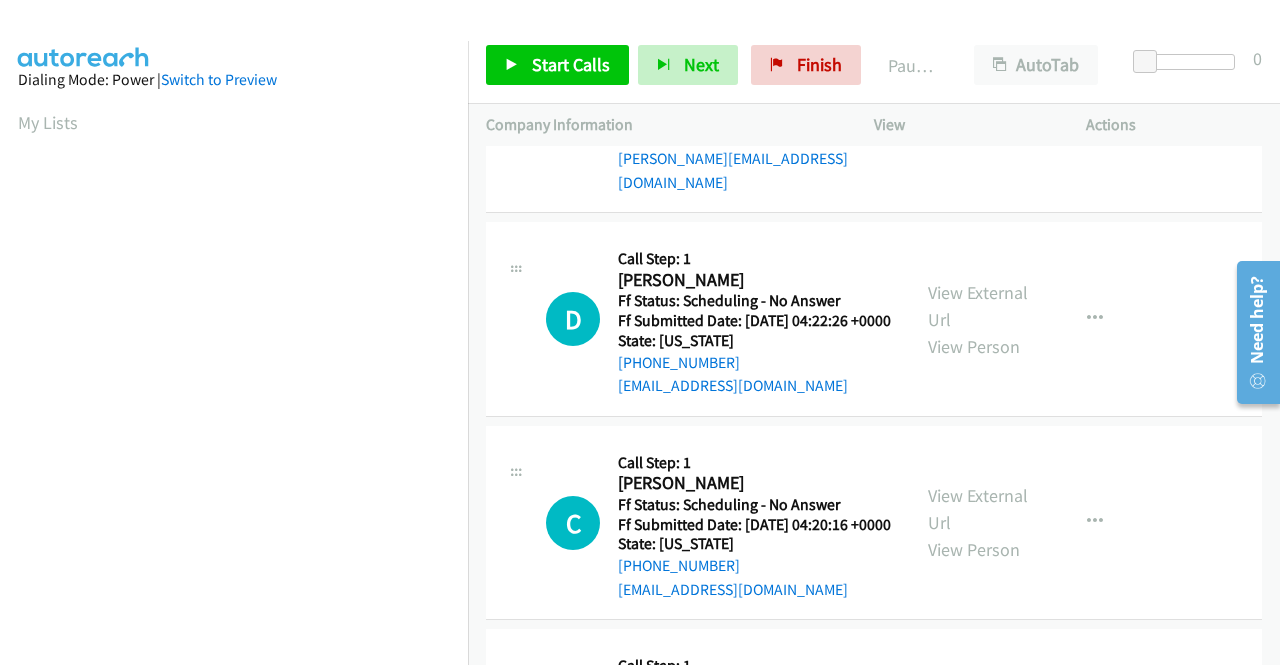 scroll, scrollTop: 600, scrollLeft: 0, axis: vertical 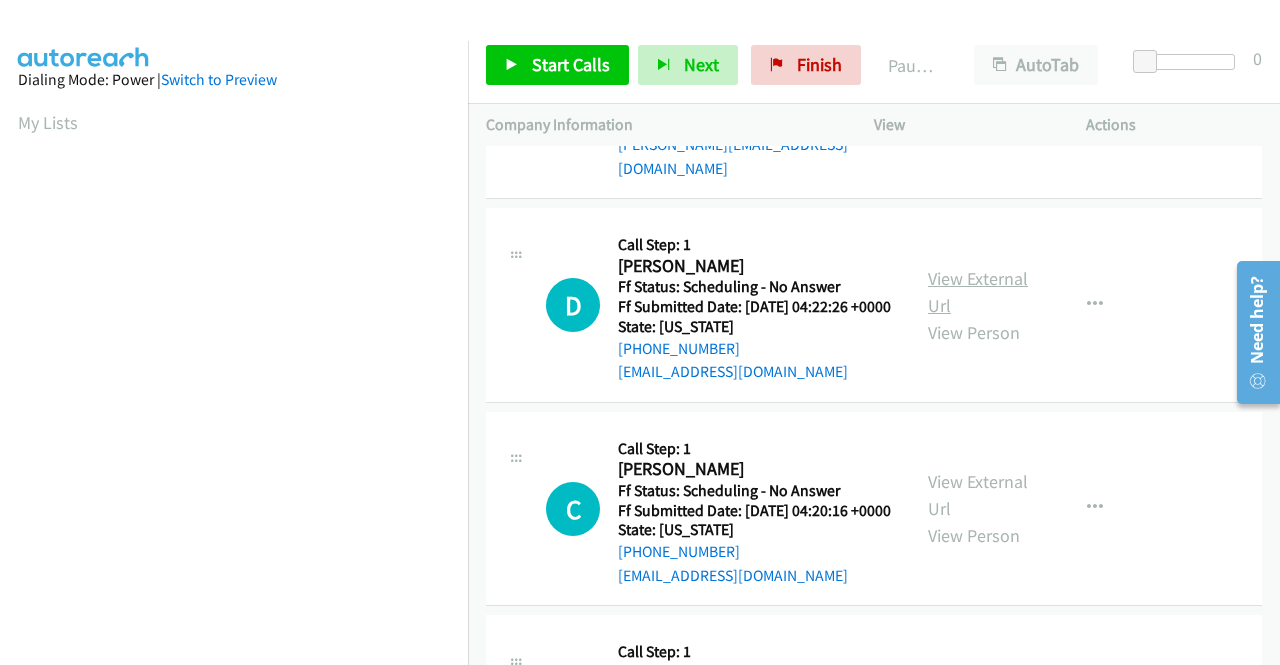 click on "View External Url" at bounding box center (978, 292) 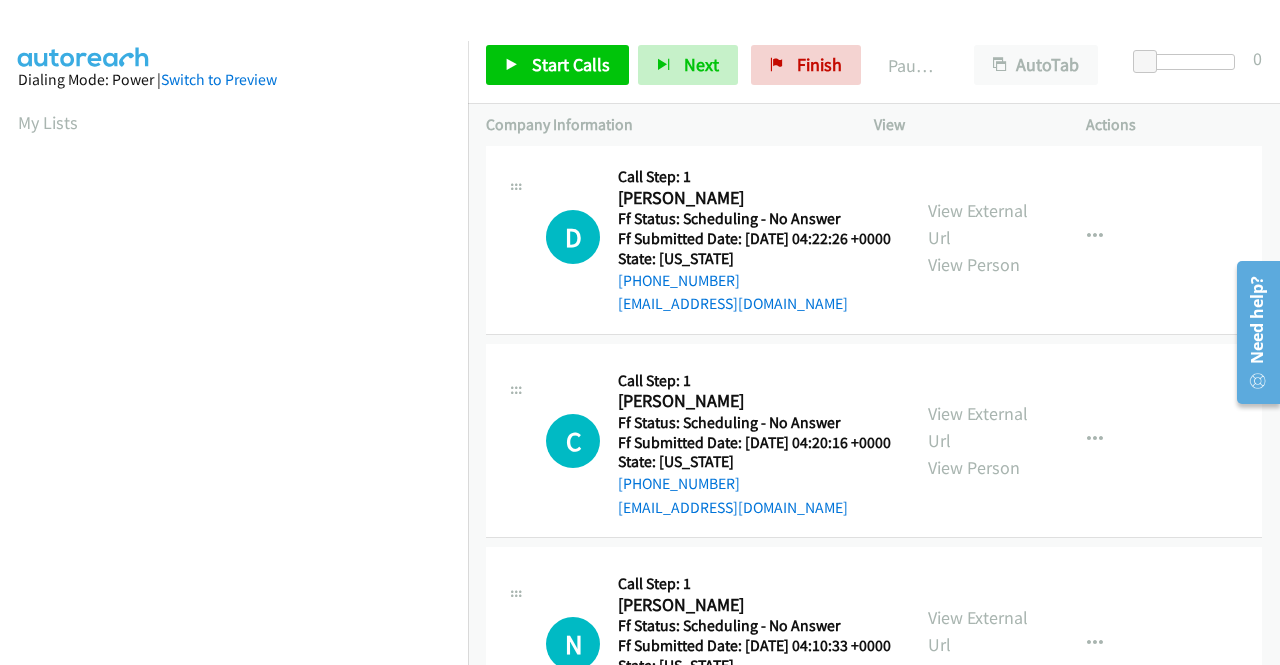 scroll, scrollTop: 700, scrollLeft: 0, axis: vertical 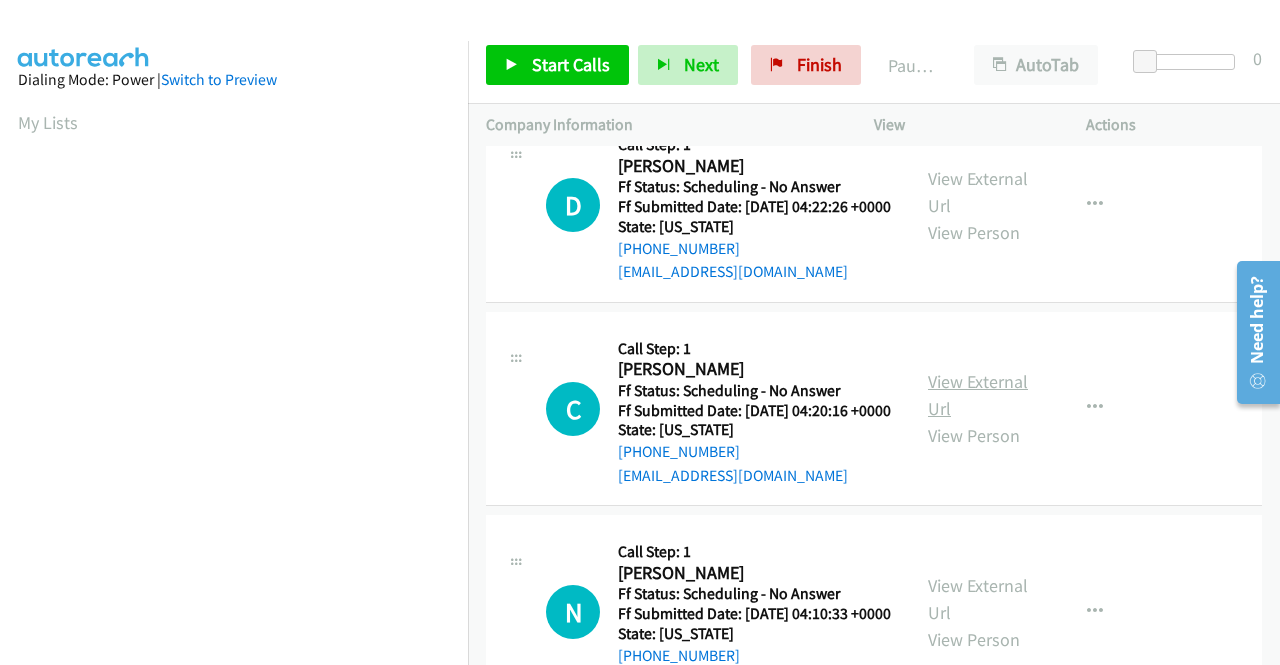 click on "View External Url" at bounding box center [978, 395] 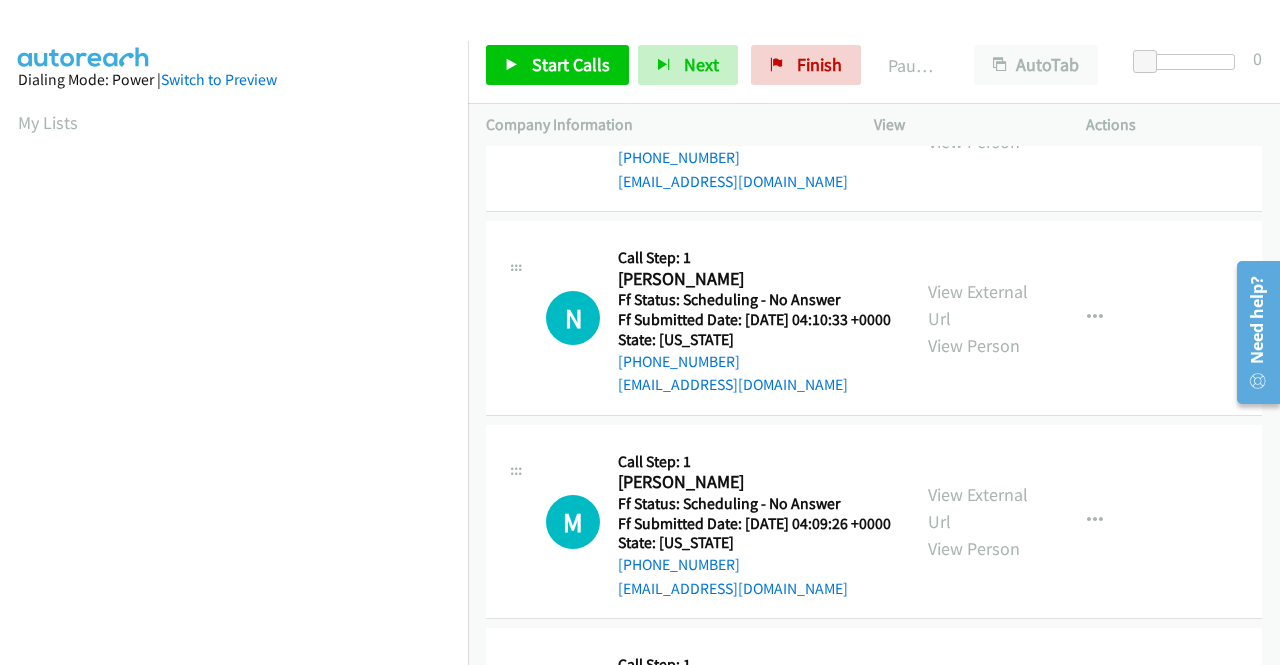 scroll, scrollTop: 1000, scrollLeft: 0, axis: vertical 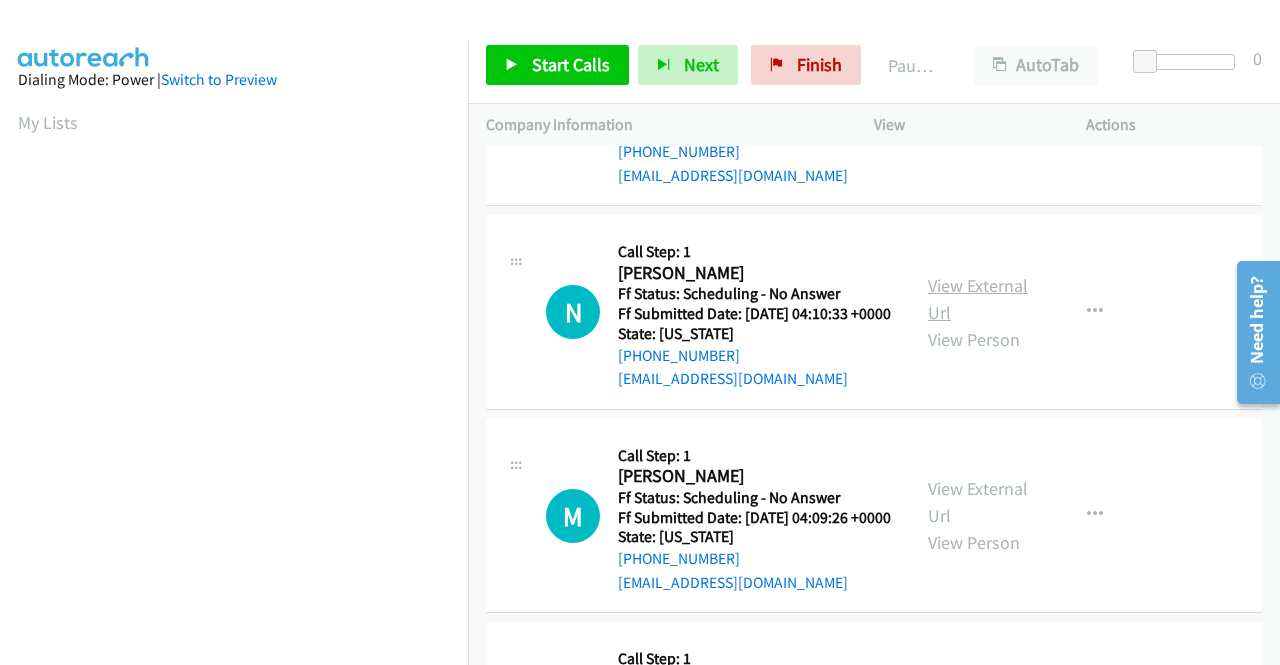 click on "View External Url" at bounding box center (978, 299) 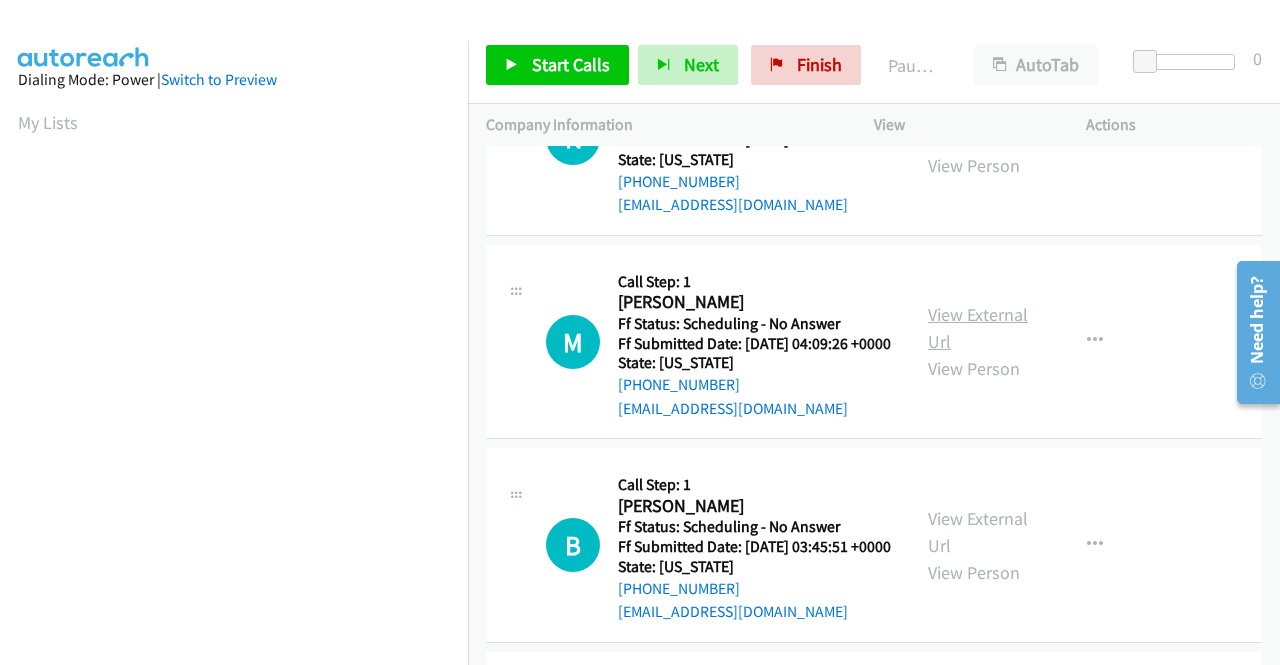 scroll, scrollTop: 1200, scrollLeft: 0, axis: vertical 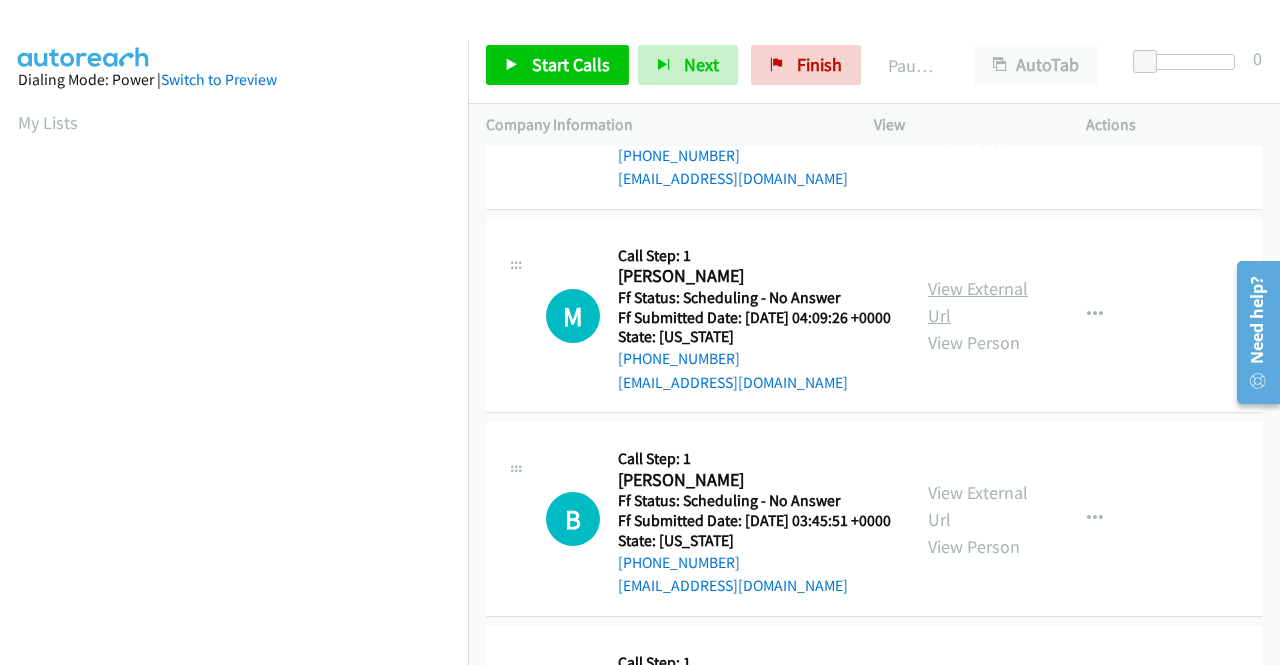 click on "View External Url" at bounding box center [978, 302] 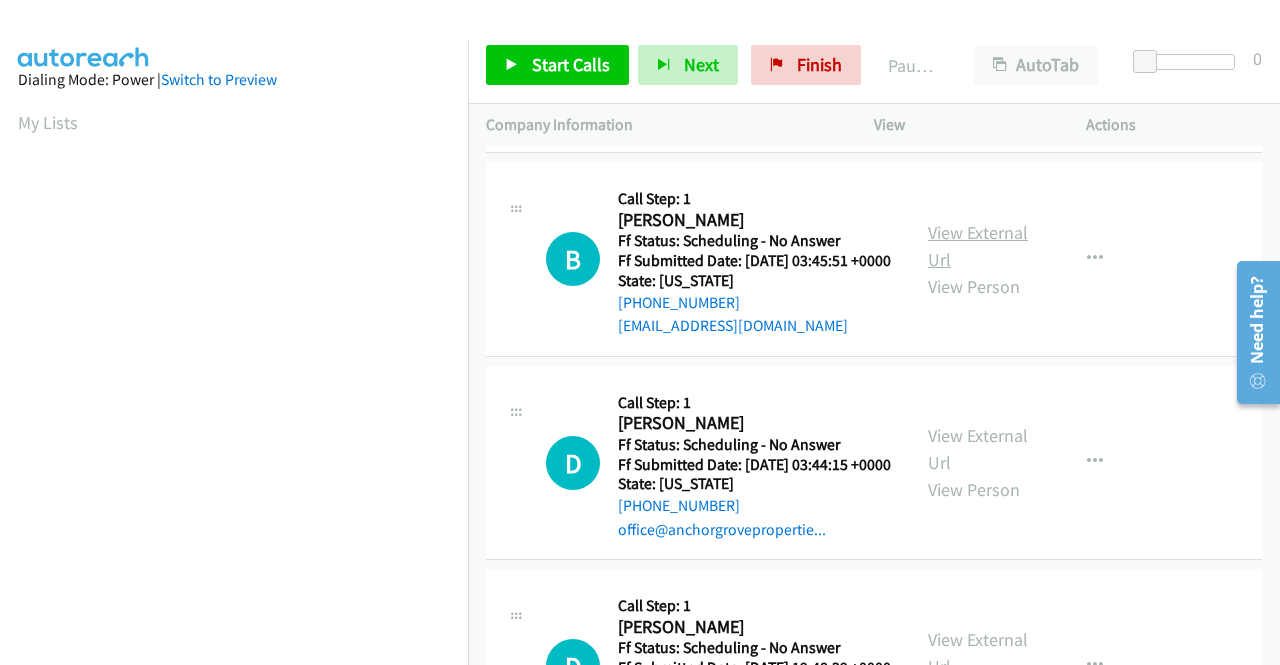 scroll, scrollTop: 1500, scrollLeft: 0, axis: vertical 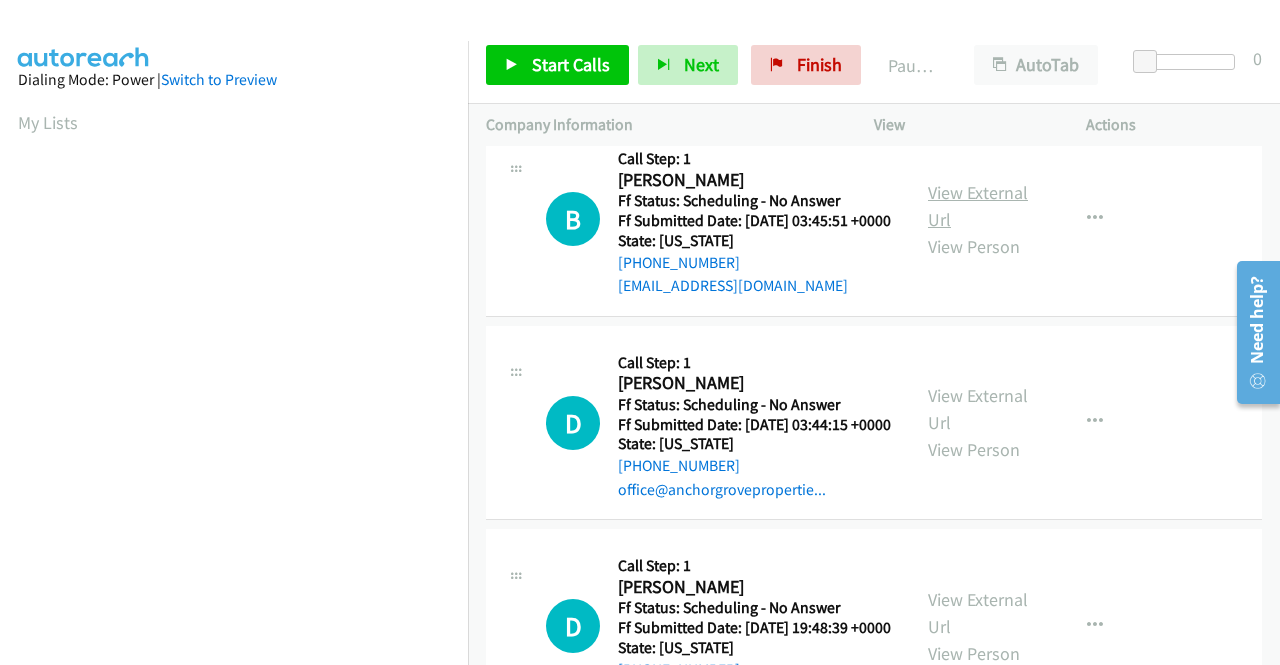 click on "View External Url" at bounding box center (978, 206) 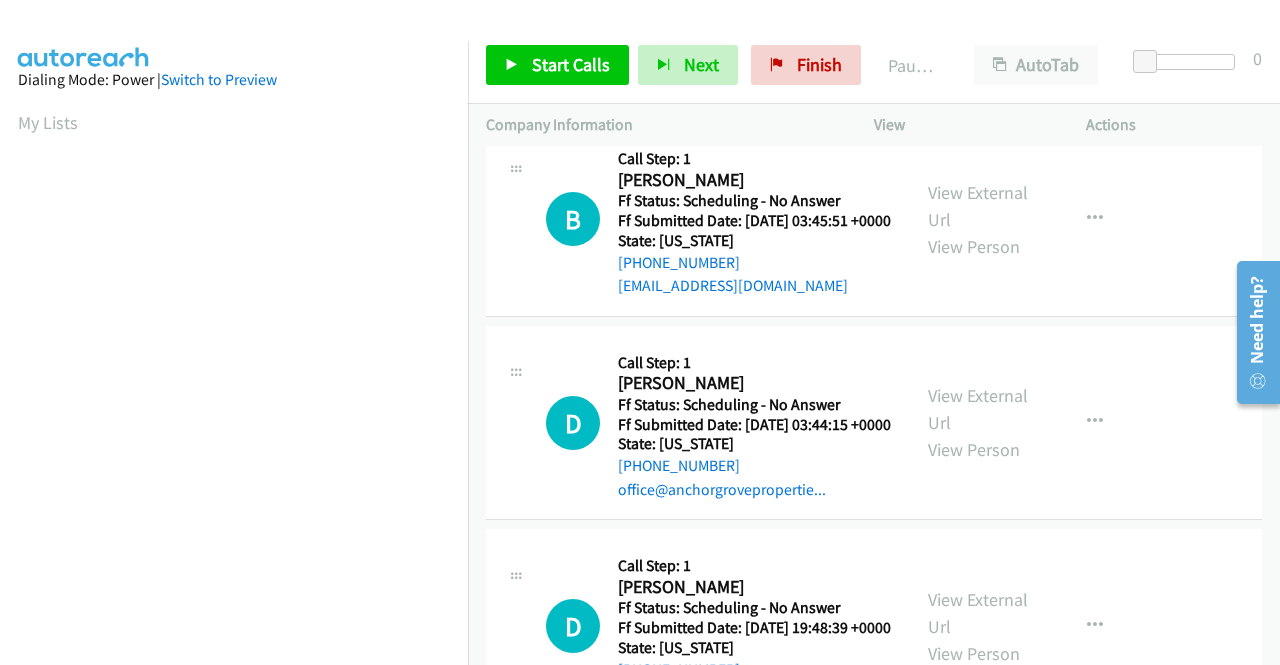 scroll, scrollTop: 1600, scrollLeft: 0, axis: vertical 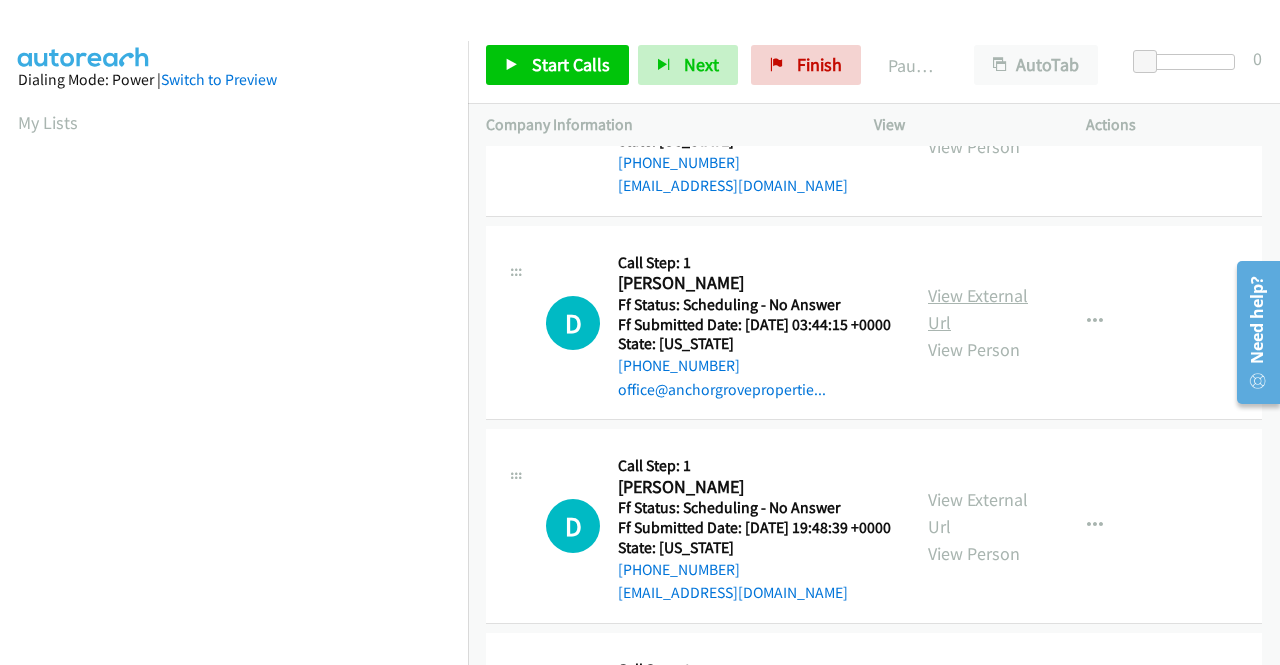 click on "View External Url" at bounding box center (978, 309) 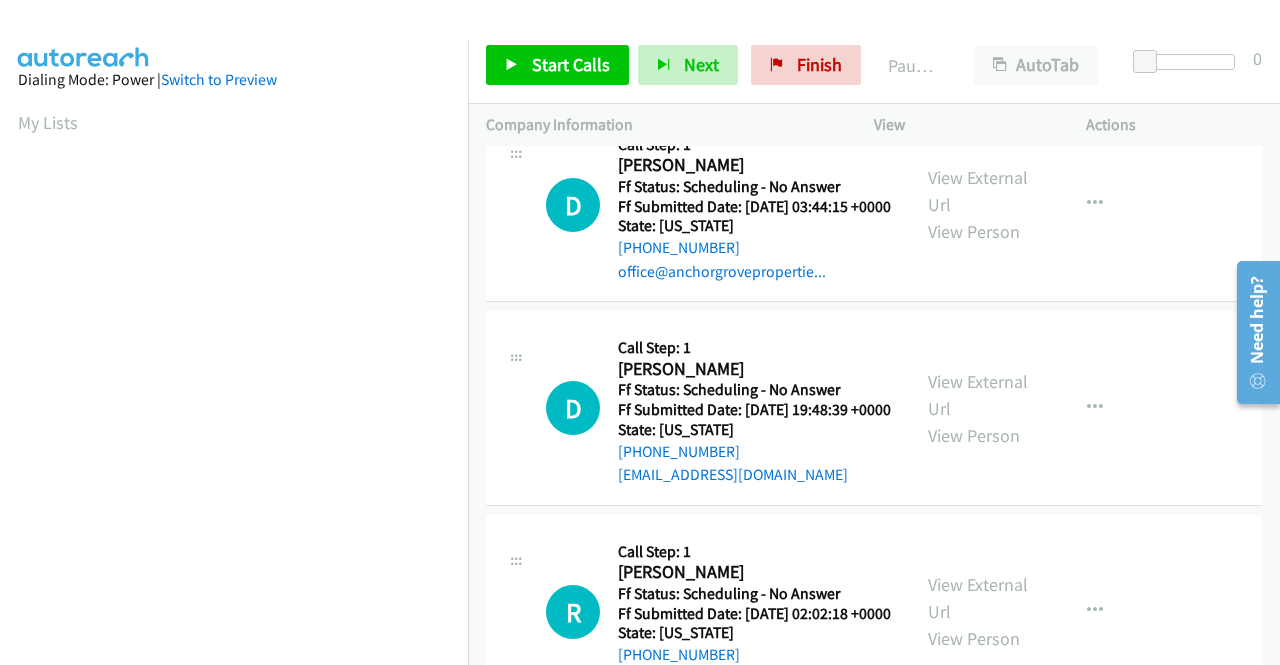 scroll, scrollTop: 1800, scrollLeft: 0, axis: vertical 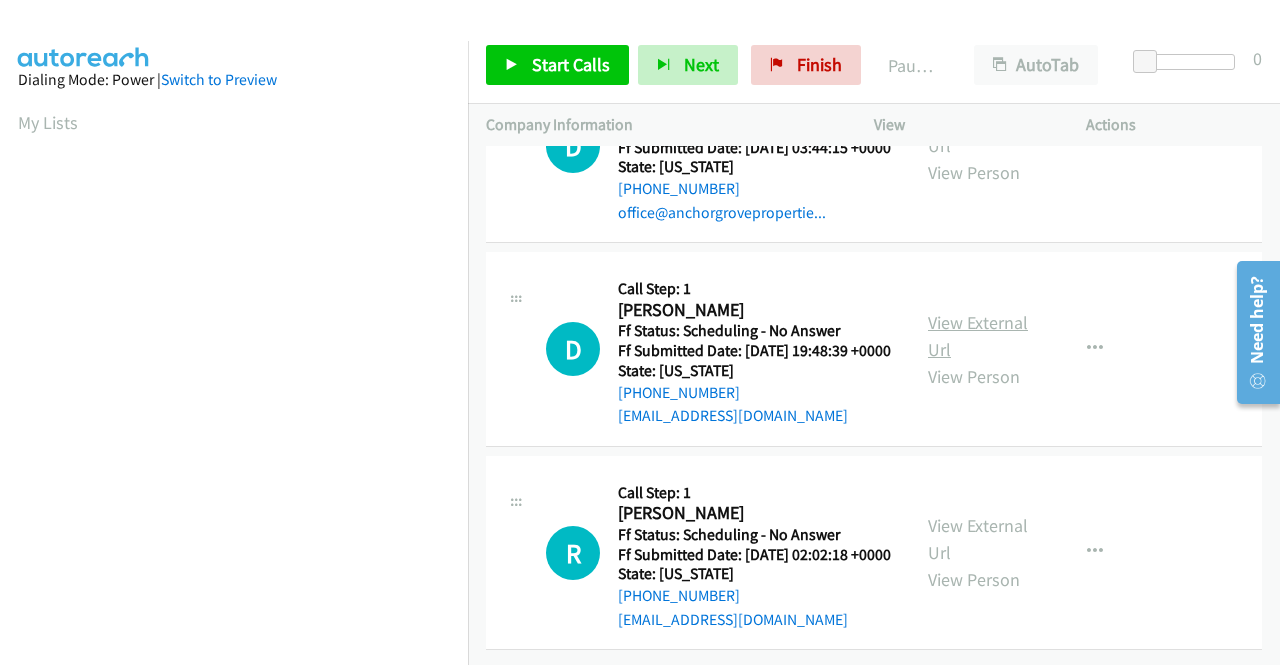 click on "View External Url" at bounding box center (978, 336) 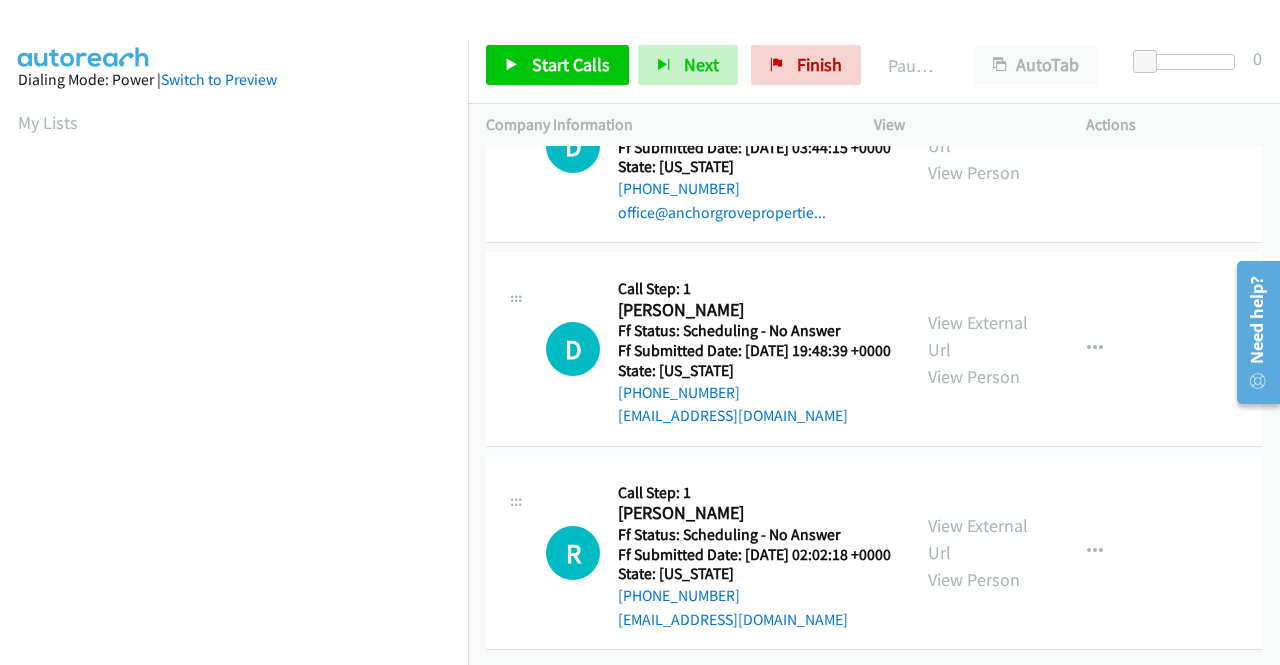 scroll, scrollTop: 1957, scrollLeft: 0, axis: vertical 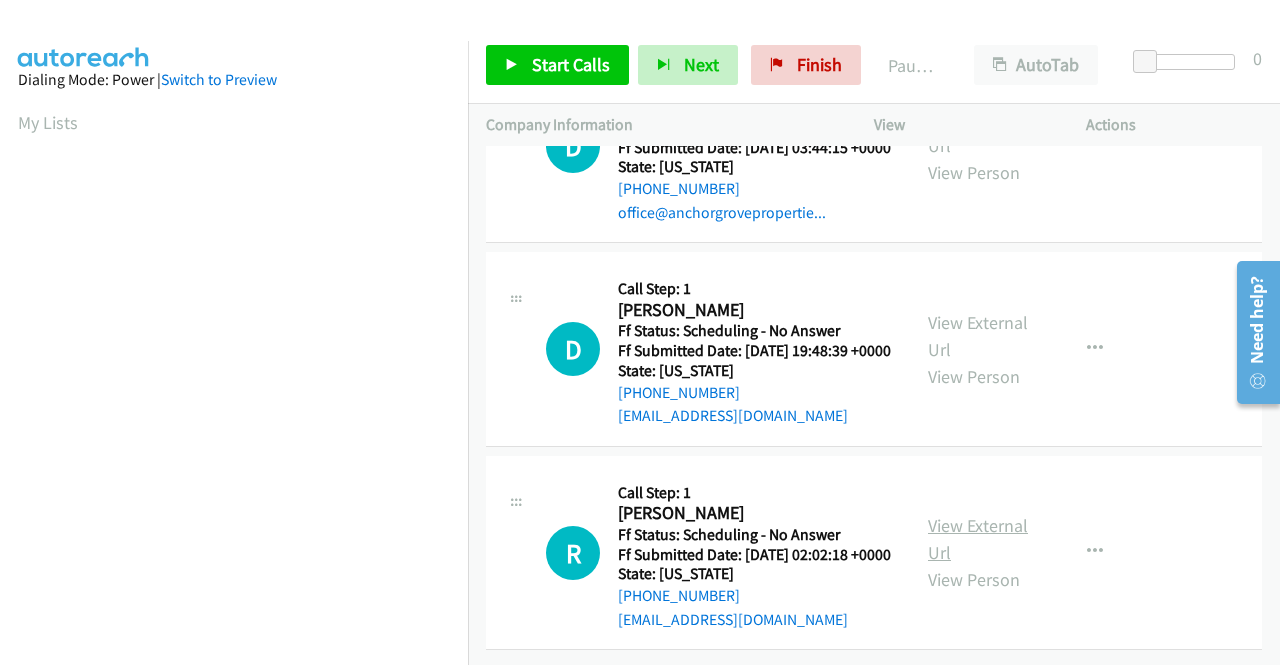 click on "View External Url" at bounding box center [978, 539] 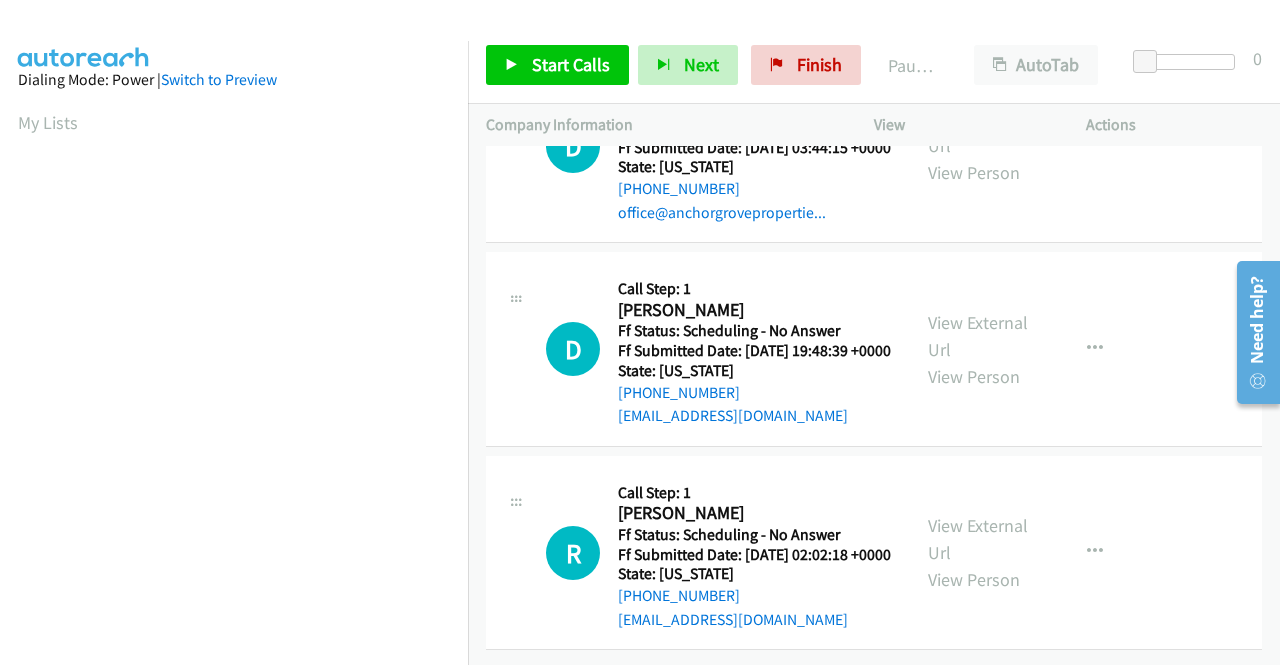 scroll, scrollTop: 456, scrollLeft: 0, axis: vertical 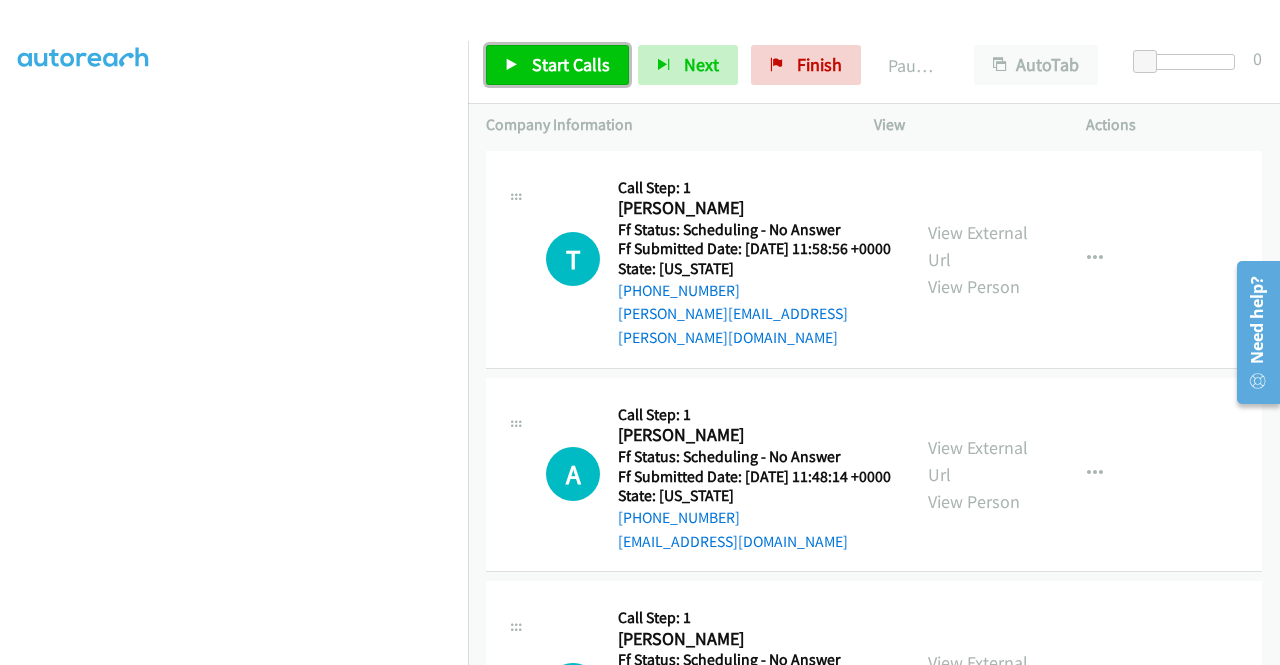 click on "Start Calls" at bounding box center [571, 64] 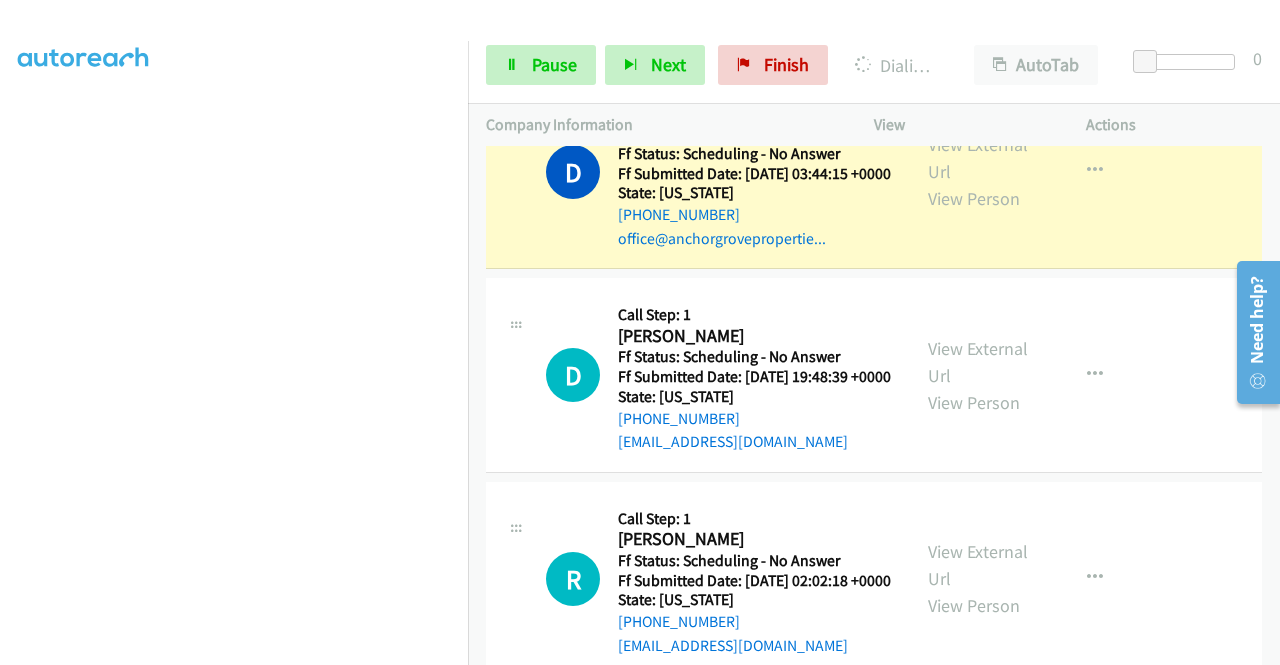 scroll, scrollTop: 2121, scrollLeft: 0, axis: vertical 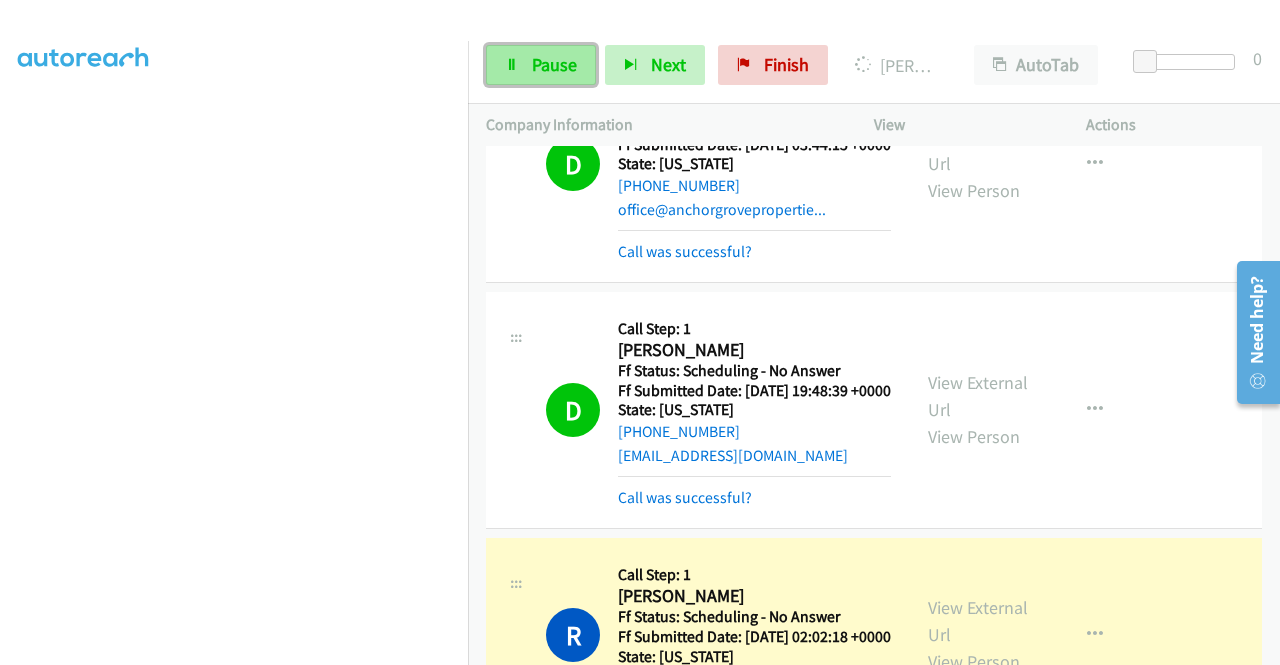click on "Pause" at bounding box center [541, 65] 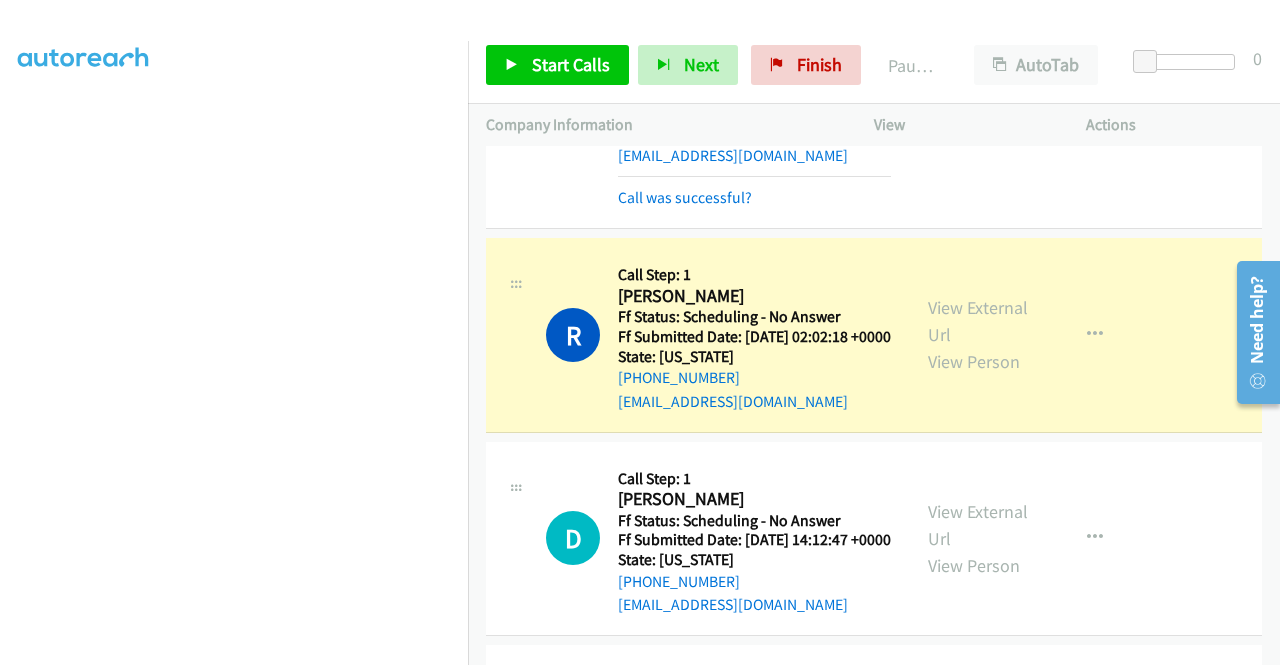 scroll, scrollTop: 2521, scrollLeft: 0, axis: vertical 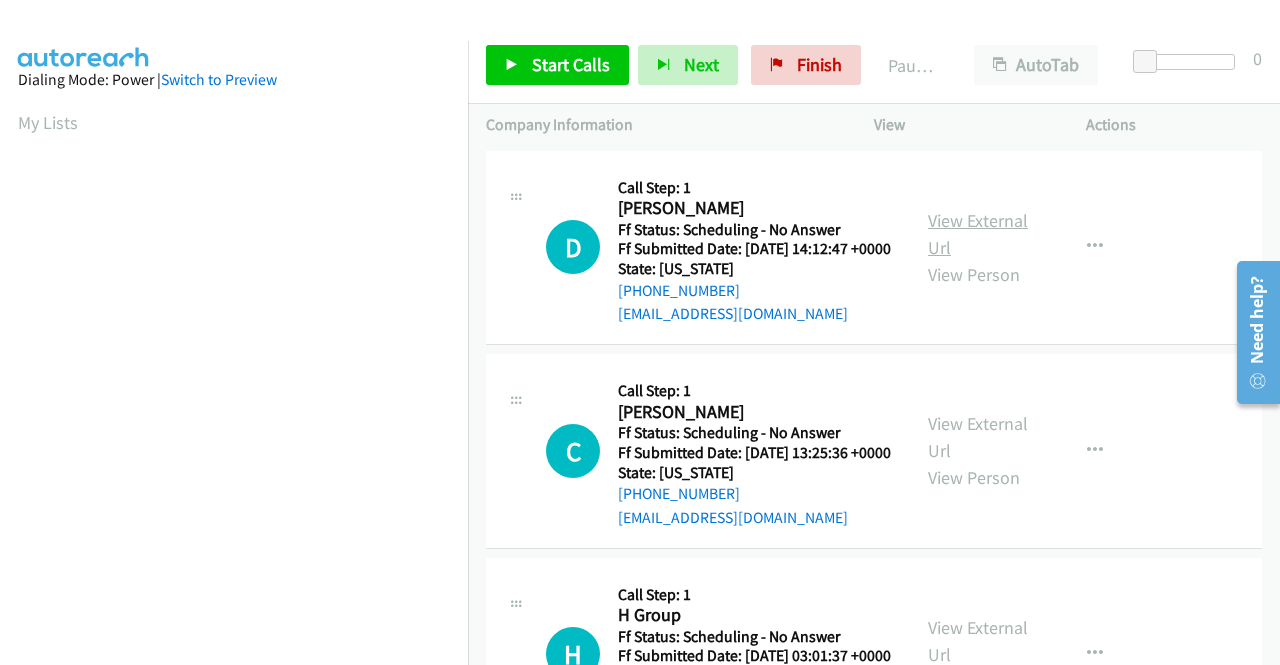 click on "View External Url" at bounding box center (978, 234) 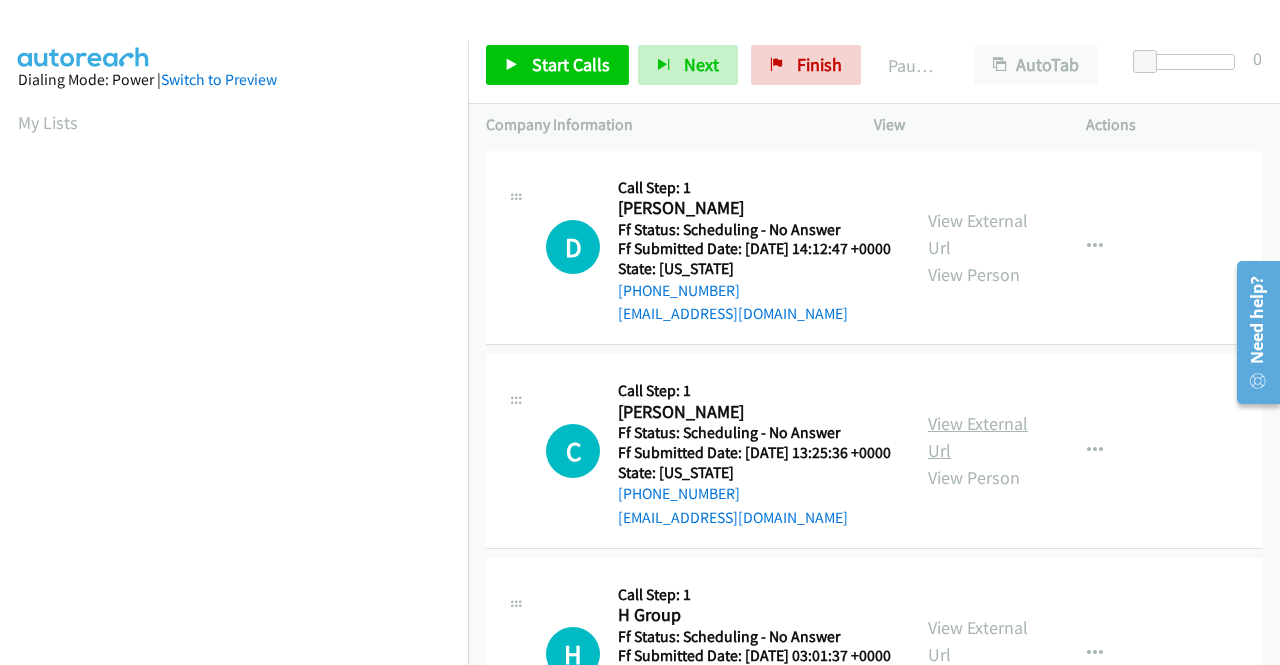 click on "View External Url" at bounding box center (978, 437) 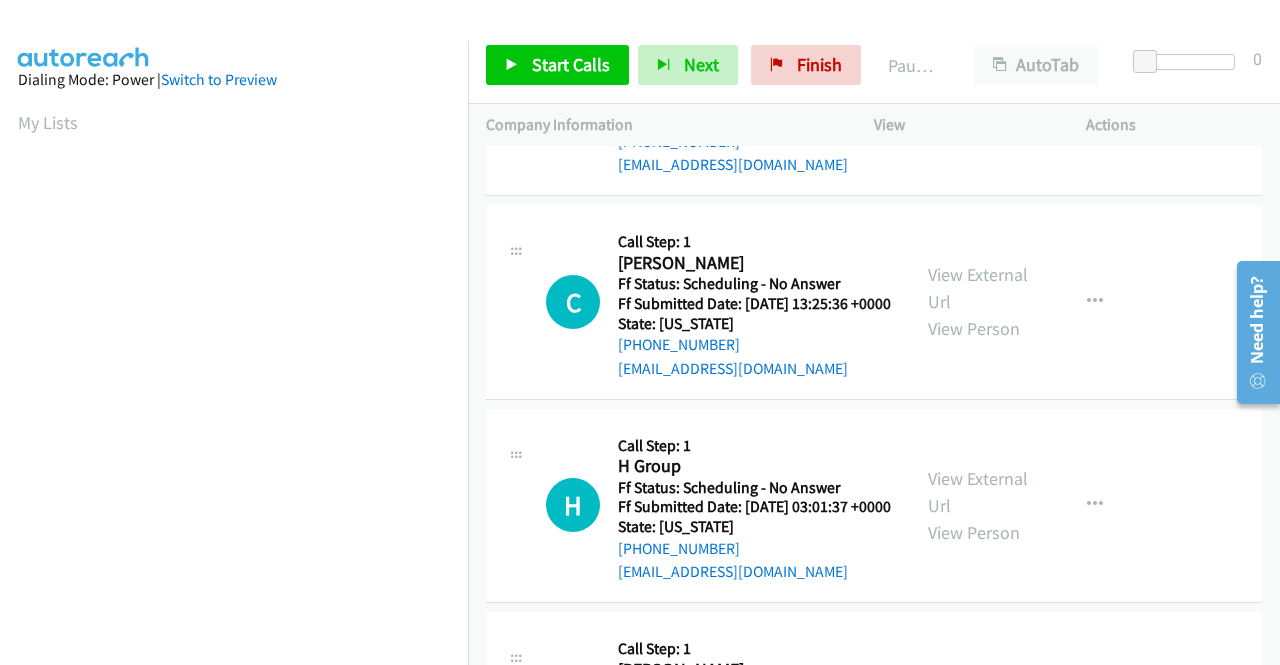scroll, scrollTop: 200, scrollLeft: 0, axis: vertical 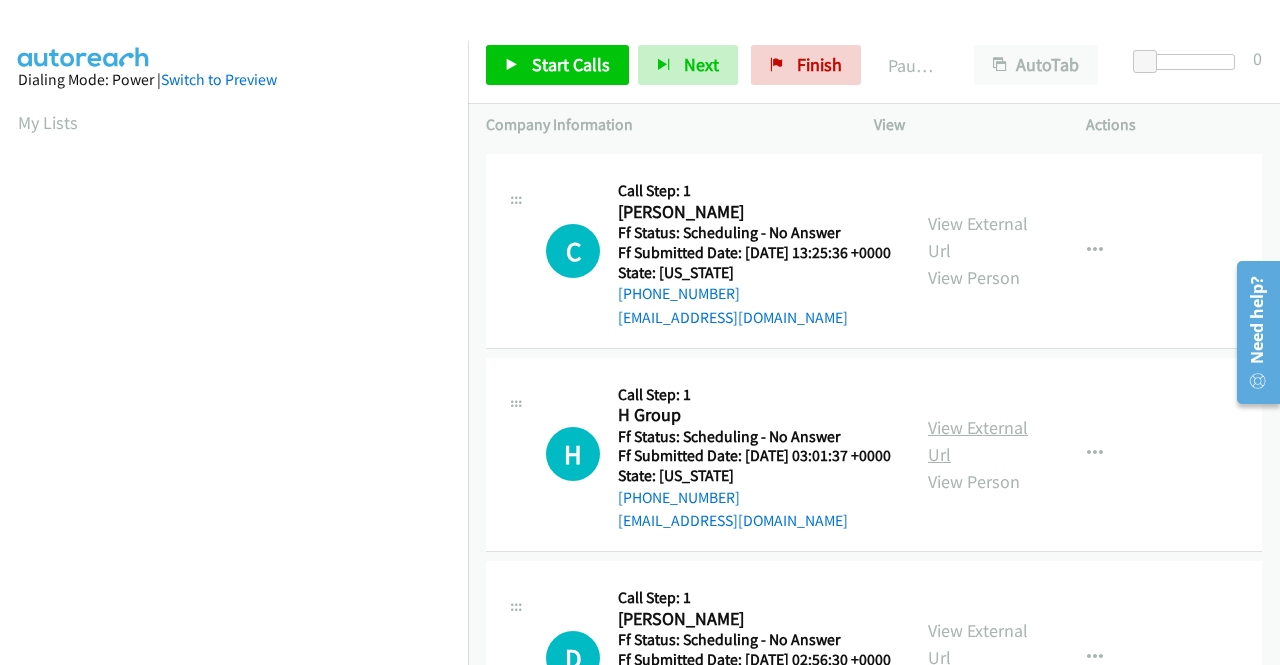 click on "View External Url" at bounding box center (978, 441) 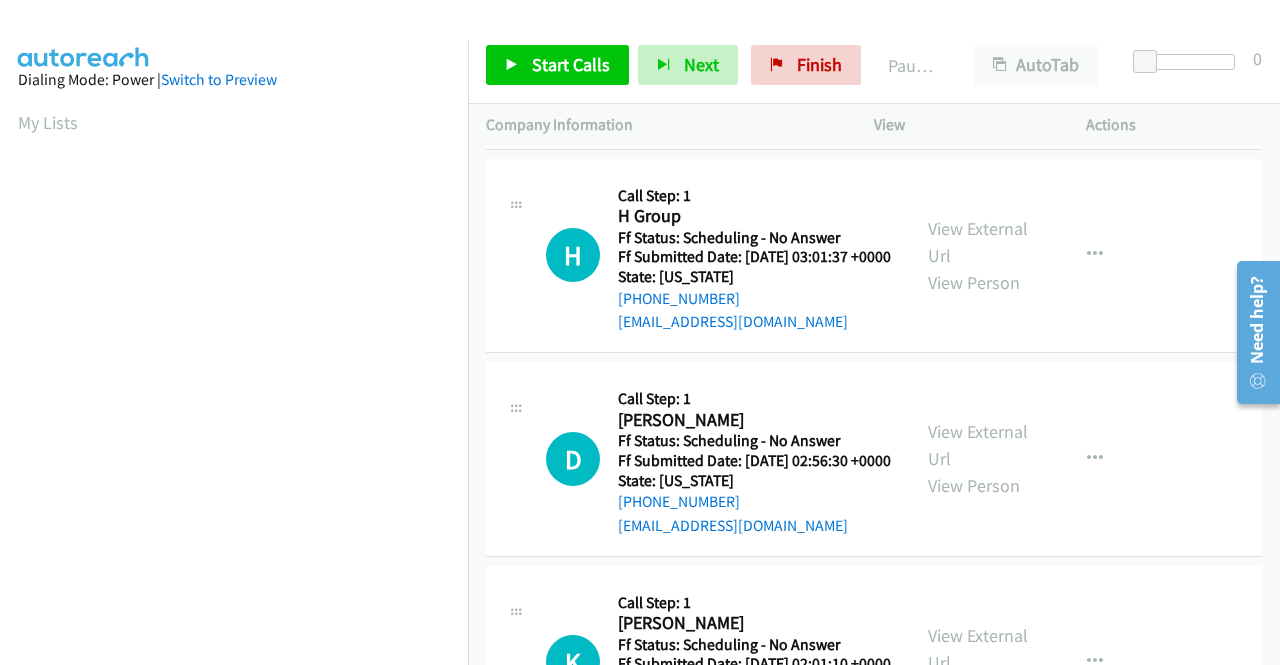 scroll, scrollTop: 400, scrollLeft: 0, axis: vertical 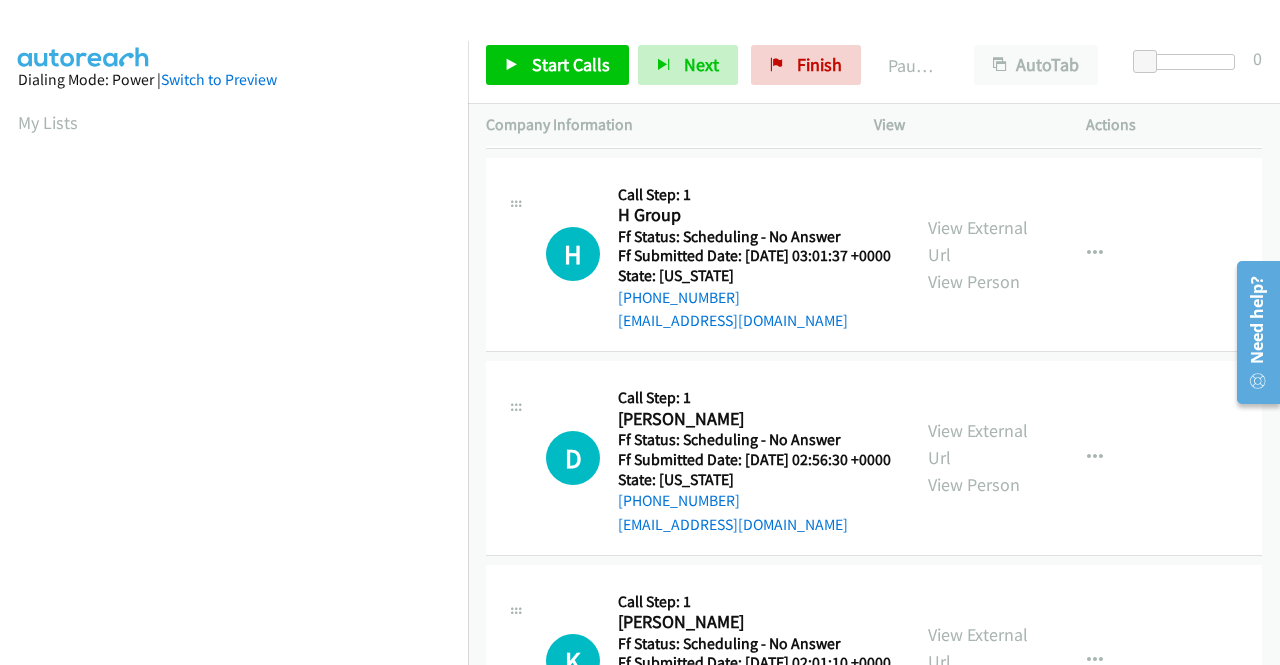 click on "View External Url
View Person" at bounding box center [980, 457] 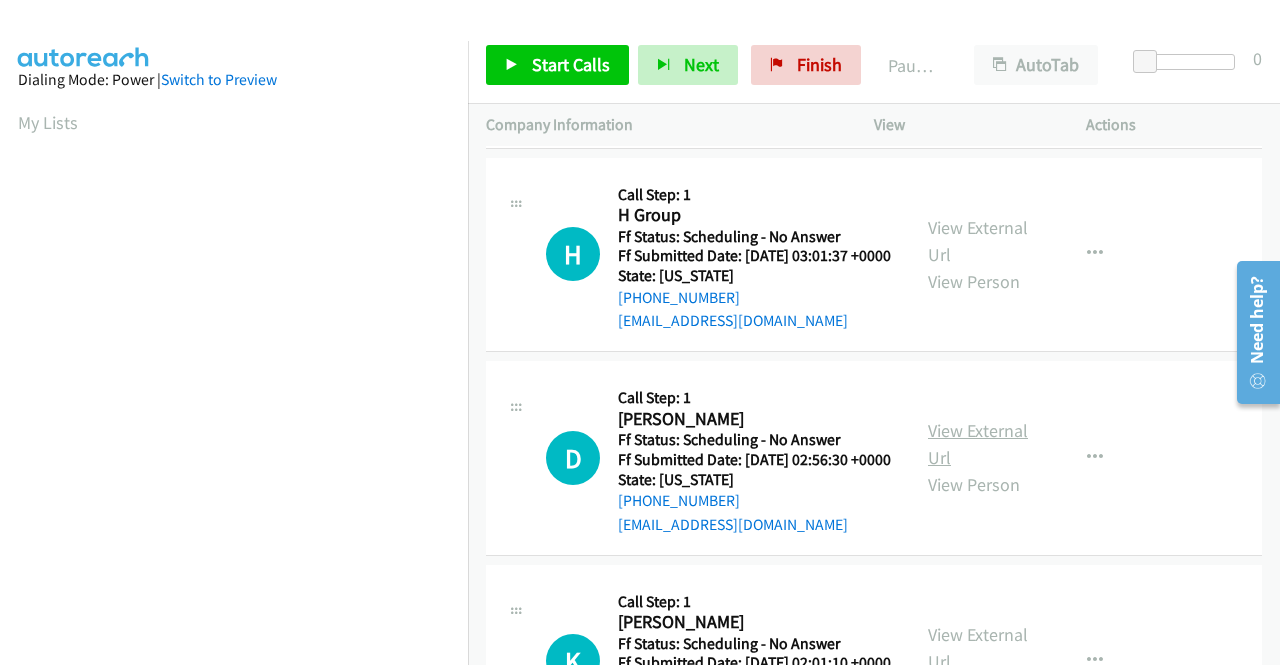 click on "View External Url" at bounding box center (978, 444) 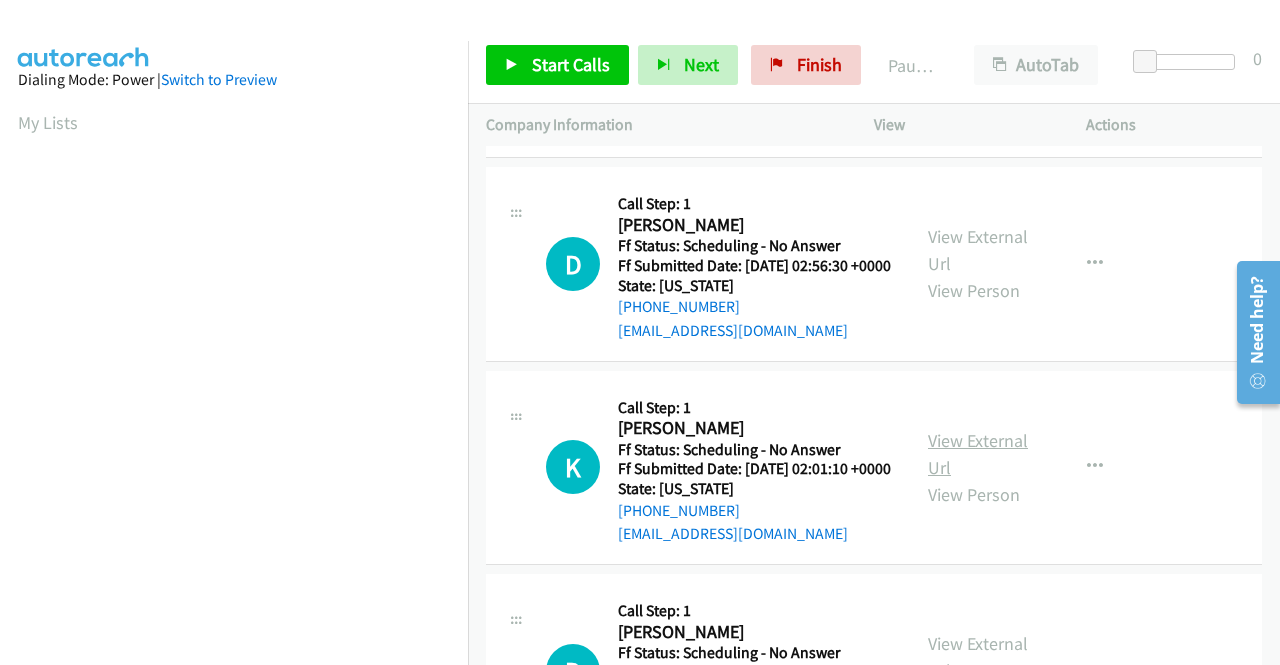 scroll, scrollTop: 600, scrollLeft: 0, axis: vertical 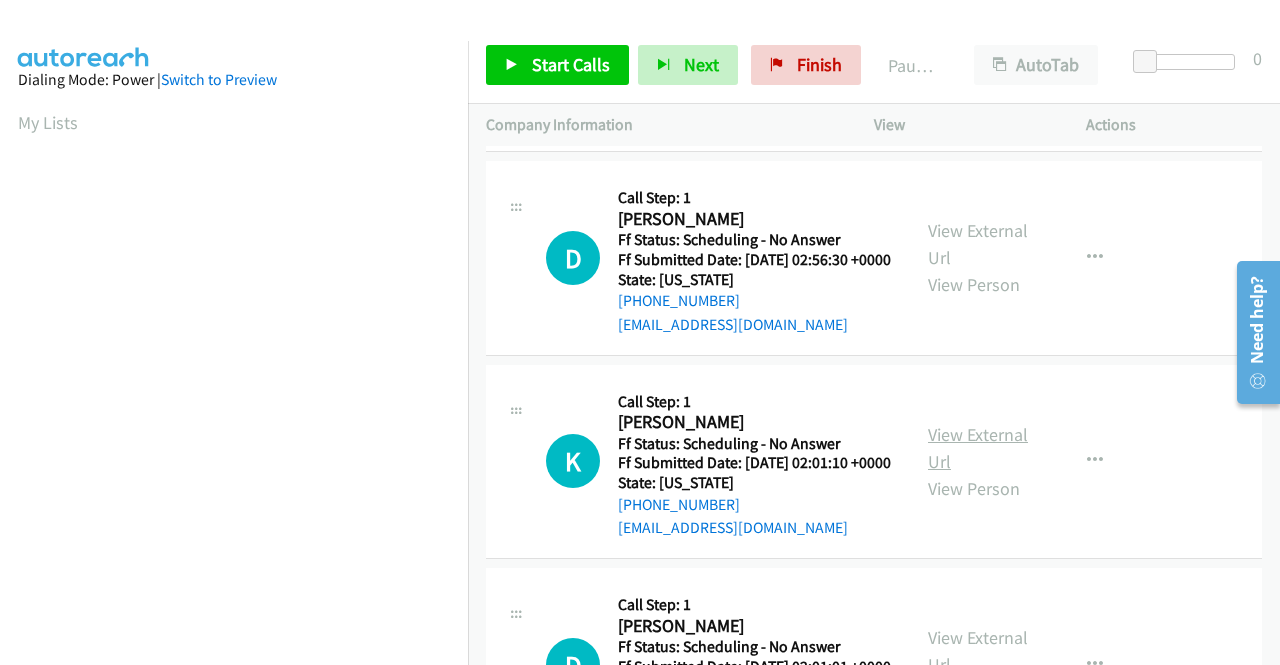 click on "View External Url
View Person" at bounding box center (980, 461) 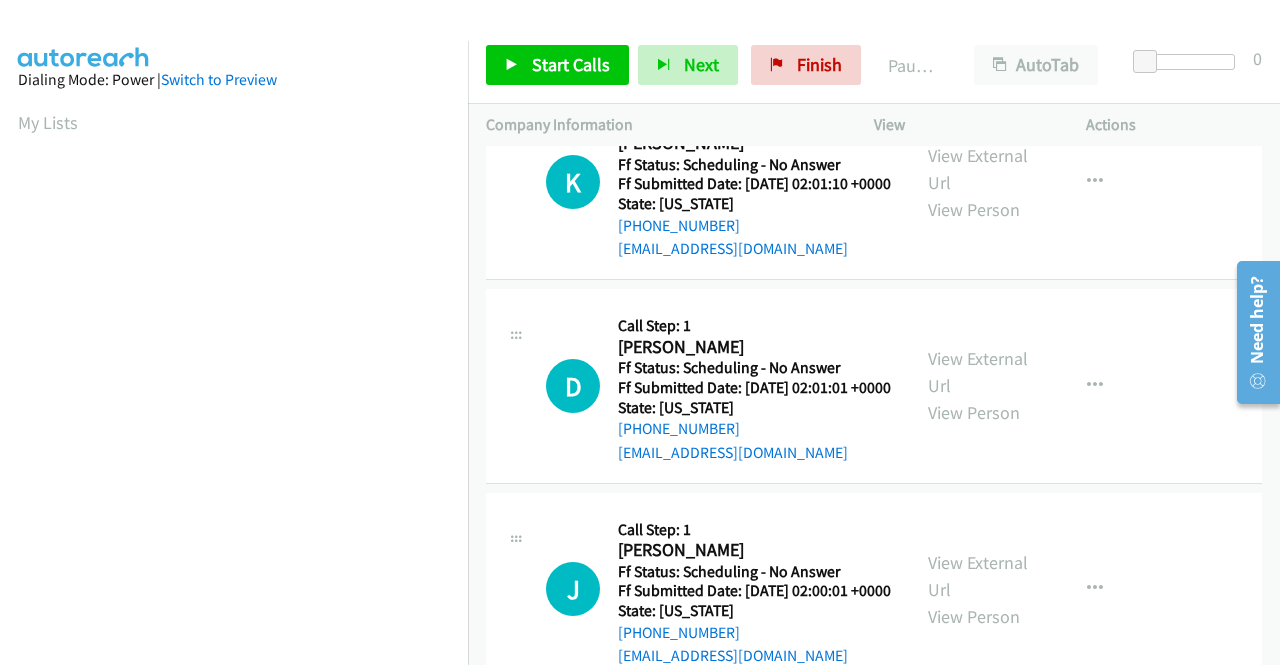 scroll, scrollTop: 900, scrollLeft: 0, axis: vertical 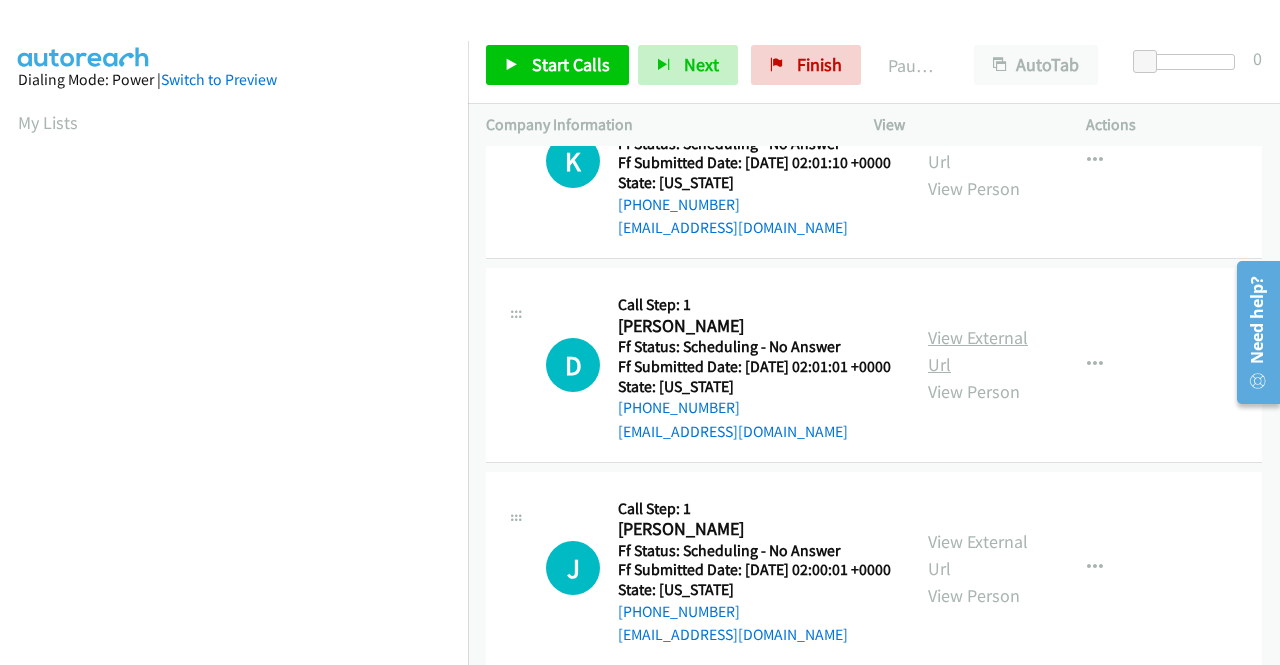 click on "View External Url" at bounding box center [978, 351] 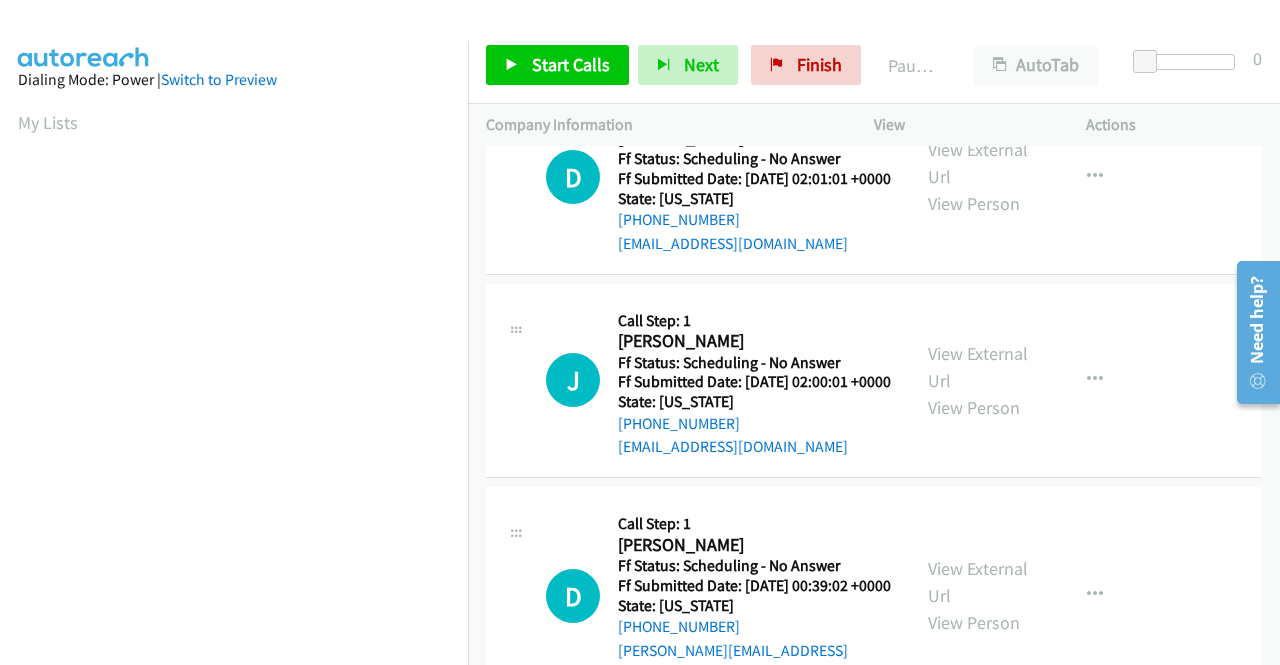 scroll, scrollTop: 1100, scrollLeft: 0, axis: vertical 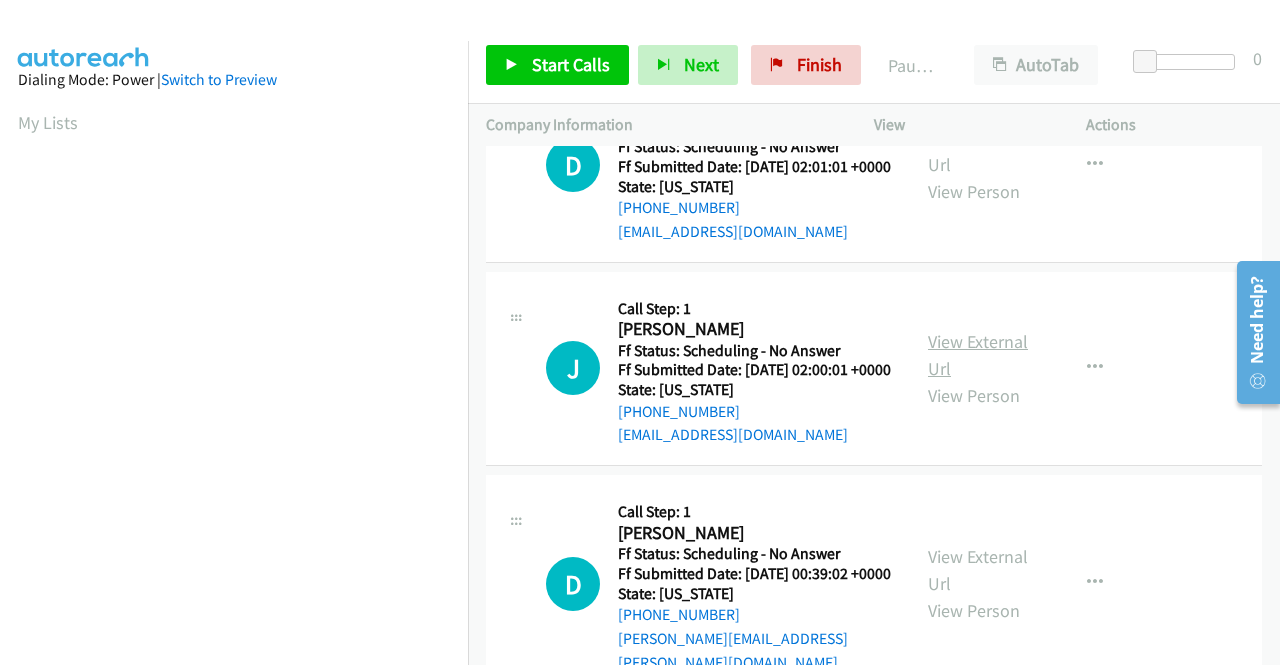 click on "View External Url" at bounding box center (978, 355) 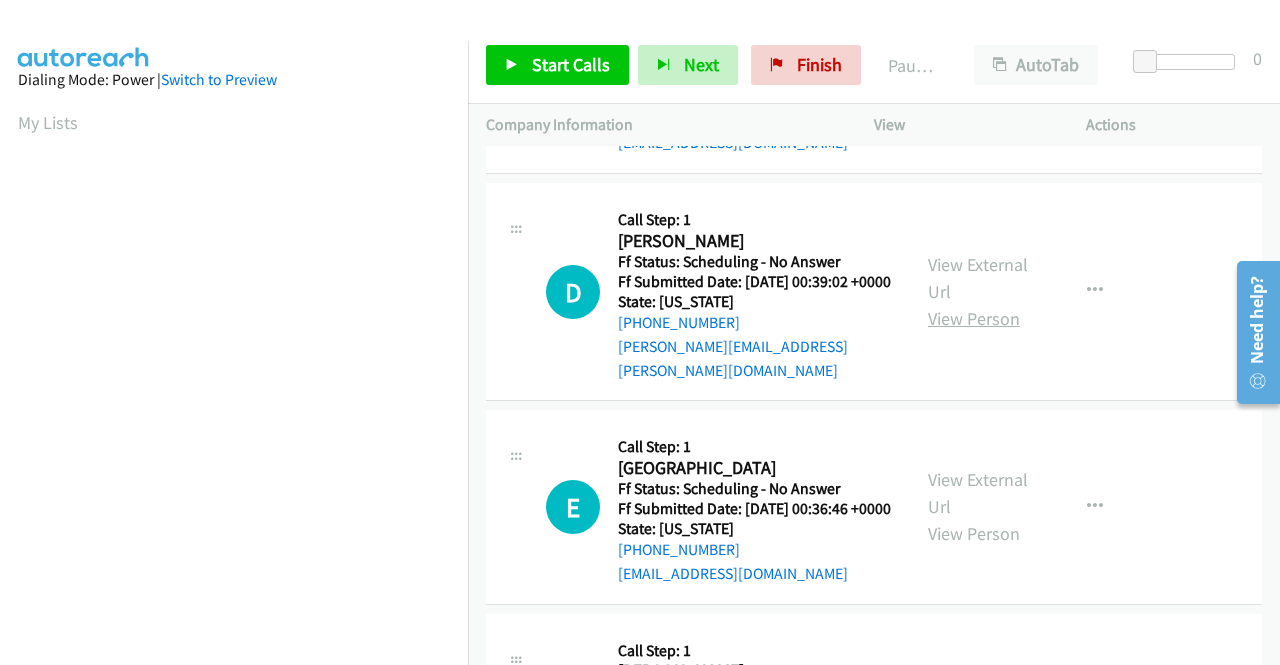 scroll, scrollTop: 1400, scrollLeft: 0, axis: vertical 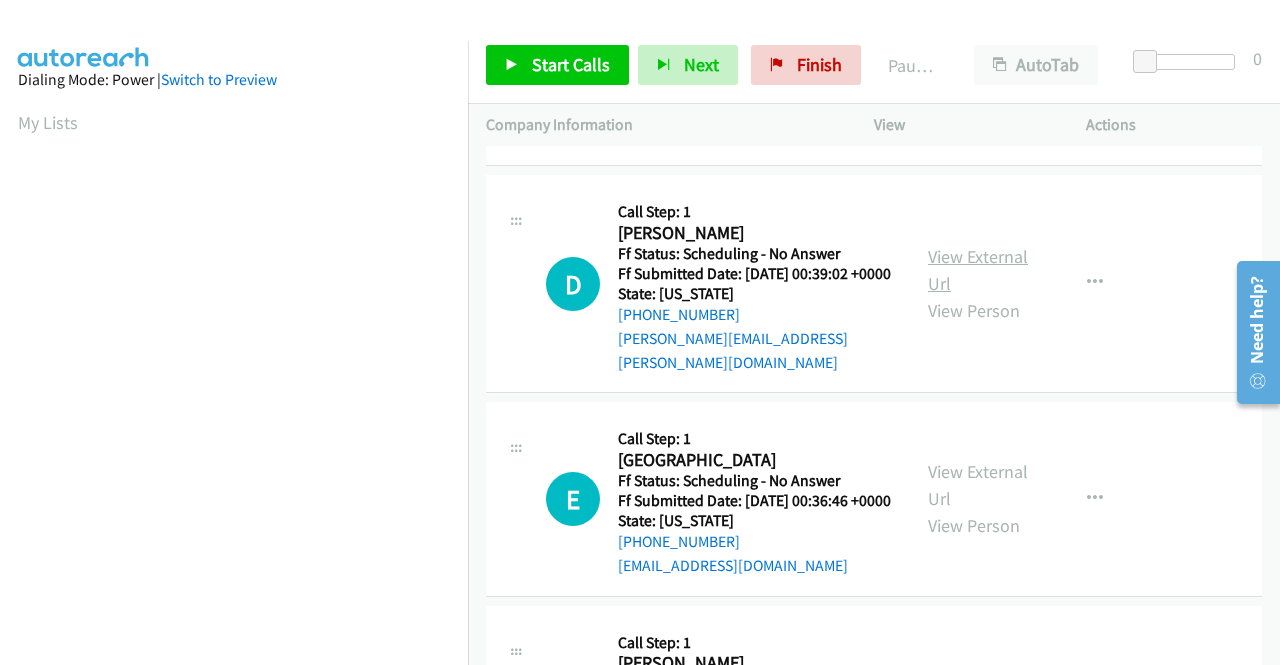 click on "View External Url" at bounding box center [978, 270] 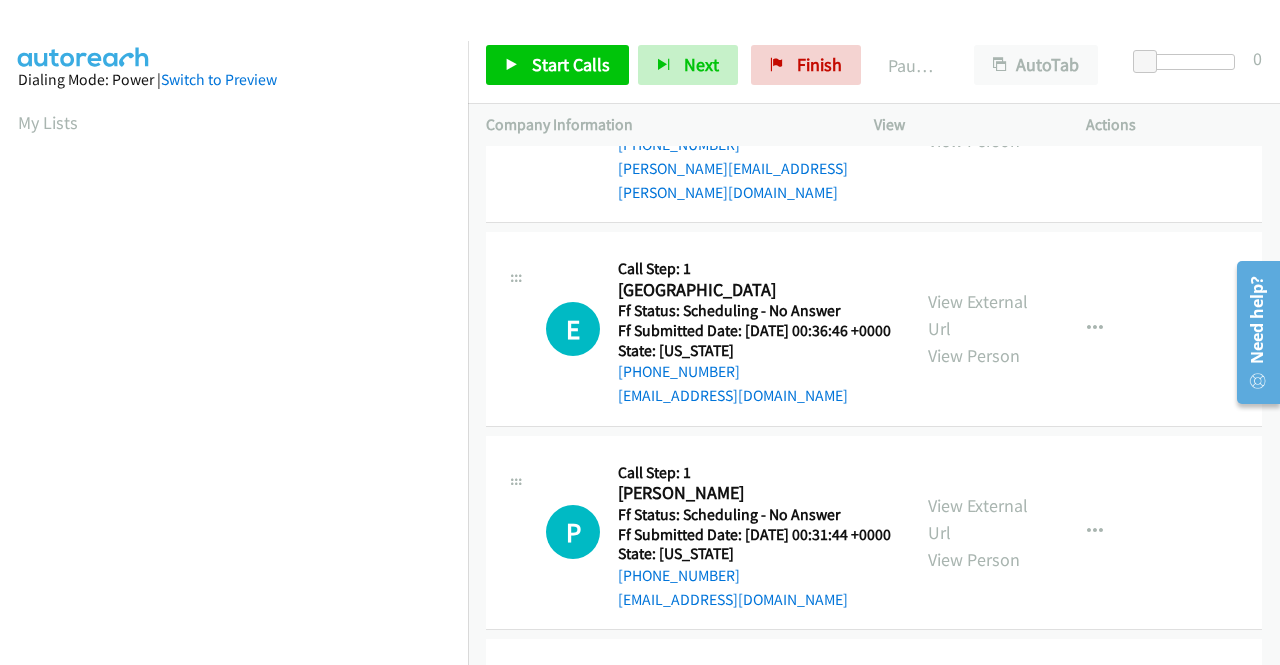 scroll, scrollTop: 1600, scrollLeft: 0, axis: vertical 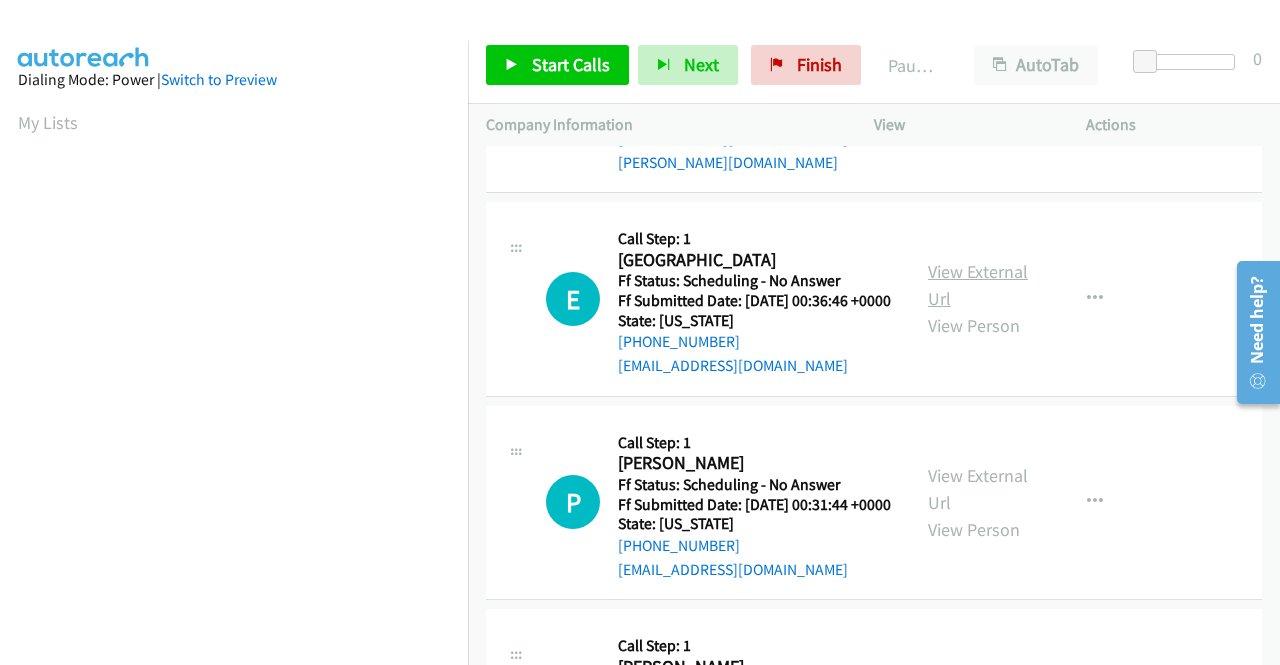 click on "View External Url" at bounding box center (978, 285) 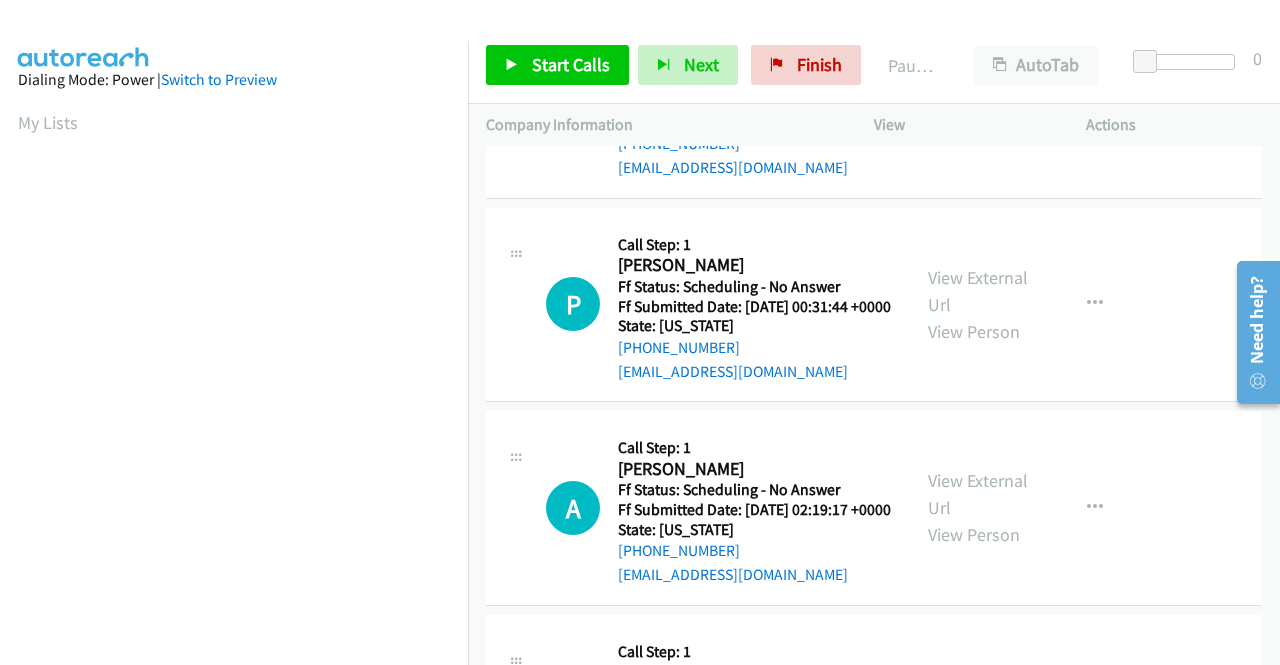 scroll, scrollTop: 1800, scrollLeft: 0, axis: vertical 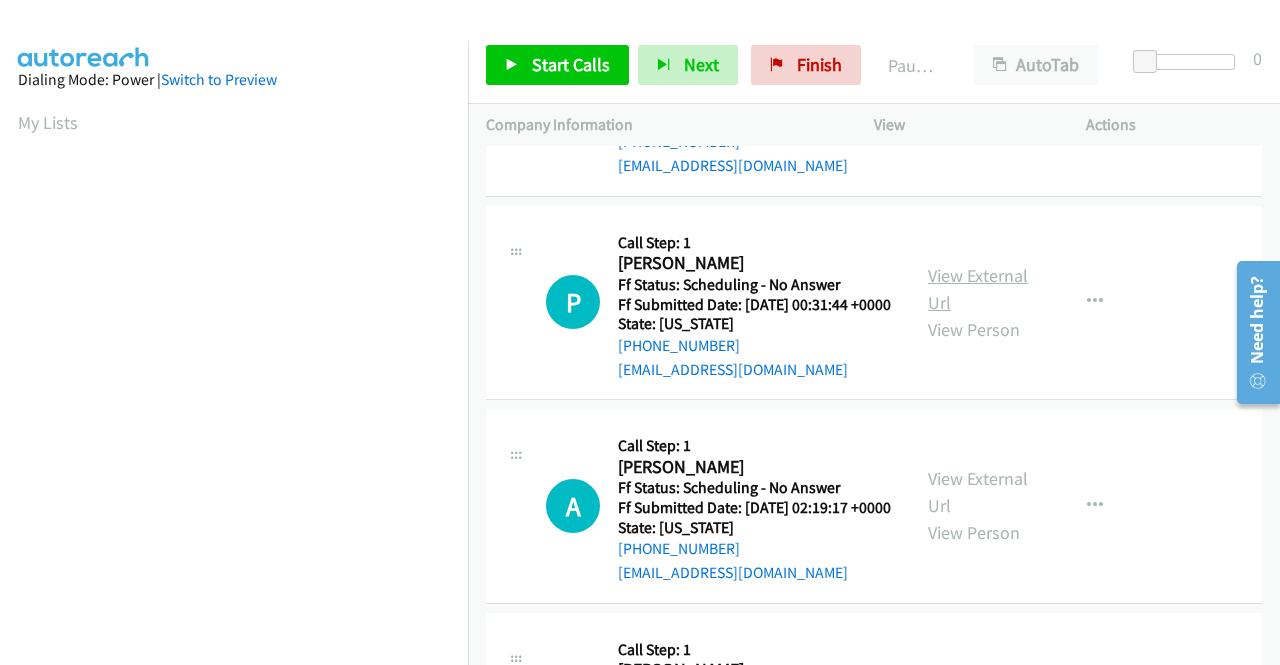 click on "View External Url" at bounding box center [978, 289] 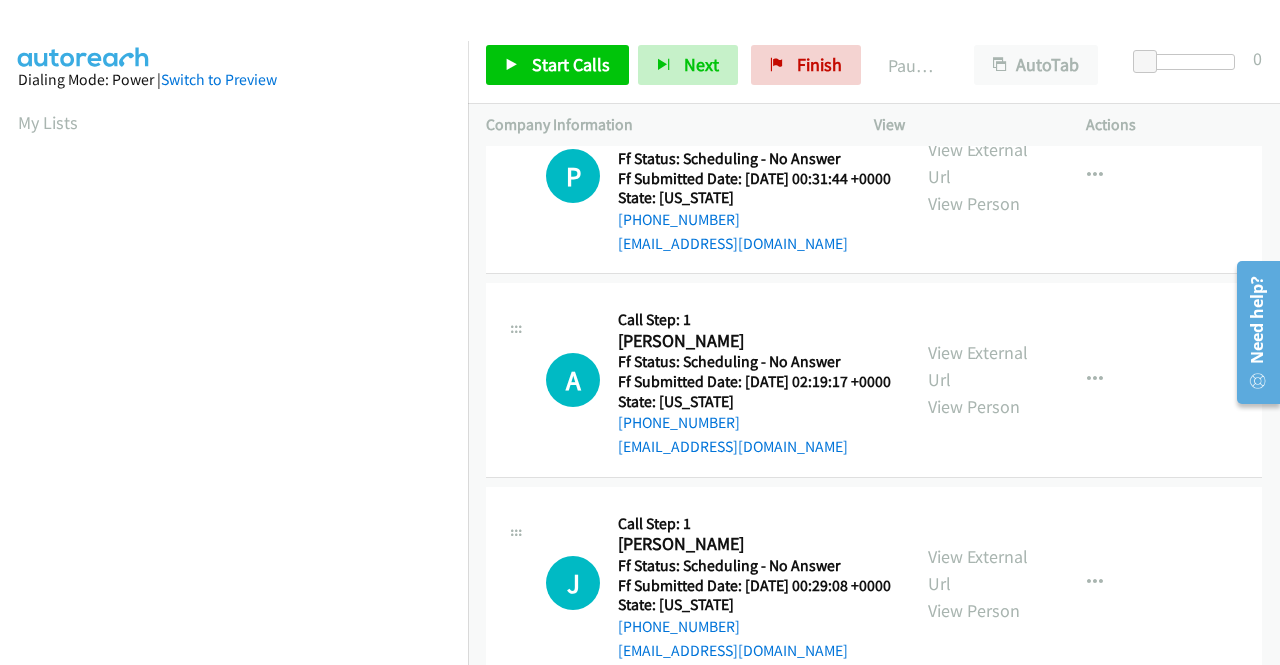 scroll, scrollTop: 2000, scrollLeft: 0, axis: vertical 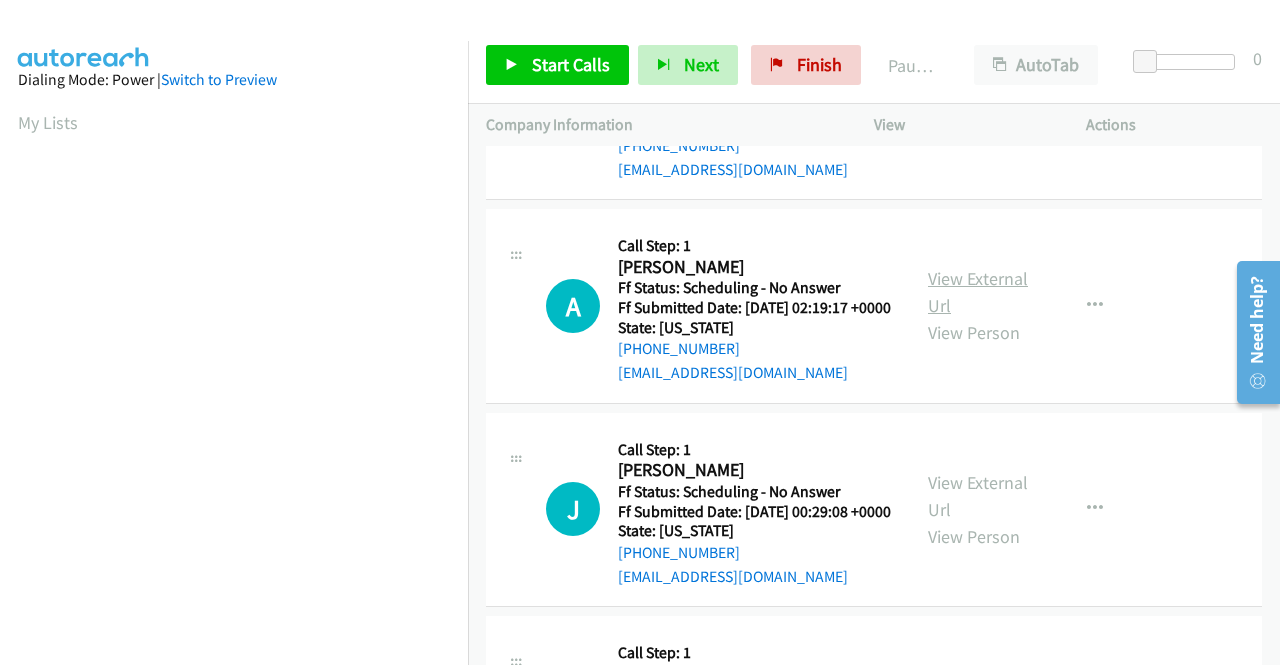 click on "View External Url" at bounding box center (978, 292) 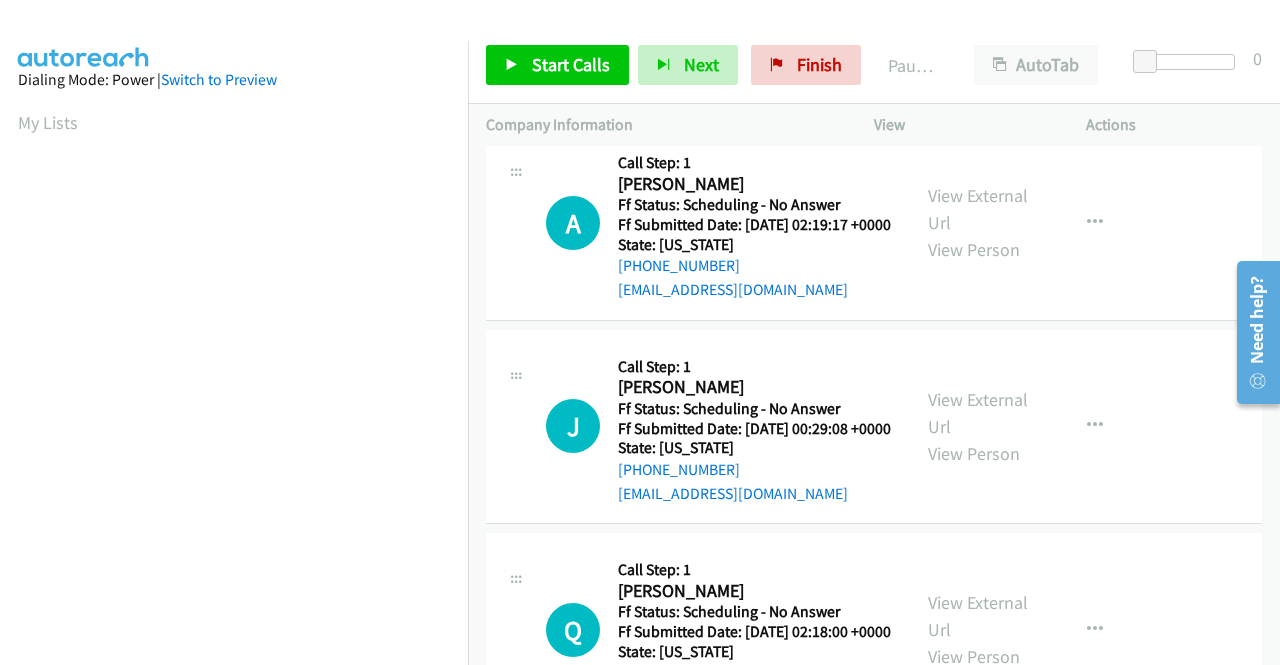 scroll, scrollTop: 2200, scrollLeft: 0, axis: vertical 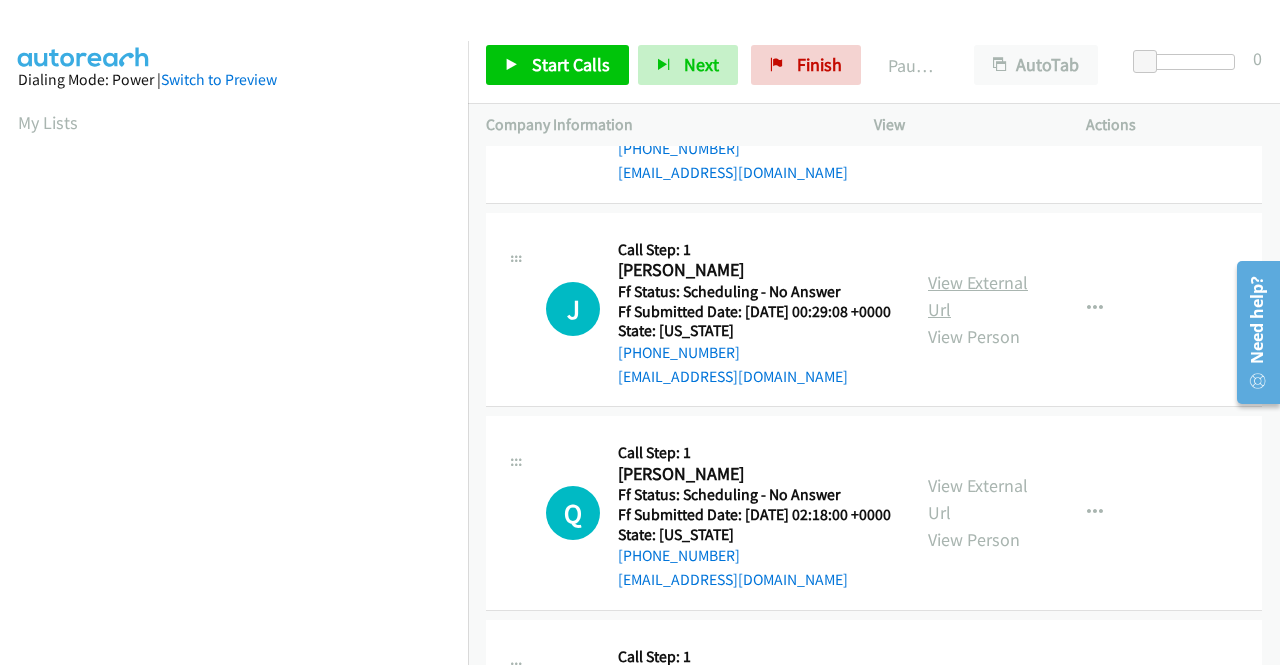 click on "View External Url" at bounding box center [978, 296] 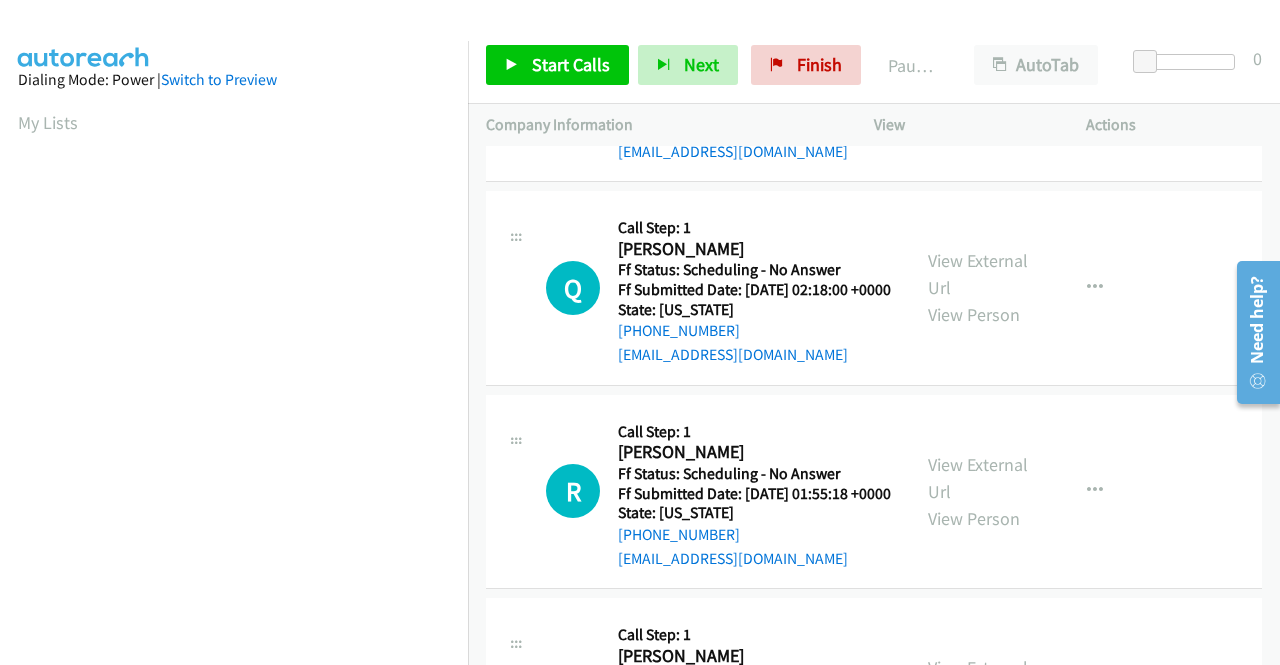 scroll, scrollTop: 2500, scrollLeft: 0, axis: vertical 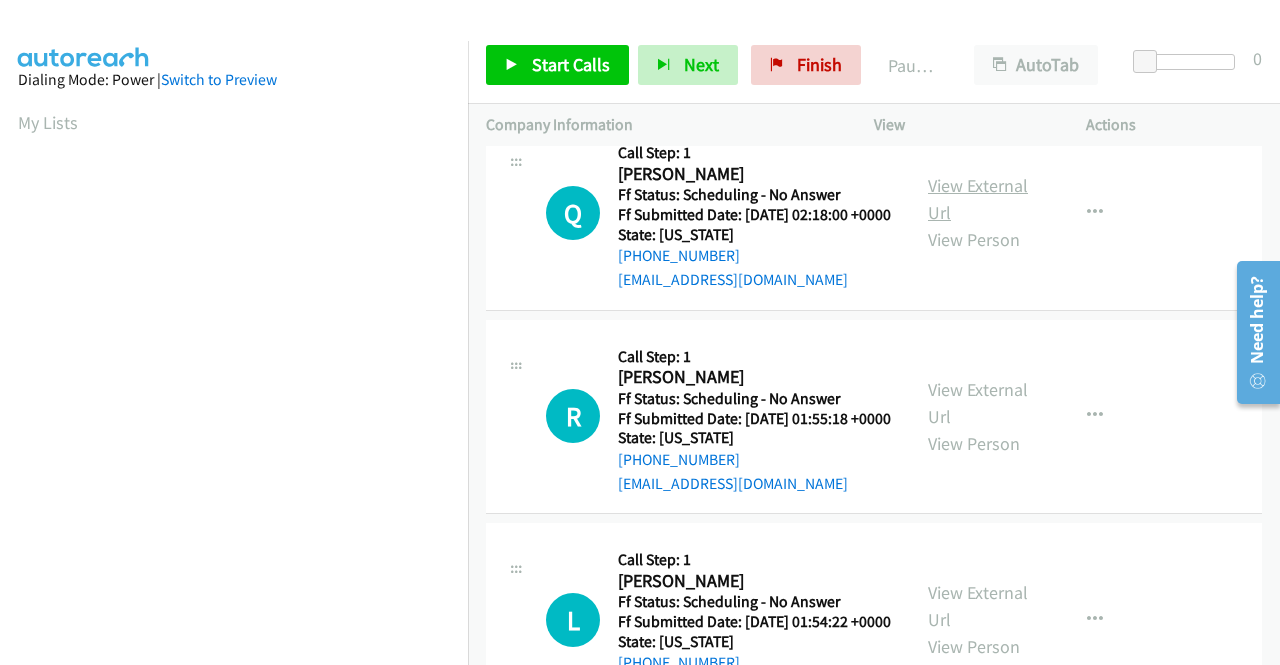 click on "View External Url" at bounding box center [978, 199] 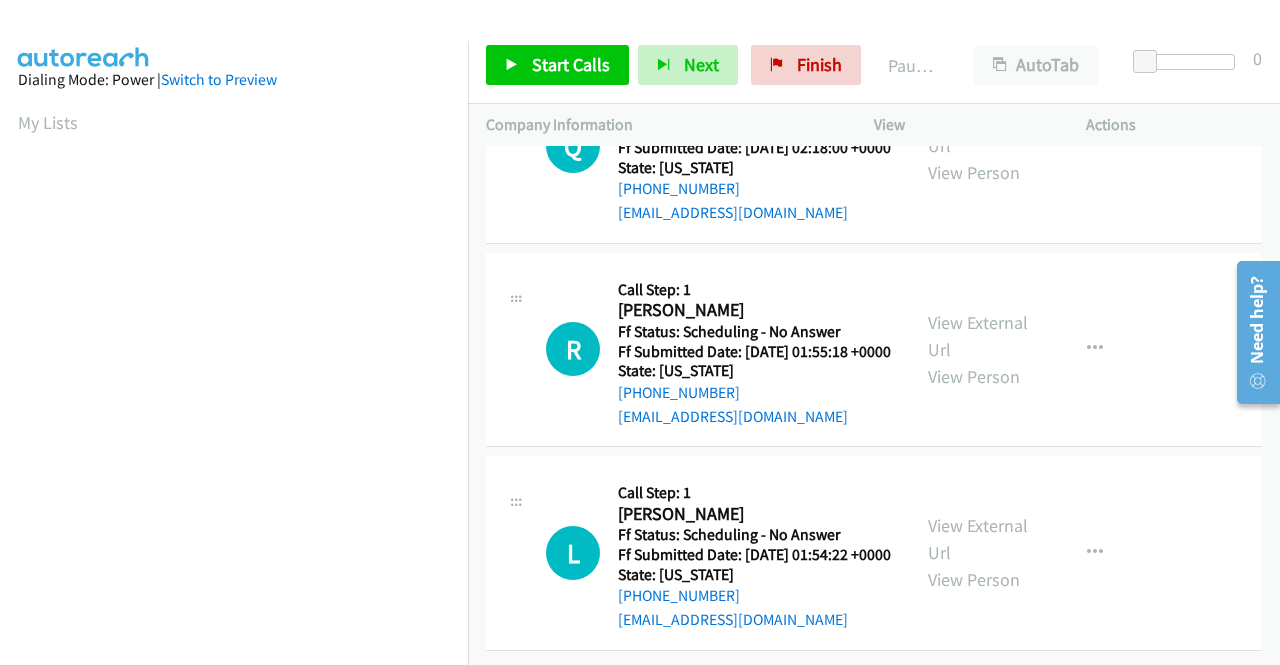 scroll, scrollTop: 2700, scrollLeft: 0, axis: vertical 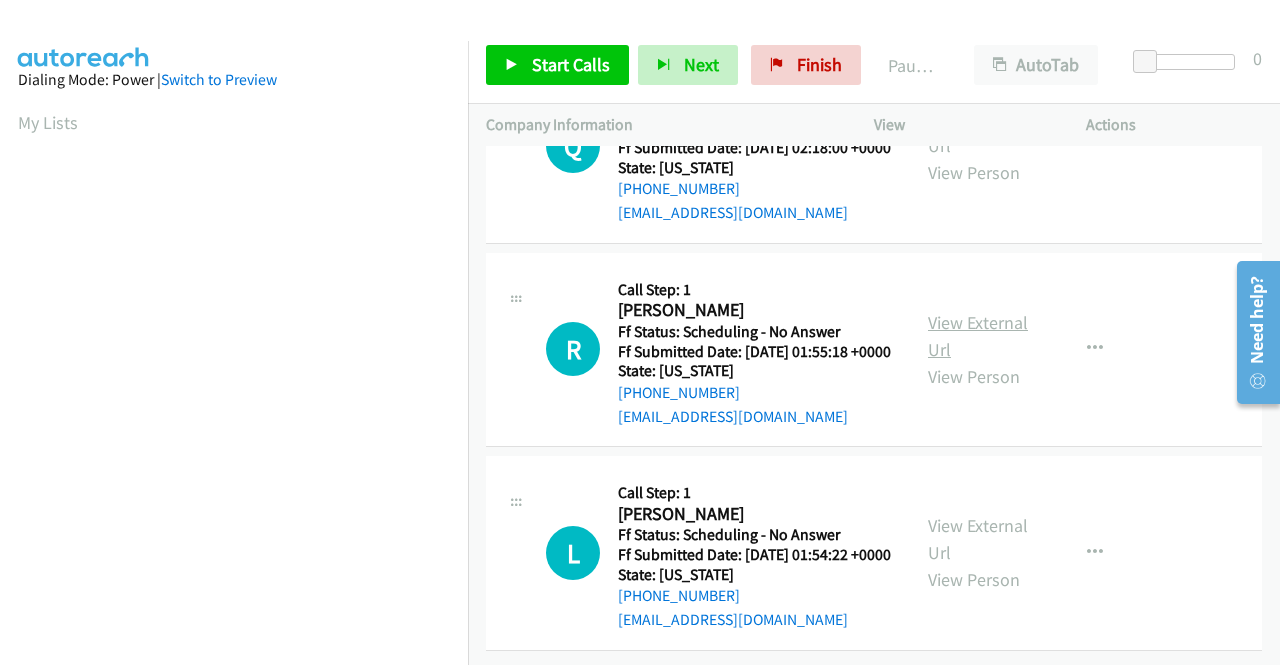 click on "View External Url" at bounding box center [978, 336] 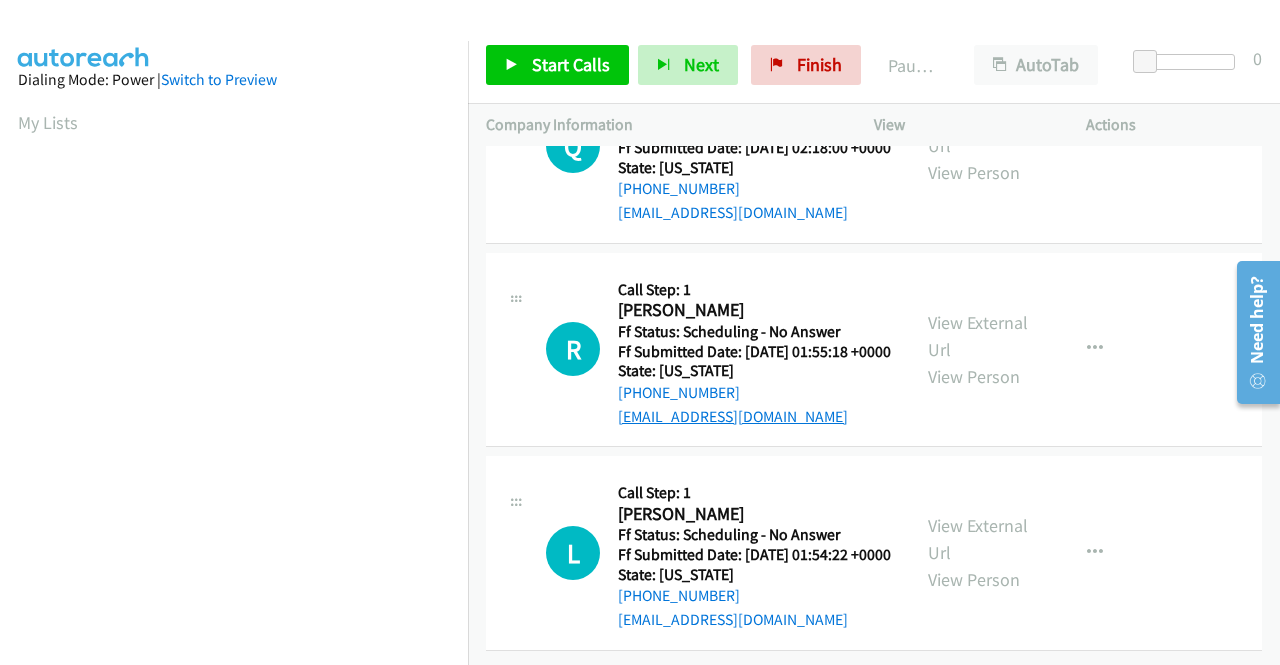 scroll, scrollTop: 2848, scrollLeft: 0, axis: vertical 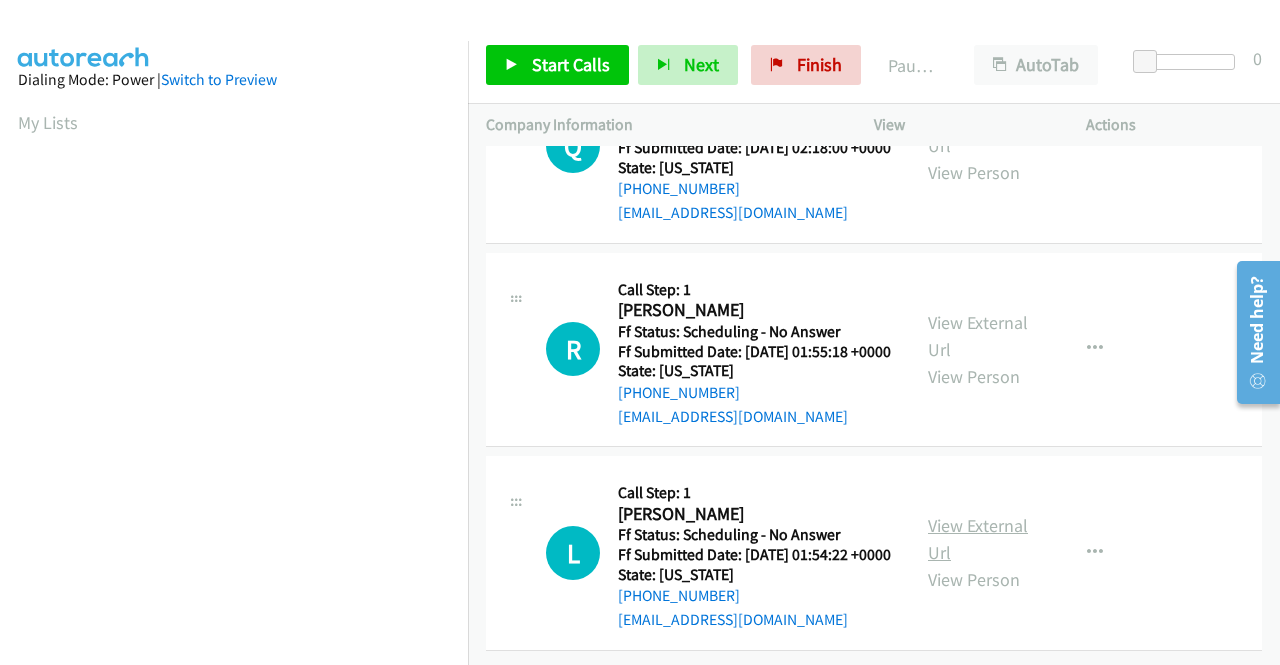 click on "View External Url" at bounding box center (978, 539) 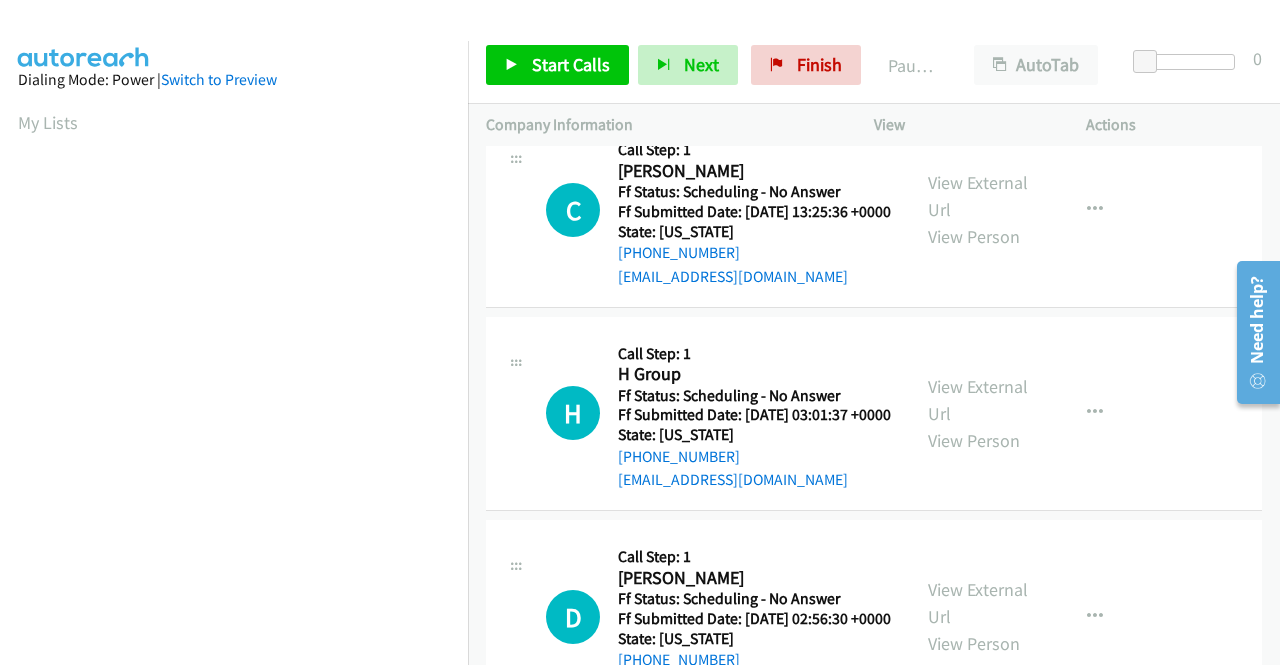 scroll, scrollTop: 0, scrollLeft: 0, axis: both 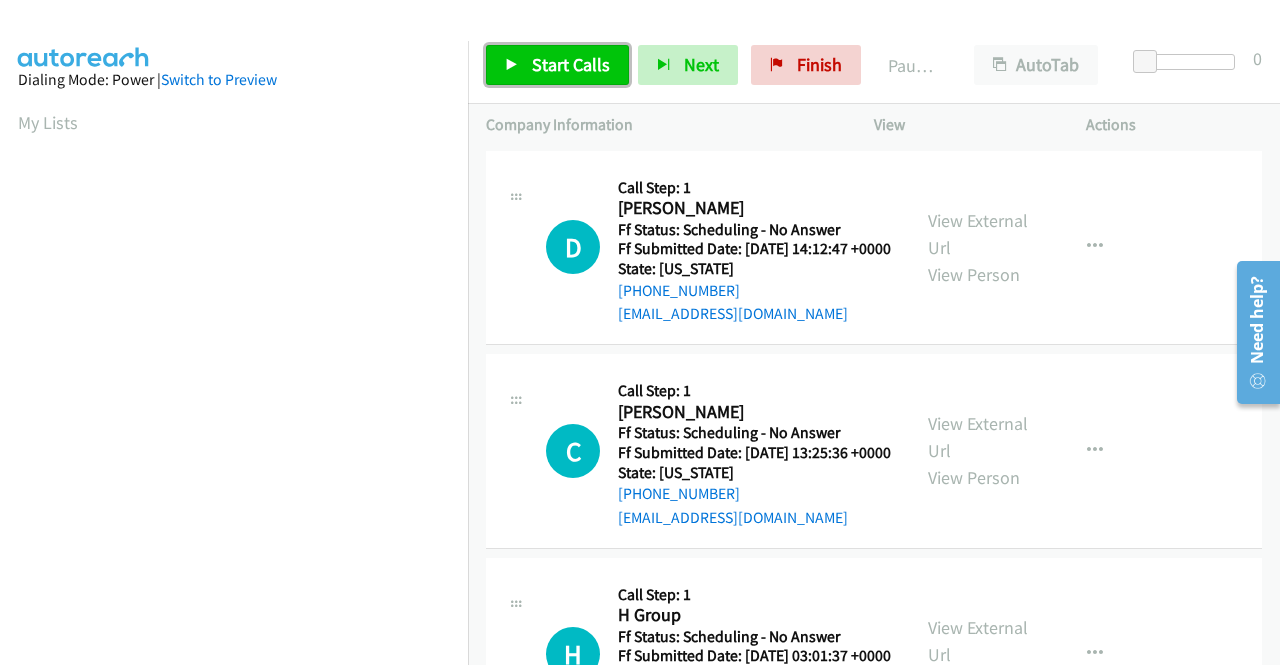 click on "Start Calls" at bounding box center [557, 65] 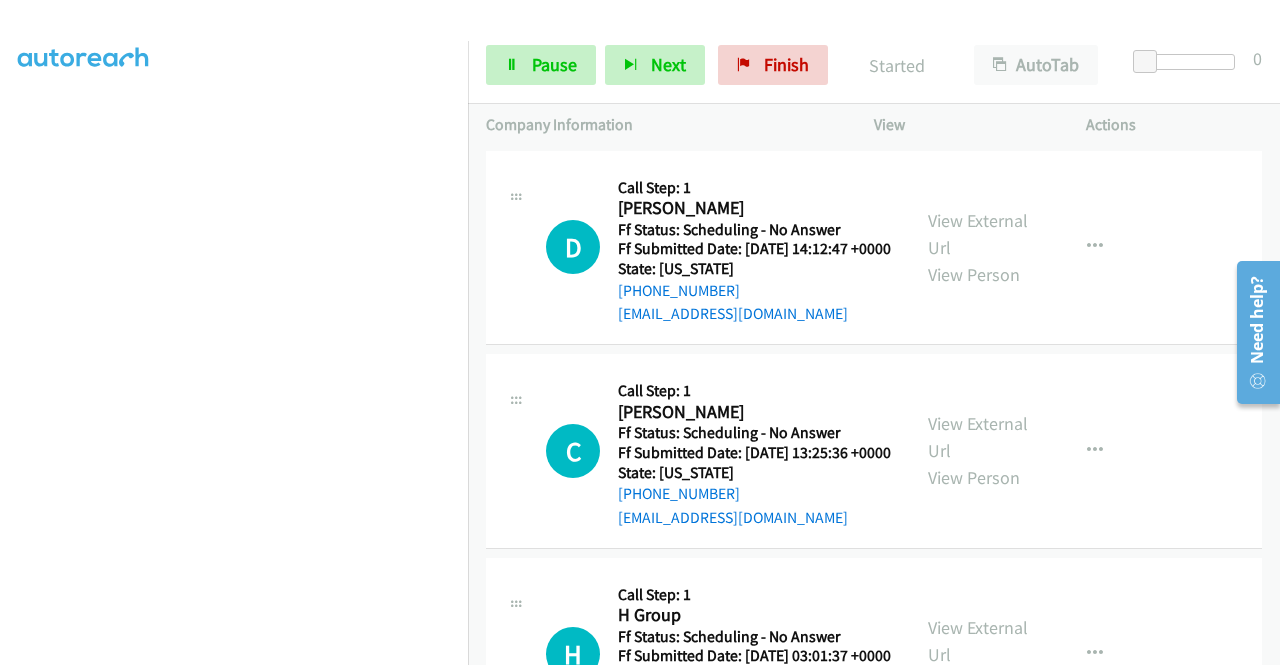 scroll, scrollTop: 456, scrollLeft: 0, axis: vertical 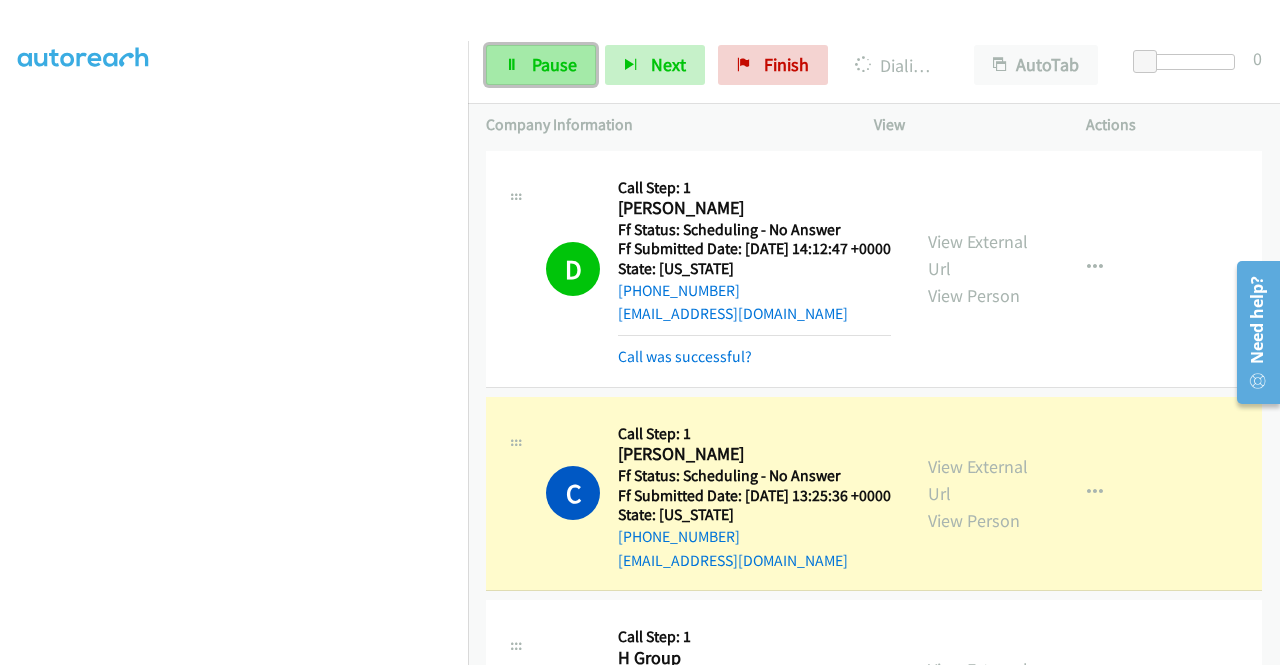 click on "Pause" at bounding box center [554, 64] 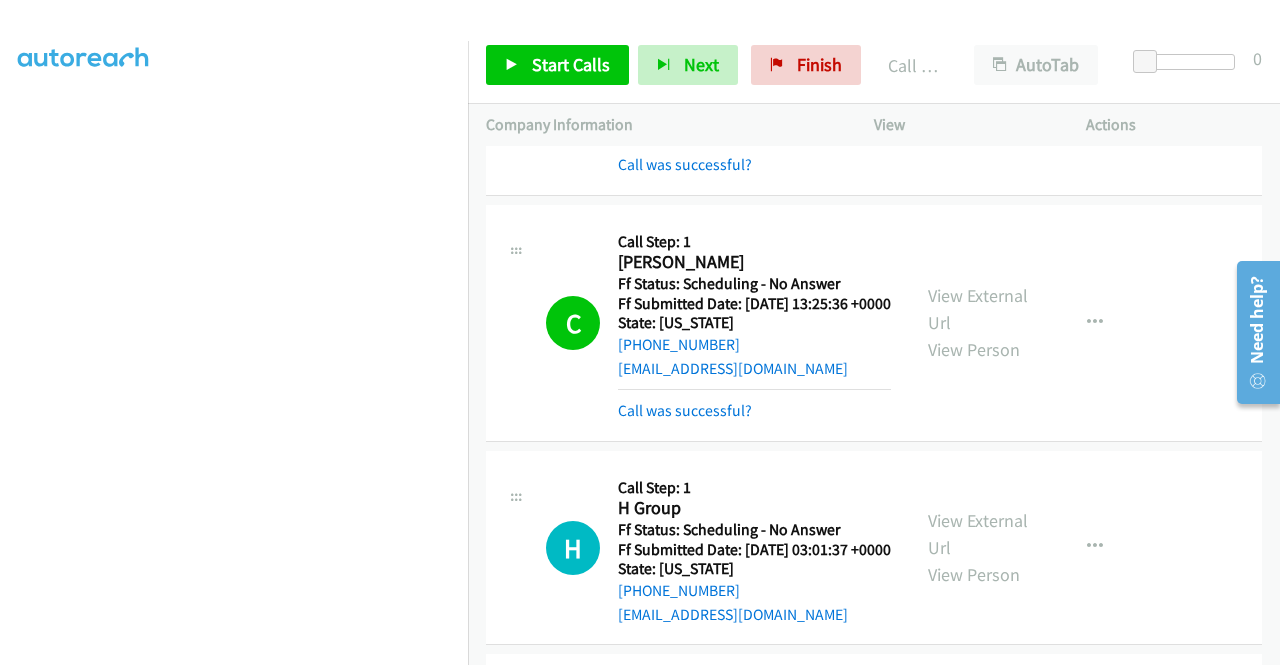 scroll, scrollTop: 200, scrollLeft: 0, axis: vertical 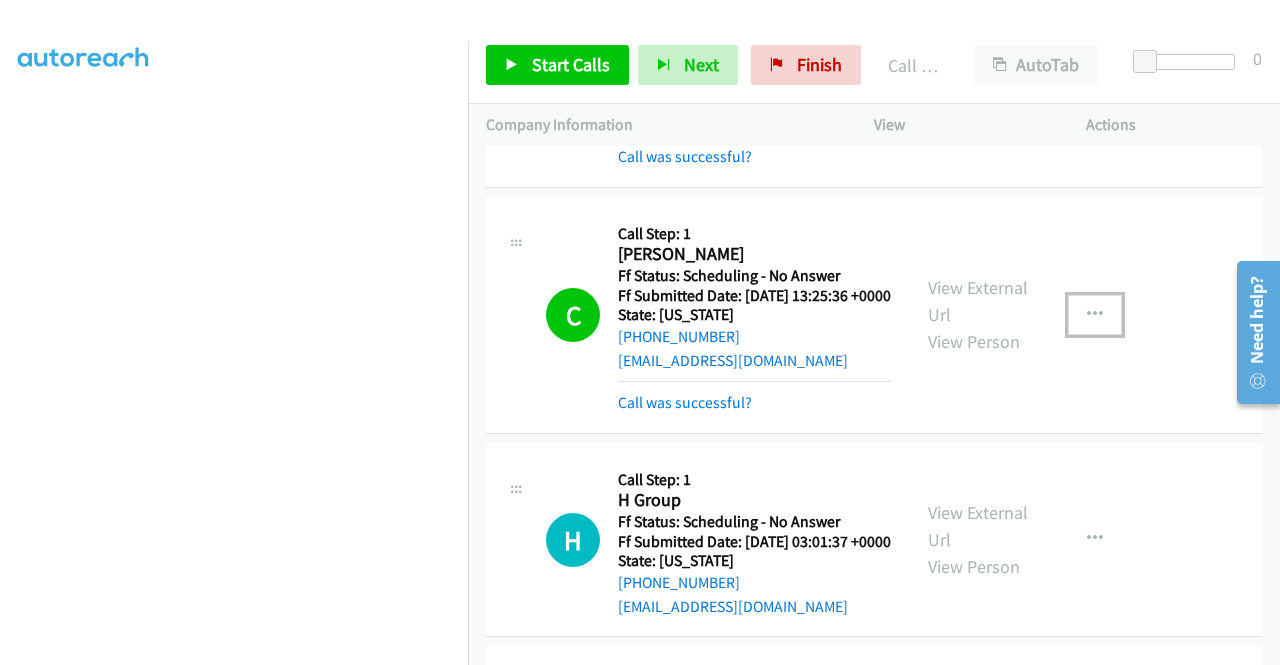 click at bounding box center [1095, 315] 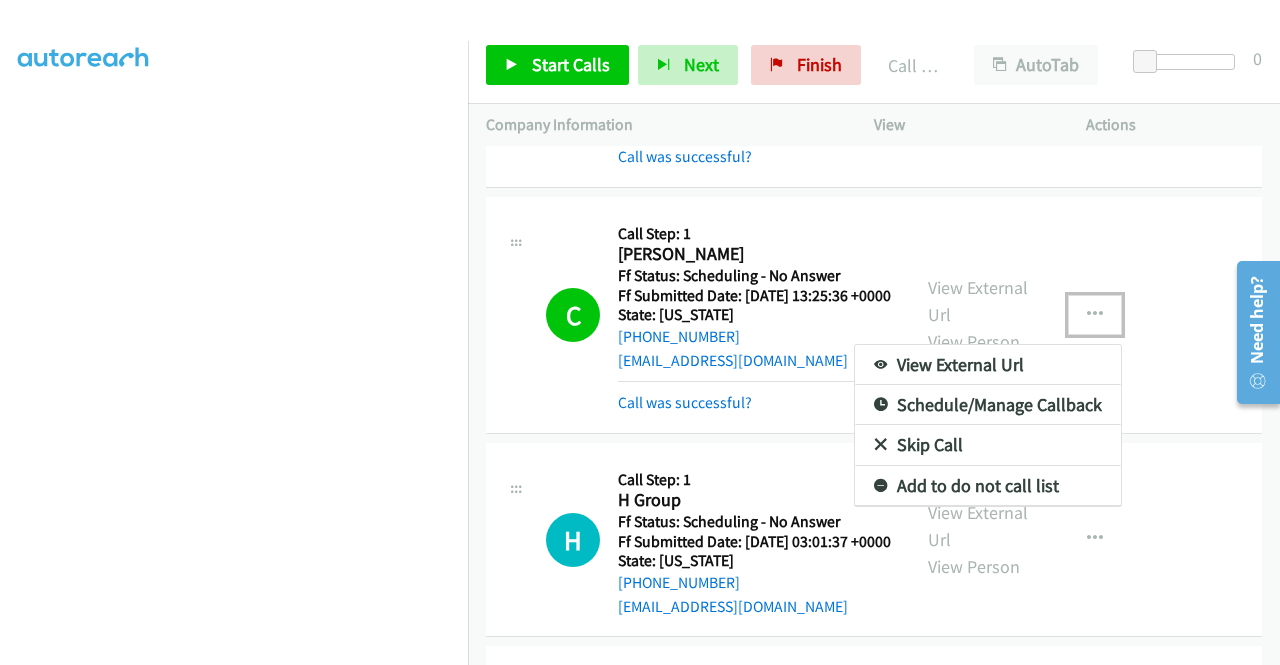 click on "Add to do not call list" at bounding box center (988, 486) 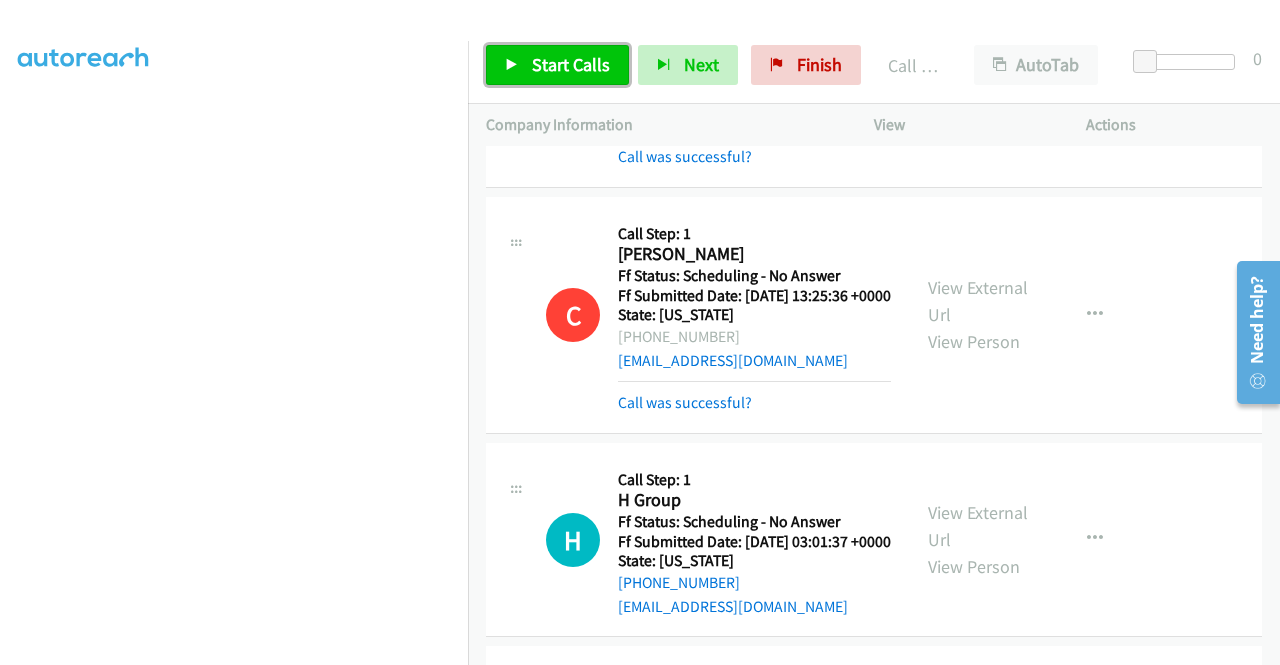 click at bounding box center [512, 66] 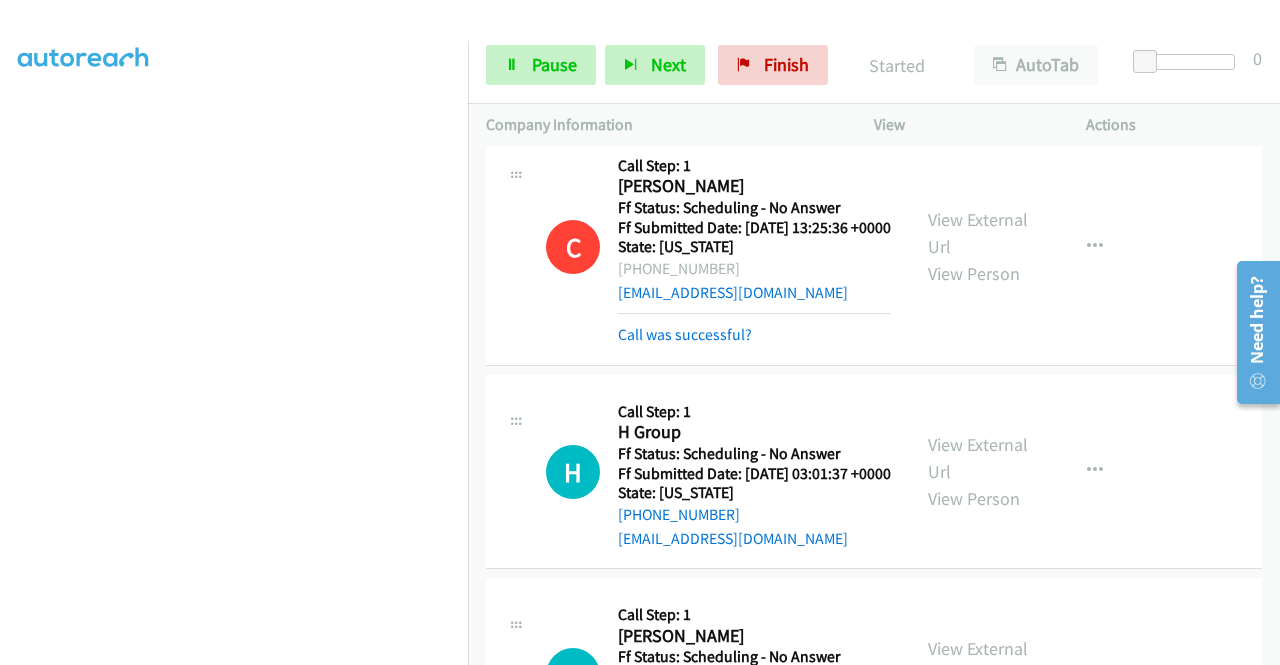 scroll, scrollTop: 300, scrollLeft: 0, axis: vertical 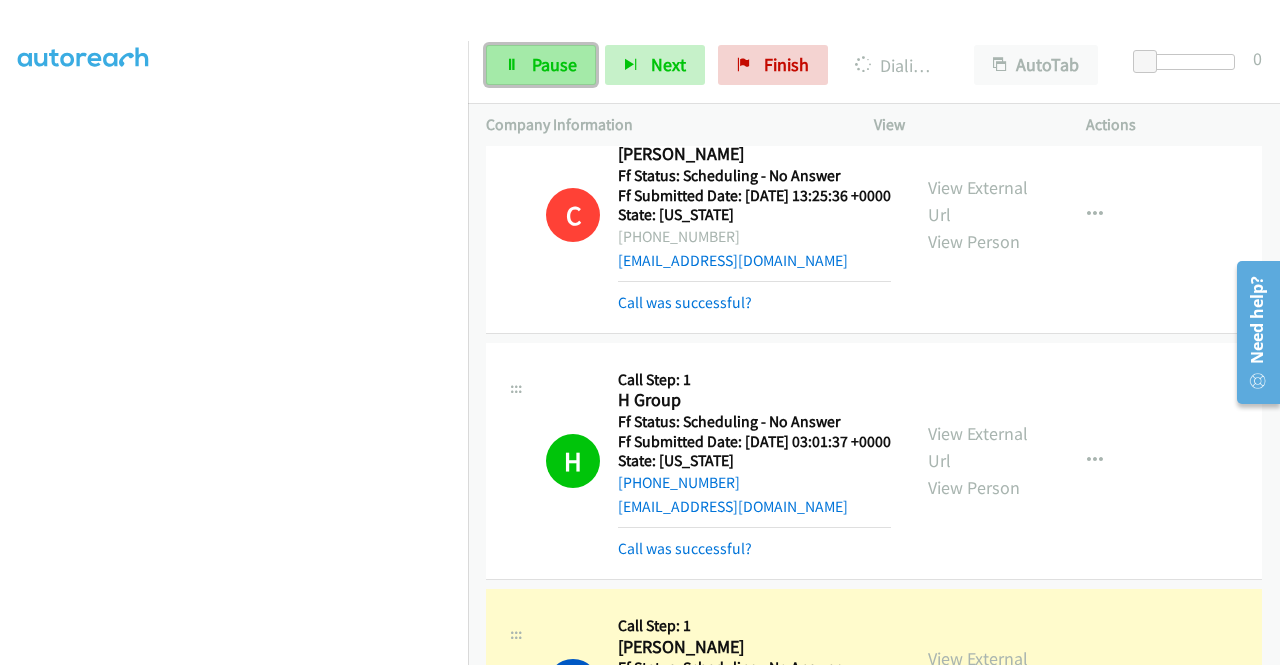 click on "Pause" at bounding box center [541, 65] 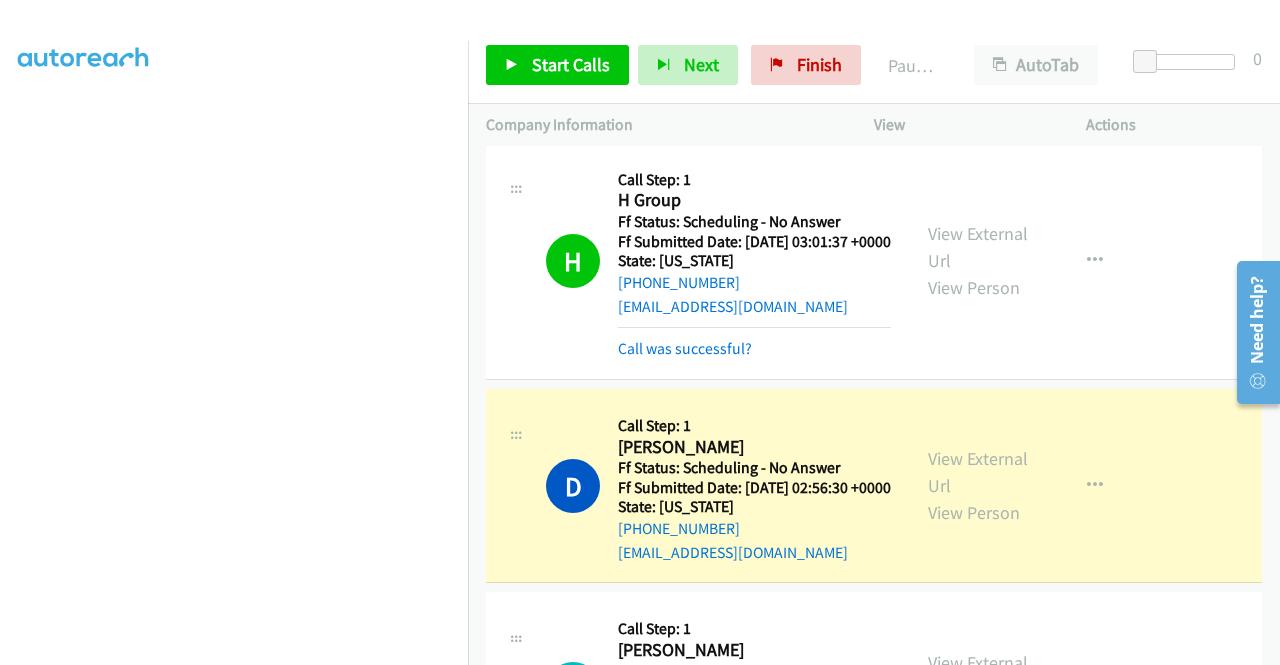 scroll, scrollTop: 600, scrollLeft: 0, axis: vertical 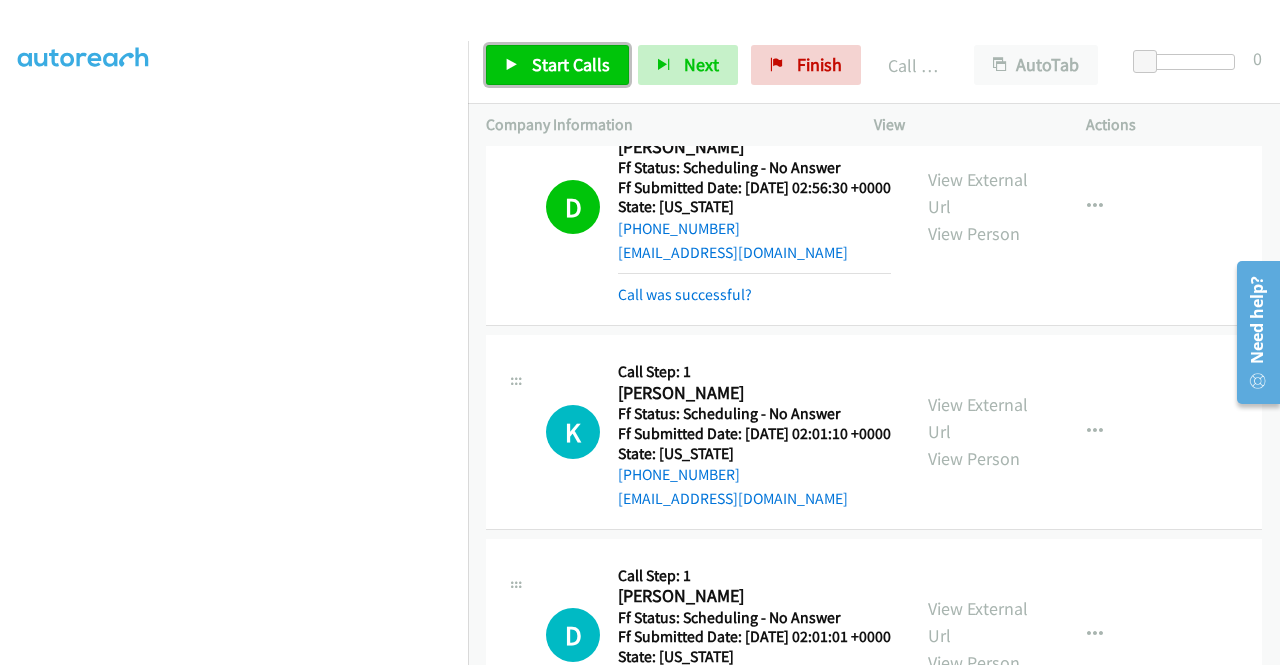 click on "Start Calls" at bounding box center [571, 64] 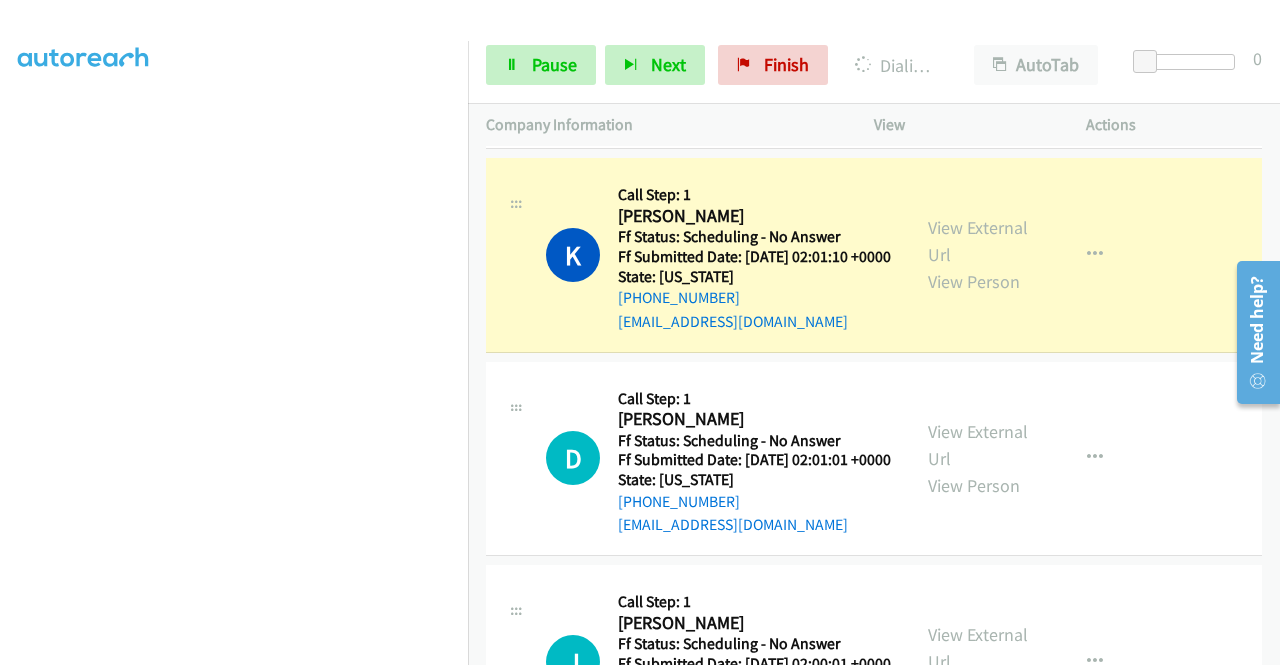 scroll, scrollTop: 1000, scrollLeft: 0, axis: vertical 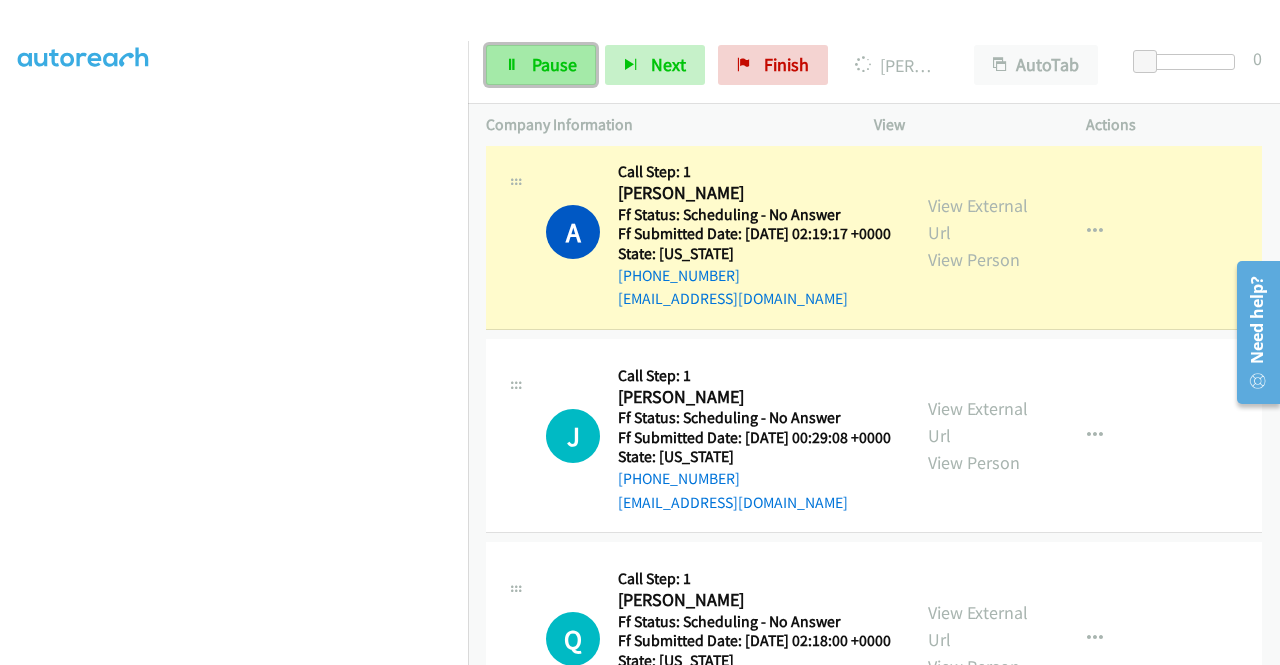 click on "Pause" at bounding box center [554, 64] 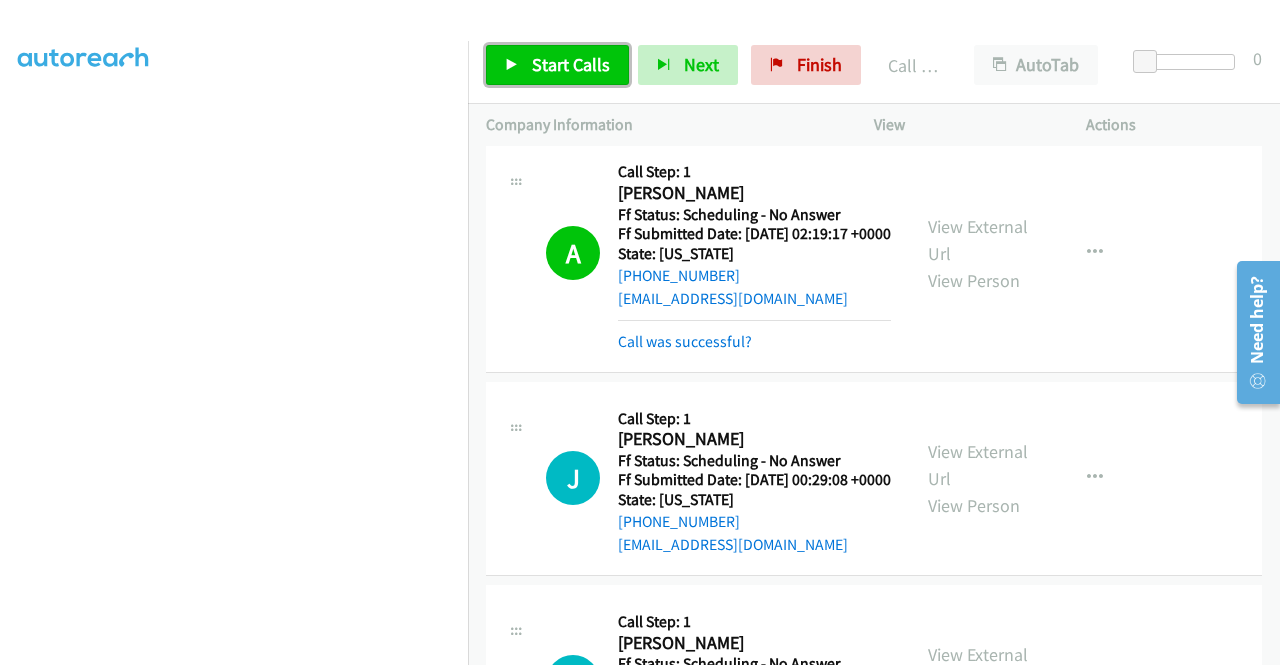 click on "Start Calls" at bounding box center (571, 64) 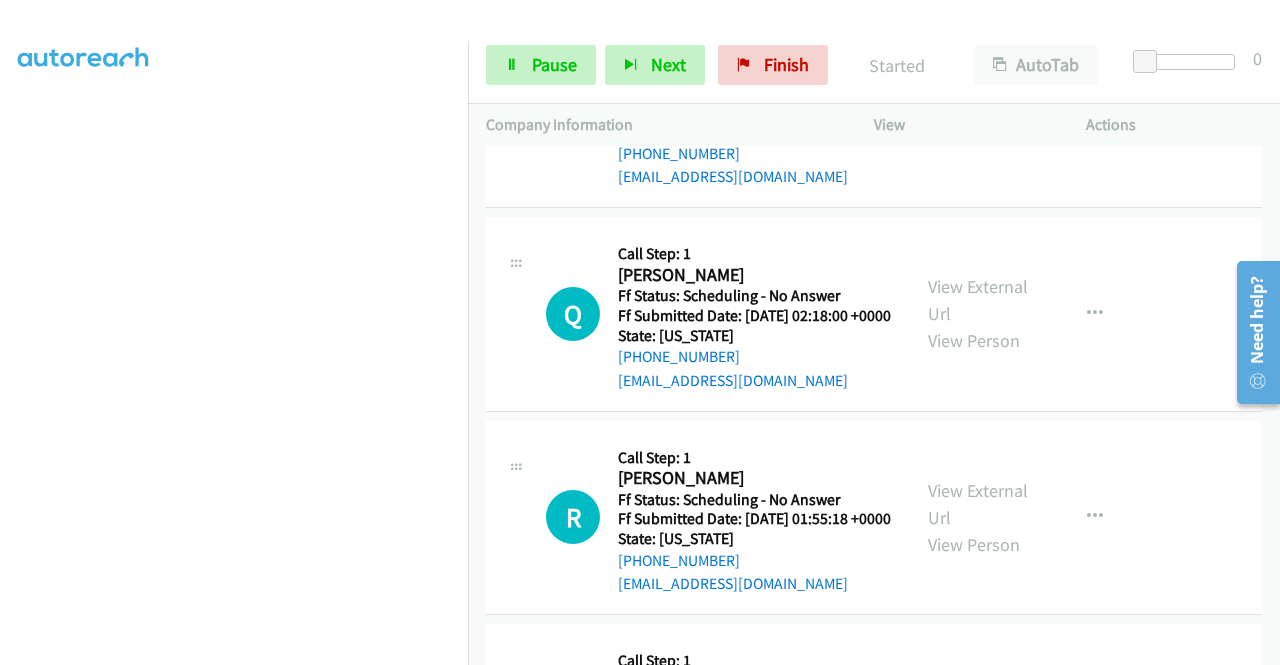 scroll, scrollTop: 2900, scrollLeft: 0, axis: vertical 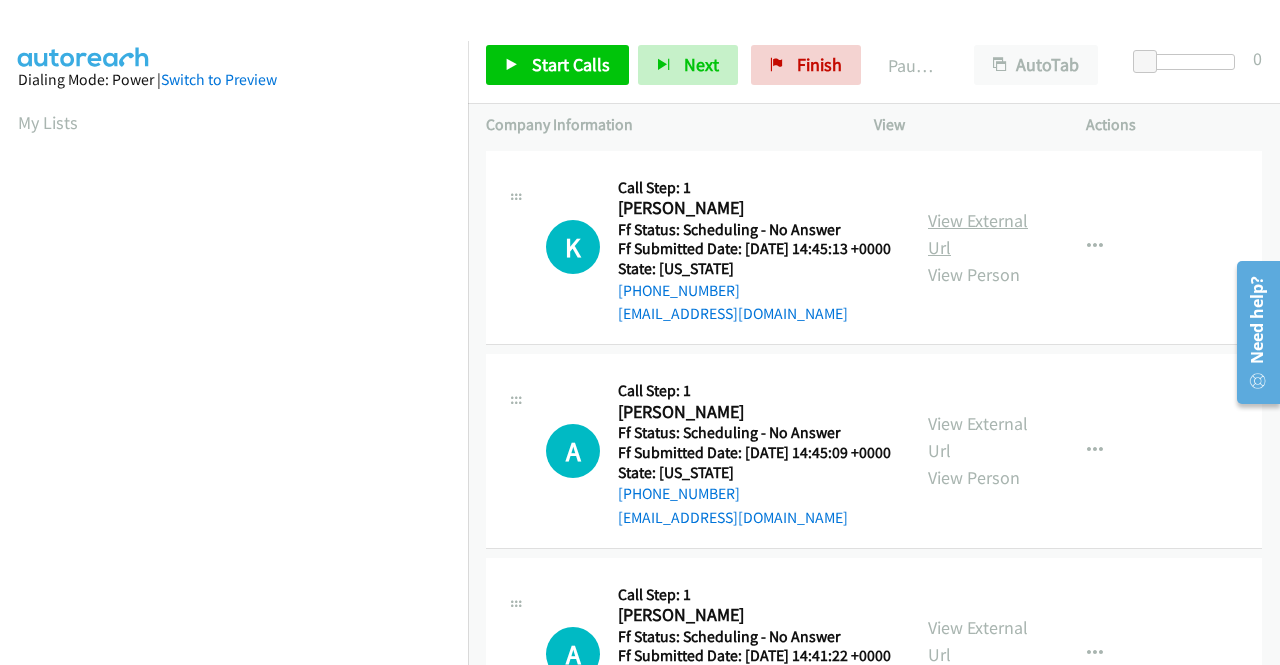 click on "View External Url" at bounding box center [978, 234] 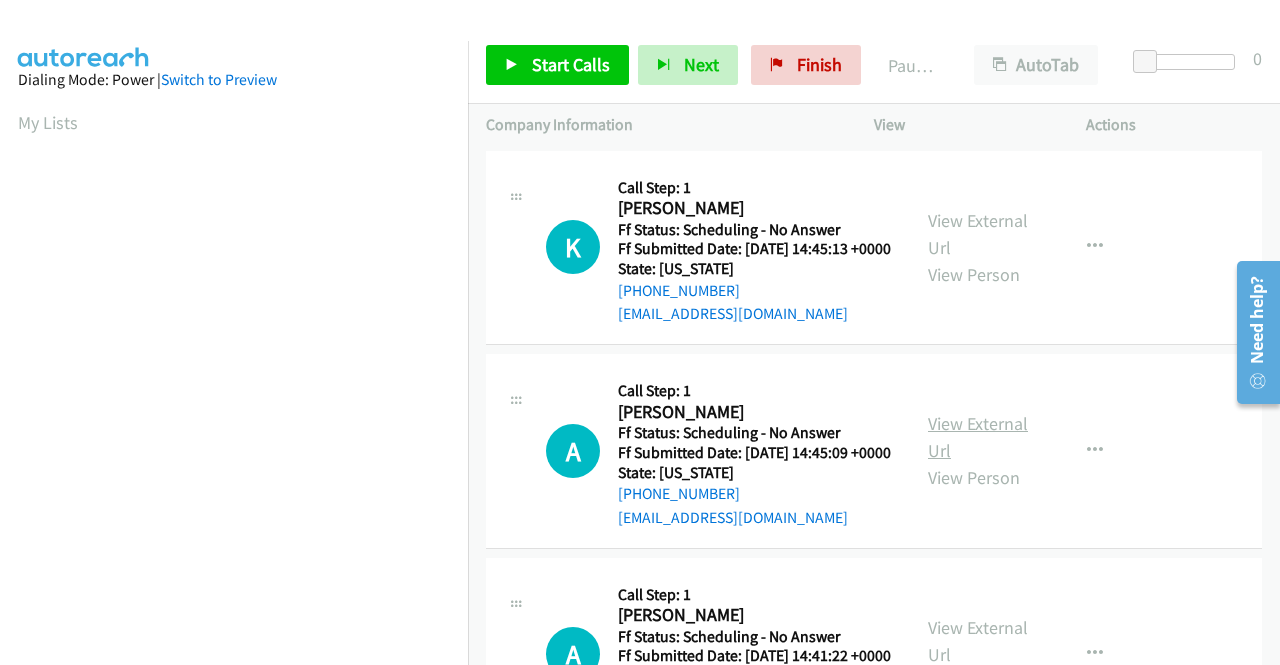 click on "View External Url" at bounding box center (978, 437) 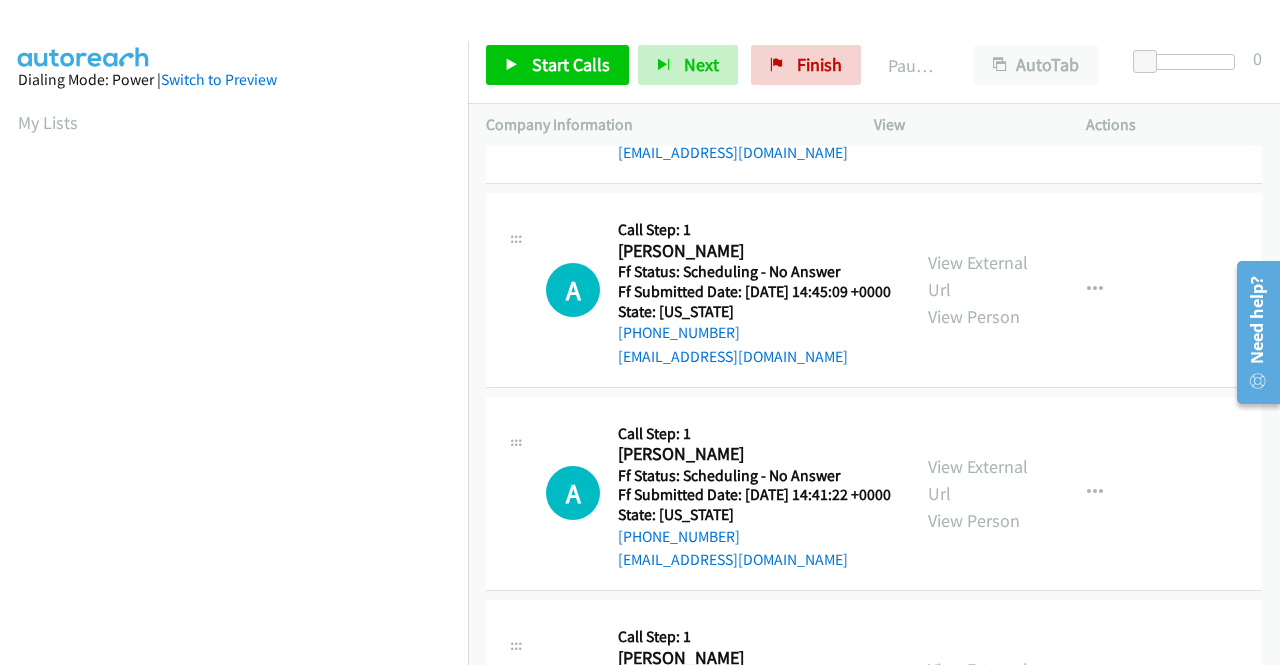 scroll, scrollTop: 200, scrollLeft: 0, axis: vertical 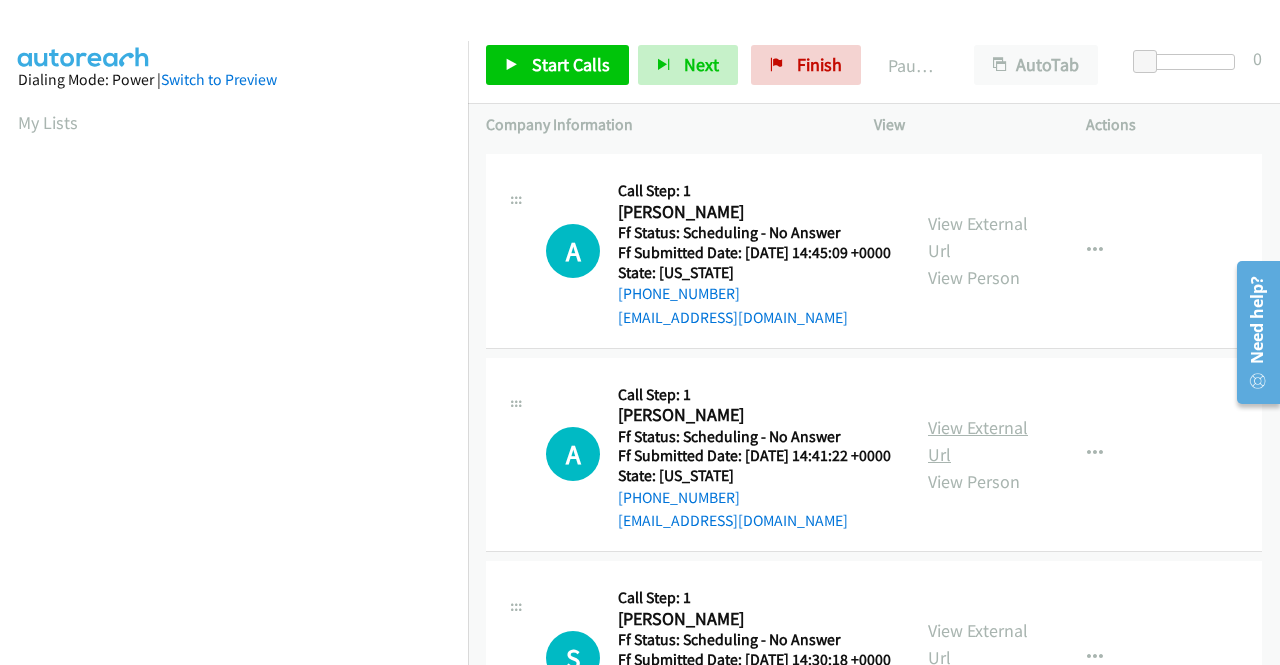 click on "View External Url" at bounding box center [978, 441] 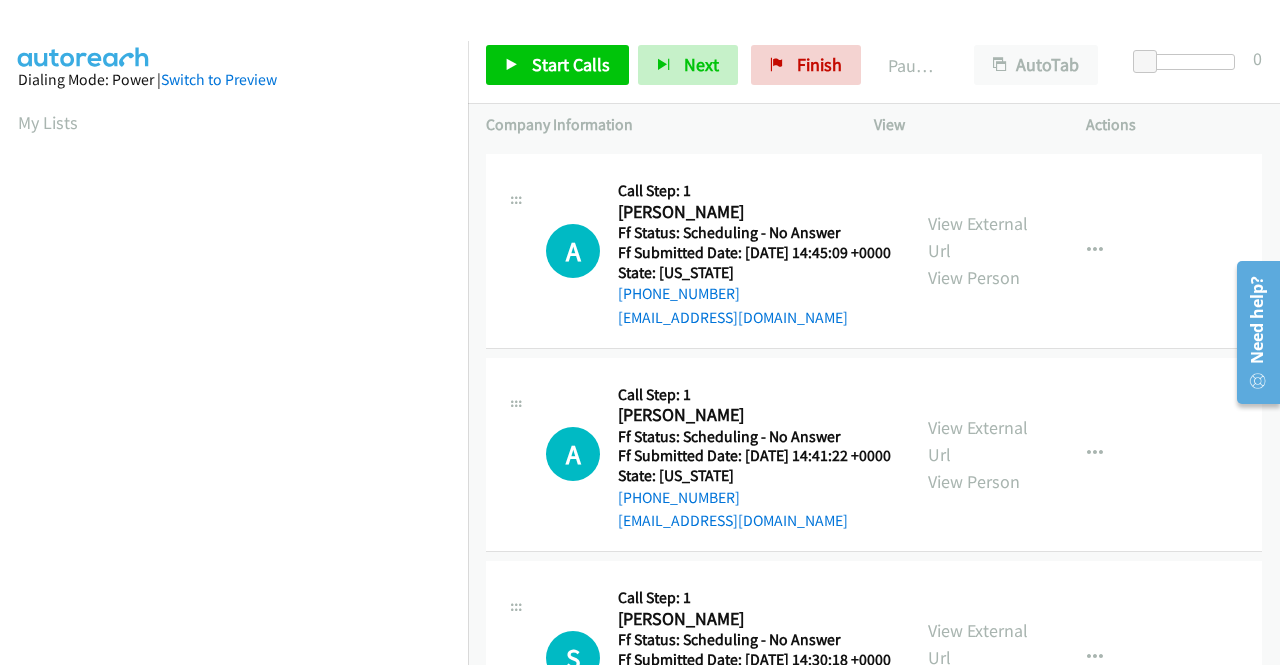 scroll, scrollTop: 400, scrollLeft: 0, axis: vertical 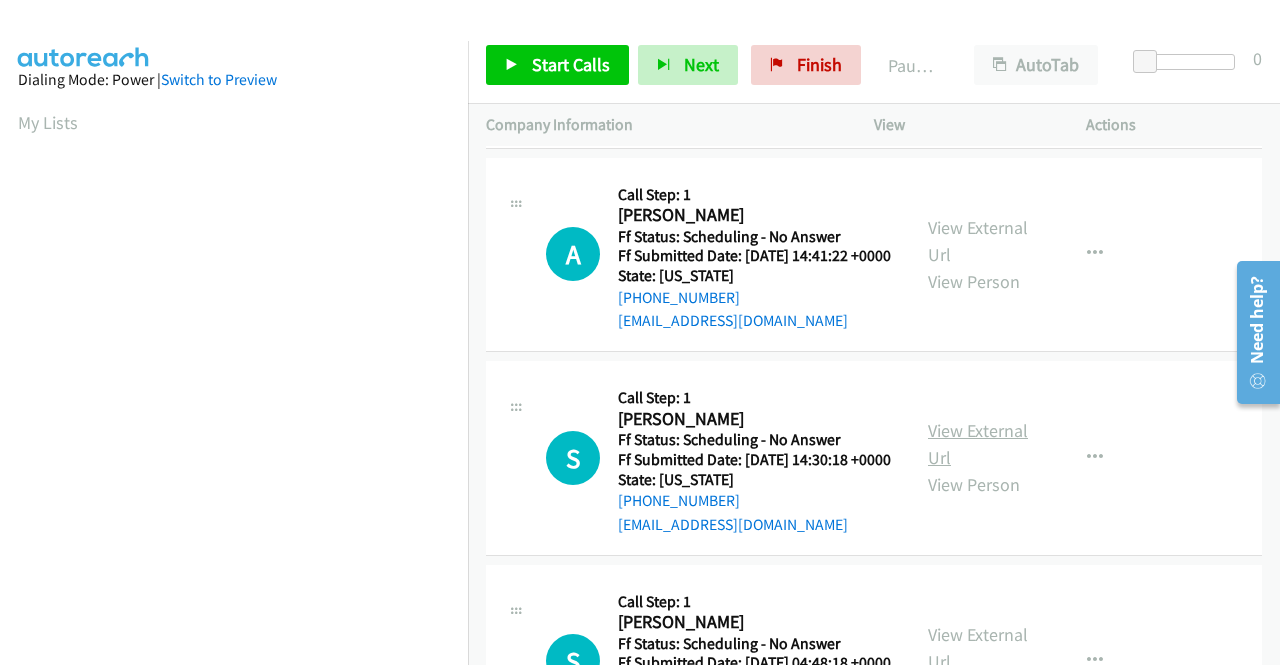 click on "View External Url" at bounding box center (978, 444) 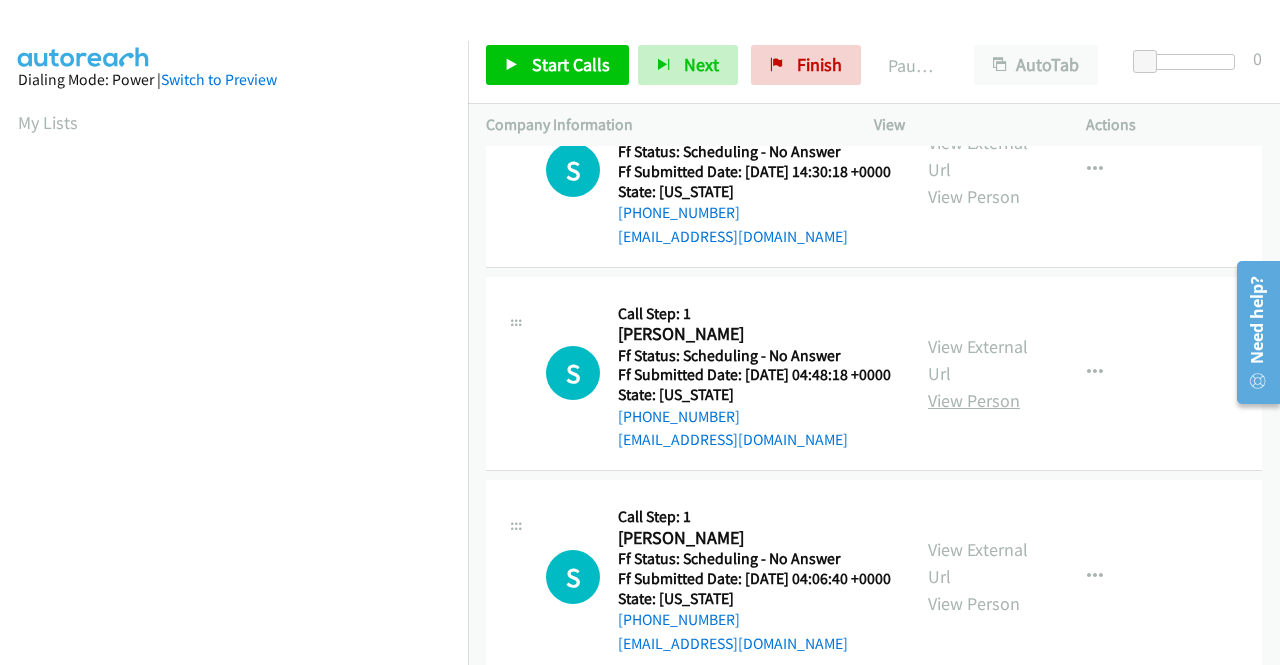 scroll, scrollTop: 700, scrollLeft: 0, axis: vertical 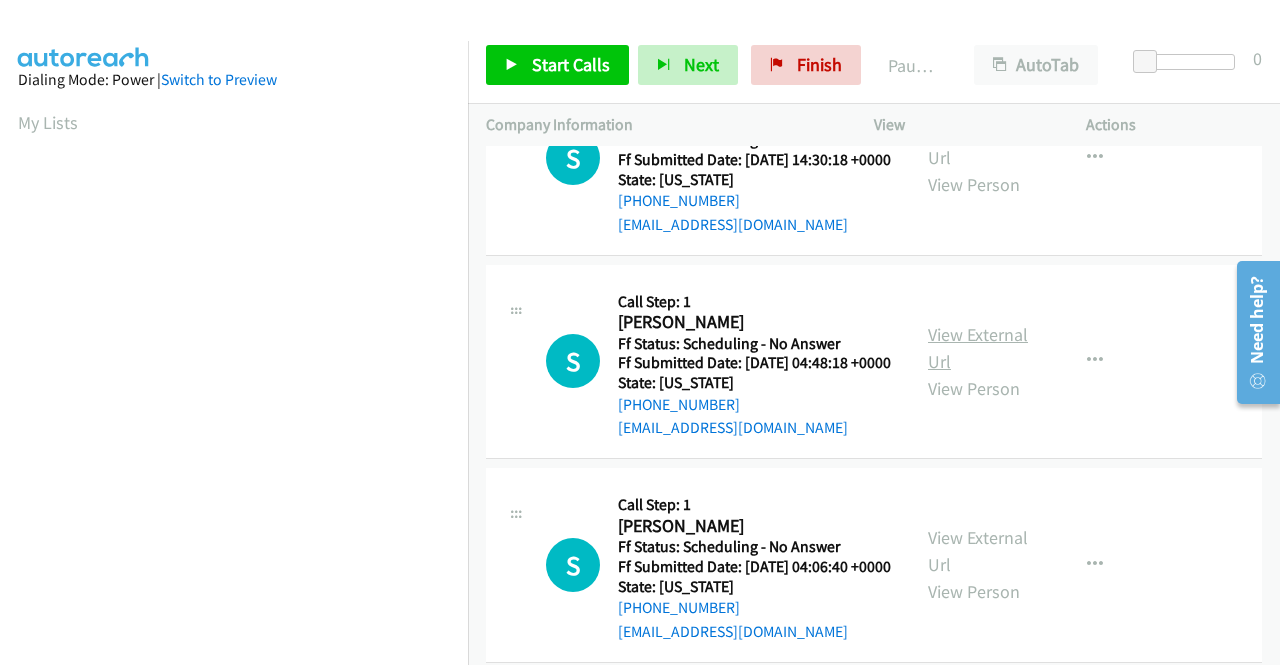 click on "View External Url" at bounding box center (978, 348) 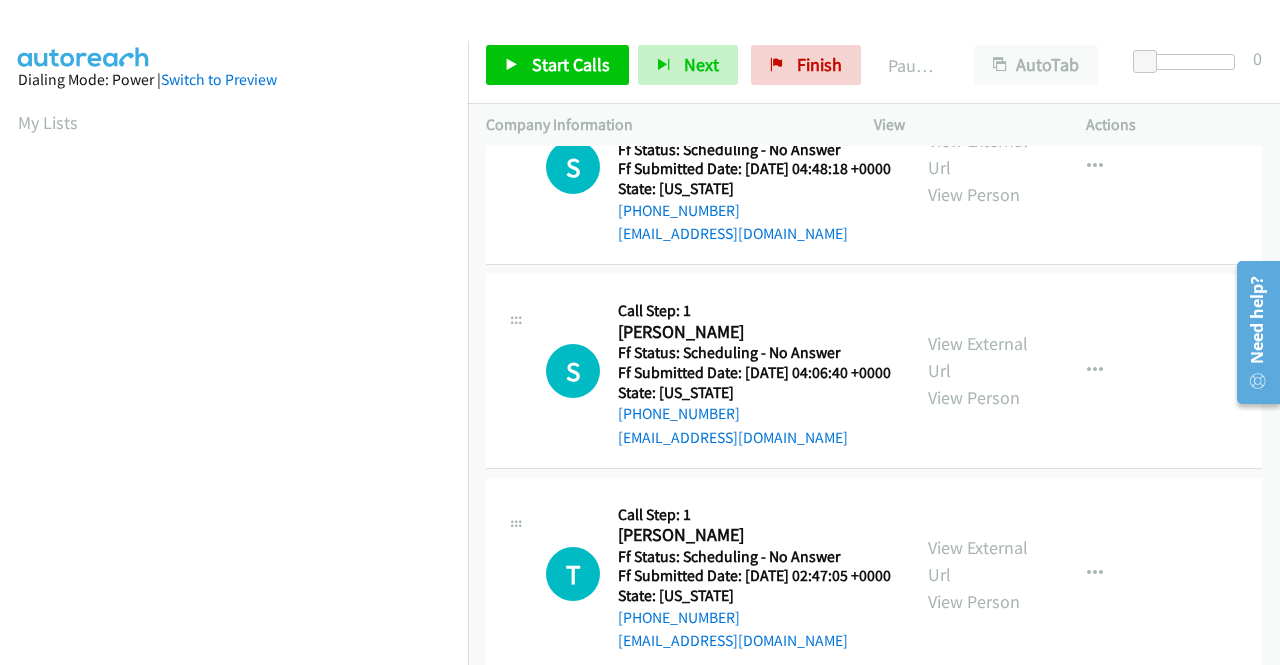scroll, scrollTop: 900, scrollLeft: 0, axis: vertical 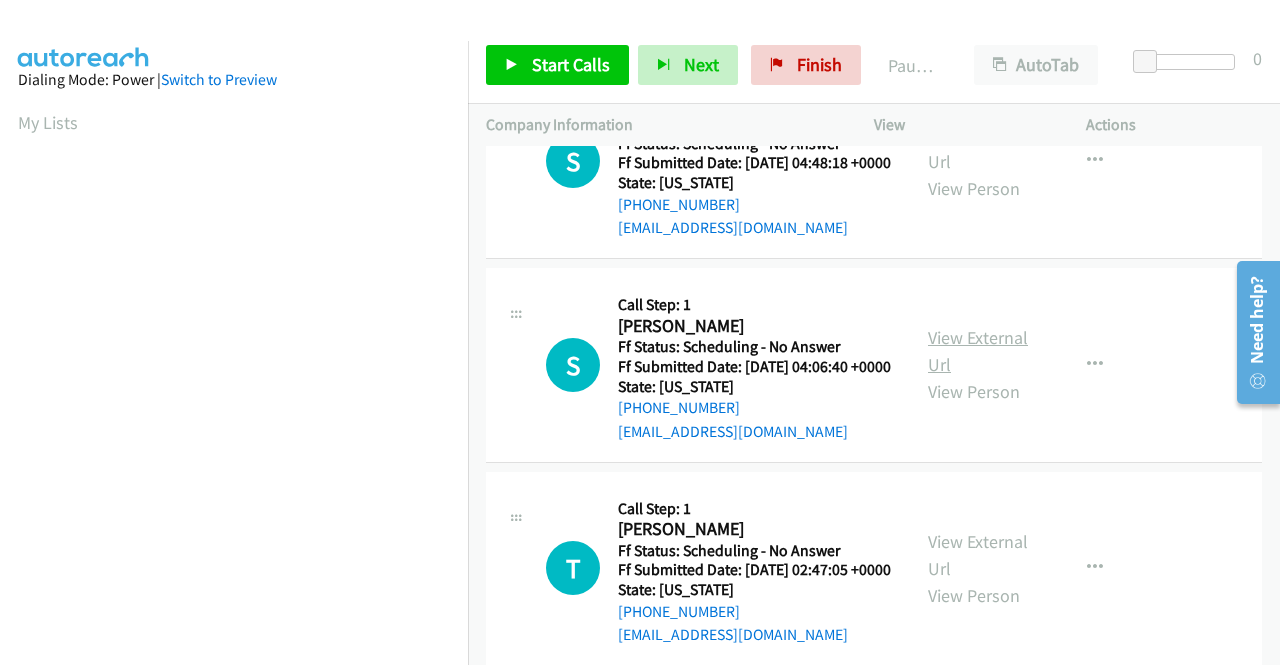 click on "View External Url" at bounding box center (978, 351) 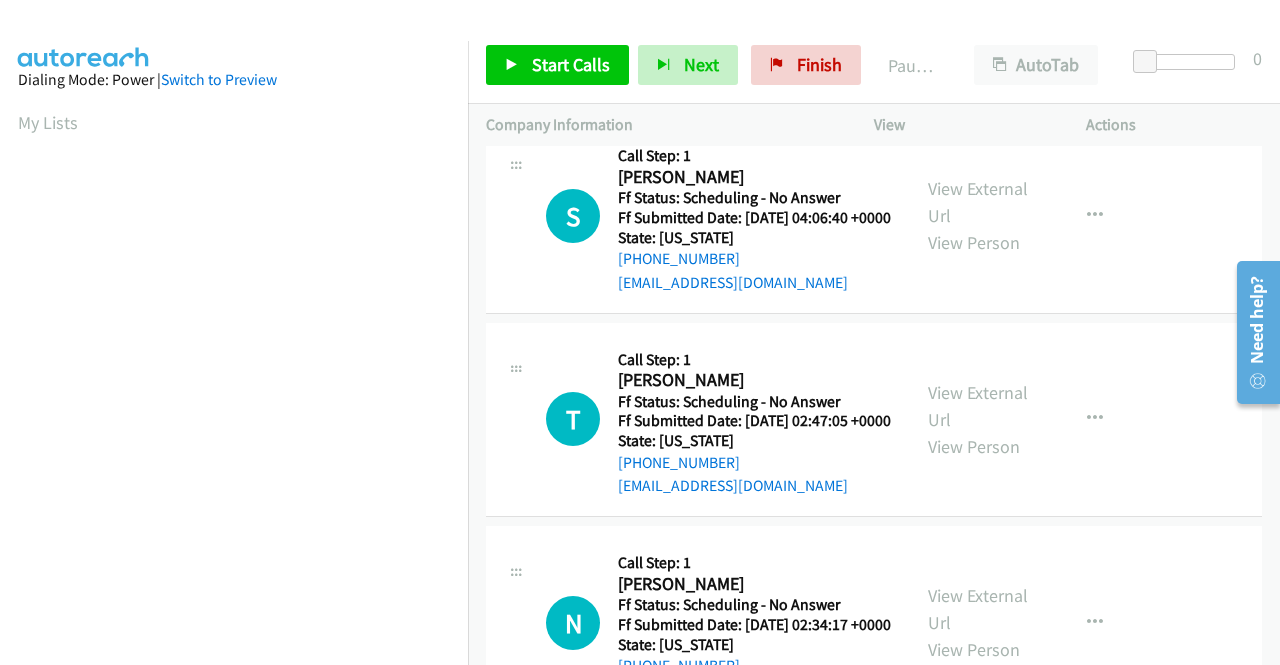scroll, scrollTop: 1100, scrollLeft: 0, axis: vertical 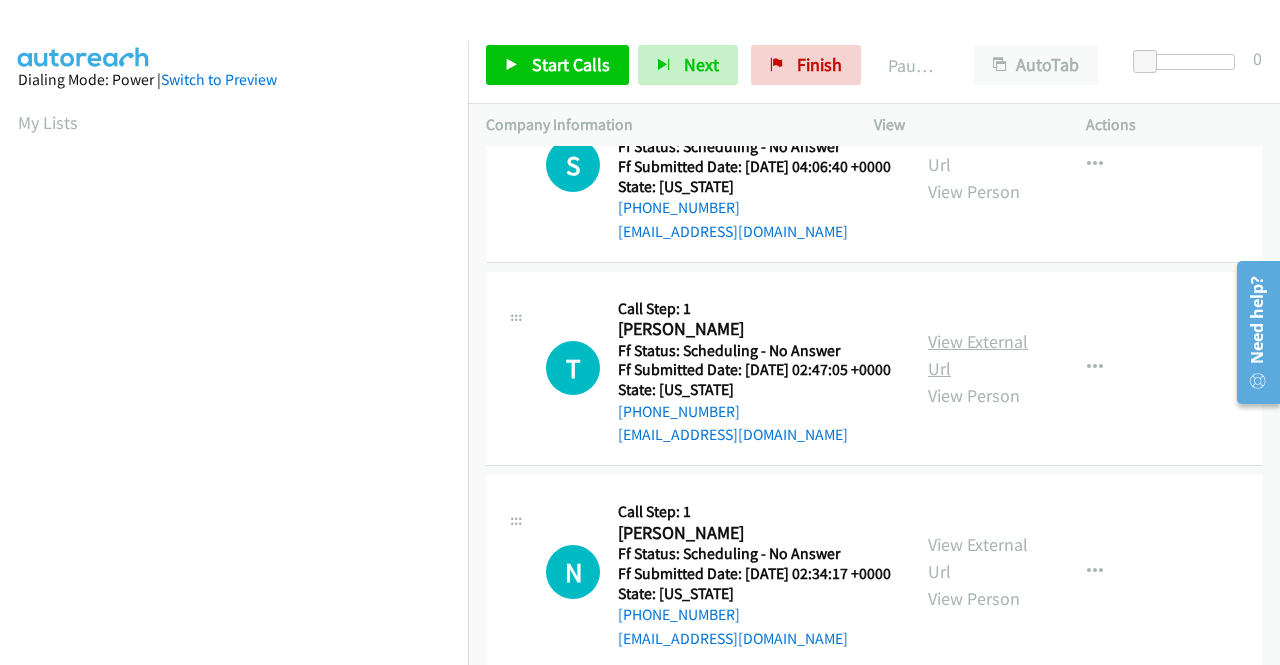click on "View External Url" at bounding box center (978, 355) 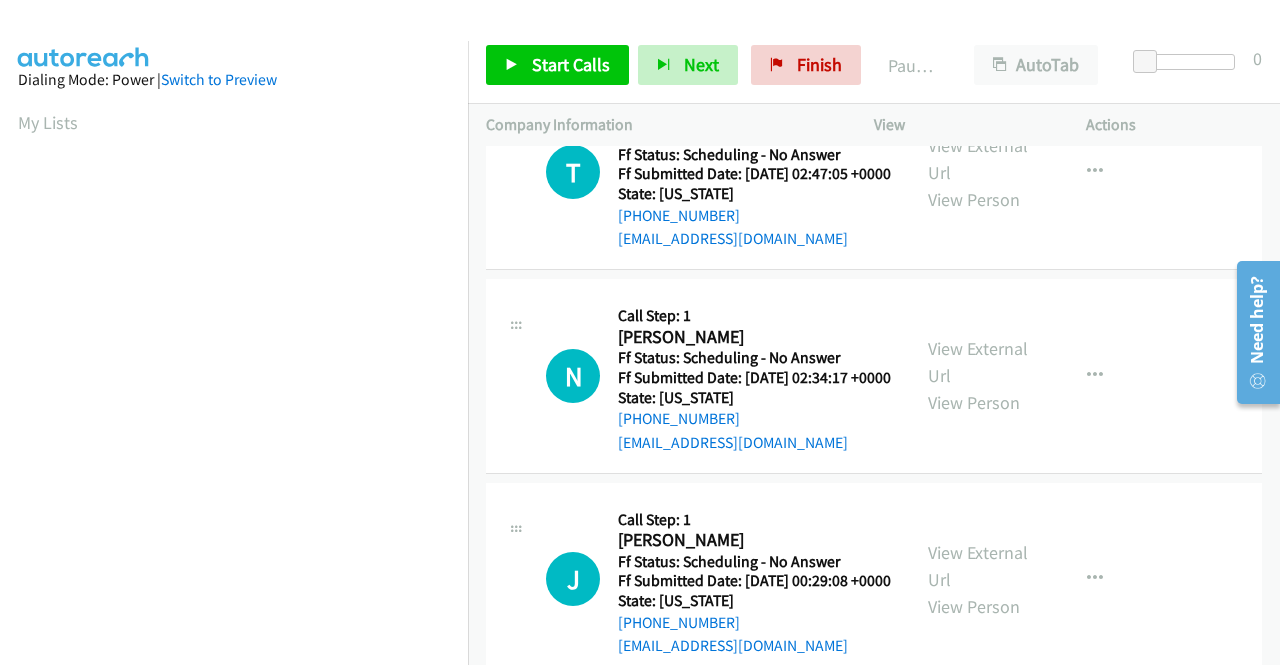 scroll, scrollTop: 1300, scrollLeft: 0, axis: vertical 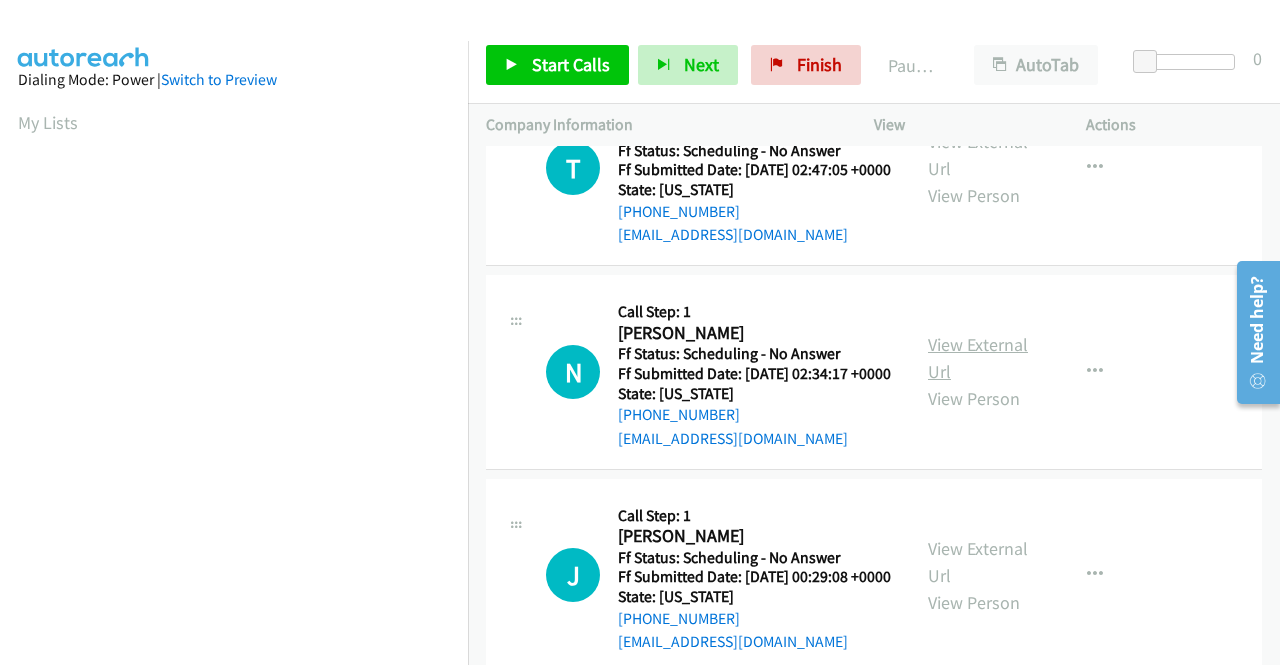 click on "View External Url" at bounding box center (978, 358) 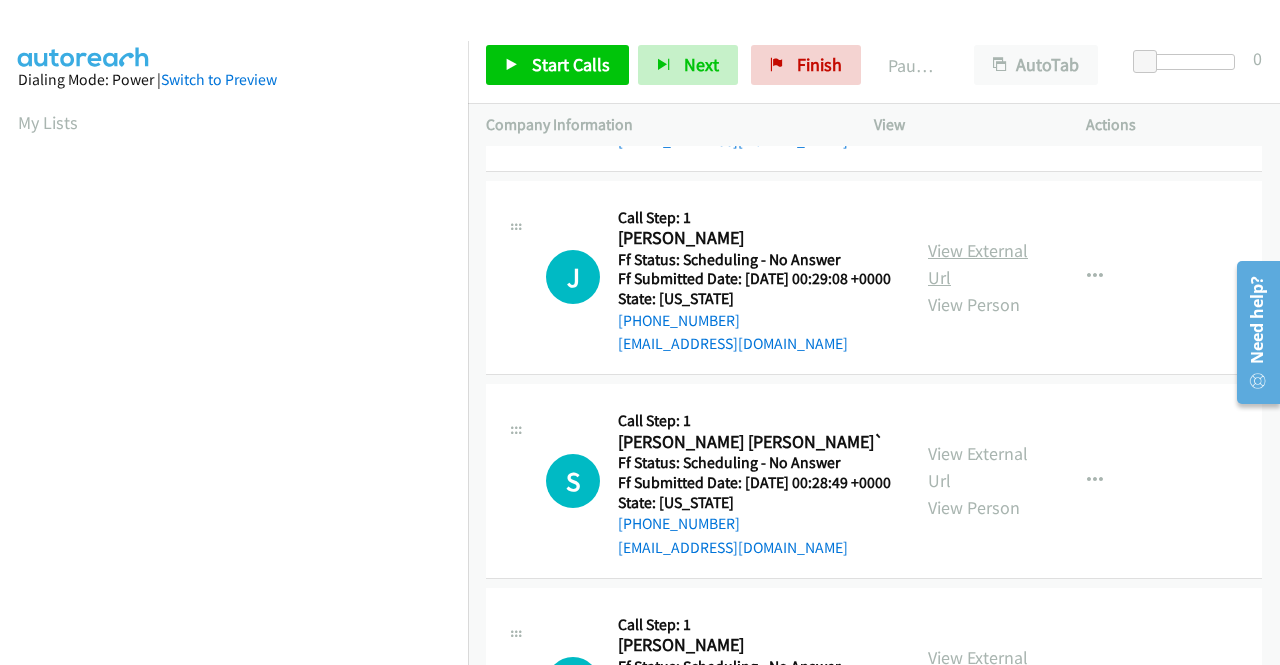 scroll, scrollTop: 1600, scrollLeft: 0, axis: vertical 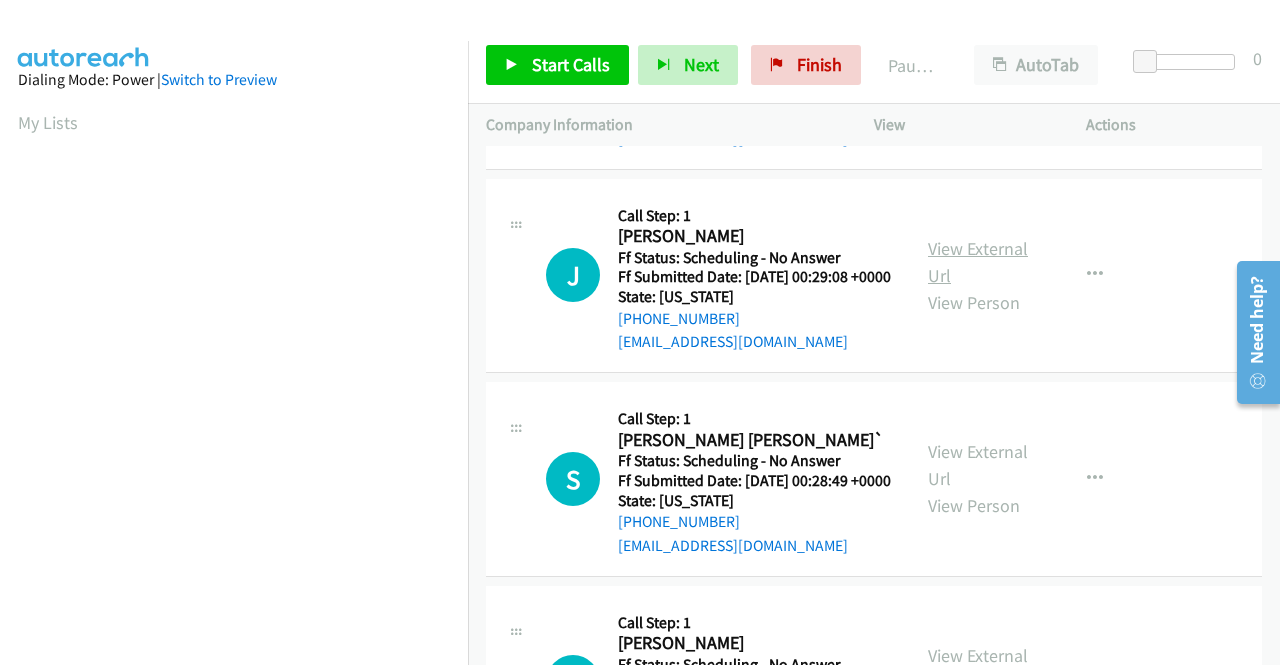 click on "View External Url" at bounding box center [978, 262] 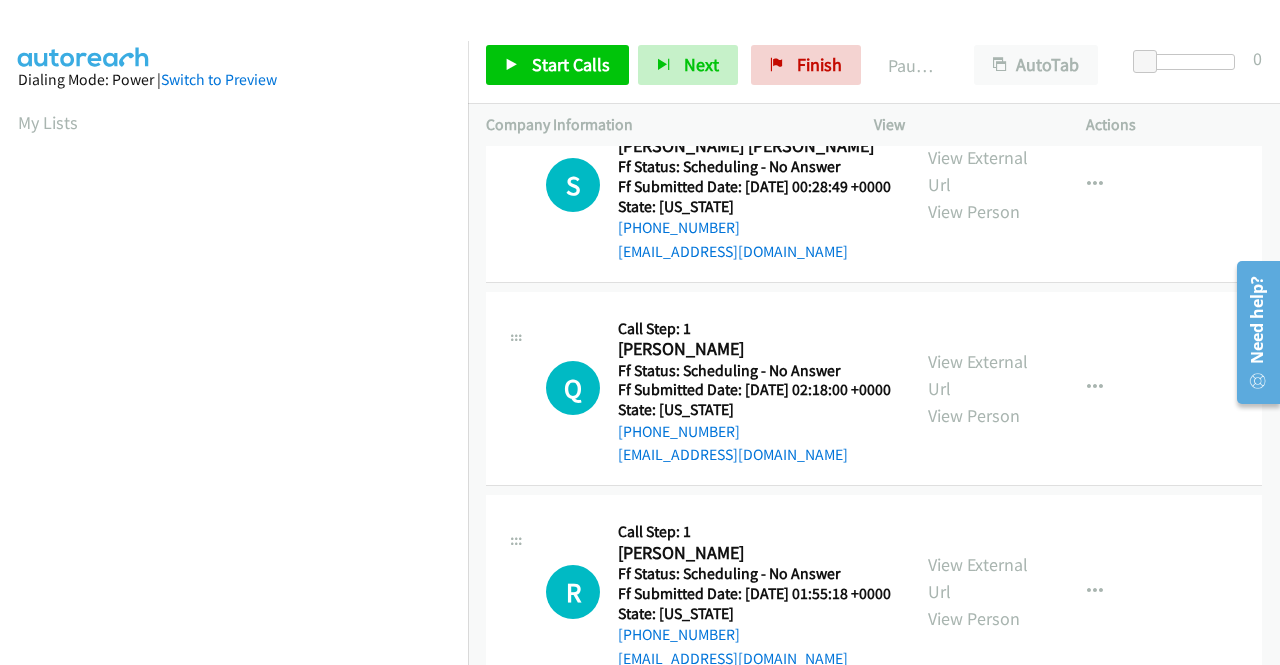 scroll, scrollTop: 1900, scrollLeft: 0, axis: vertical 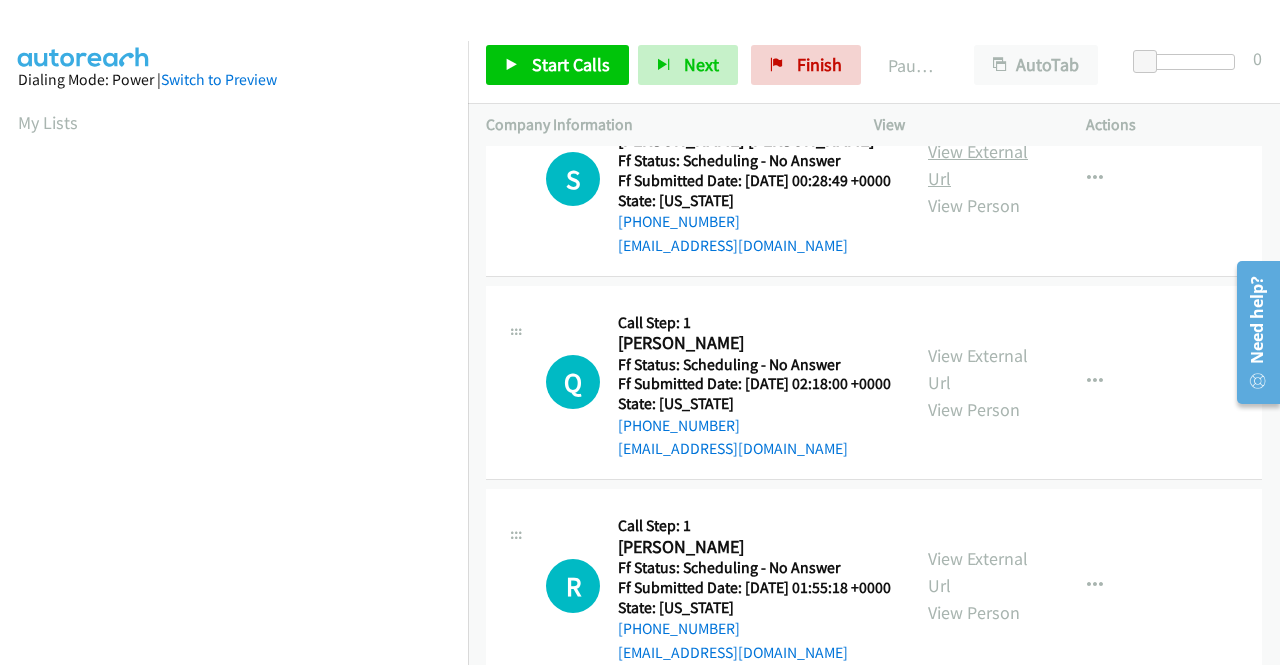 click on "View External Url" at bounding box center (978, 165) 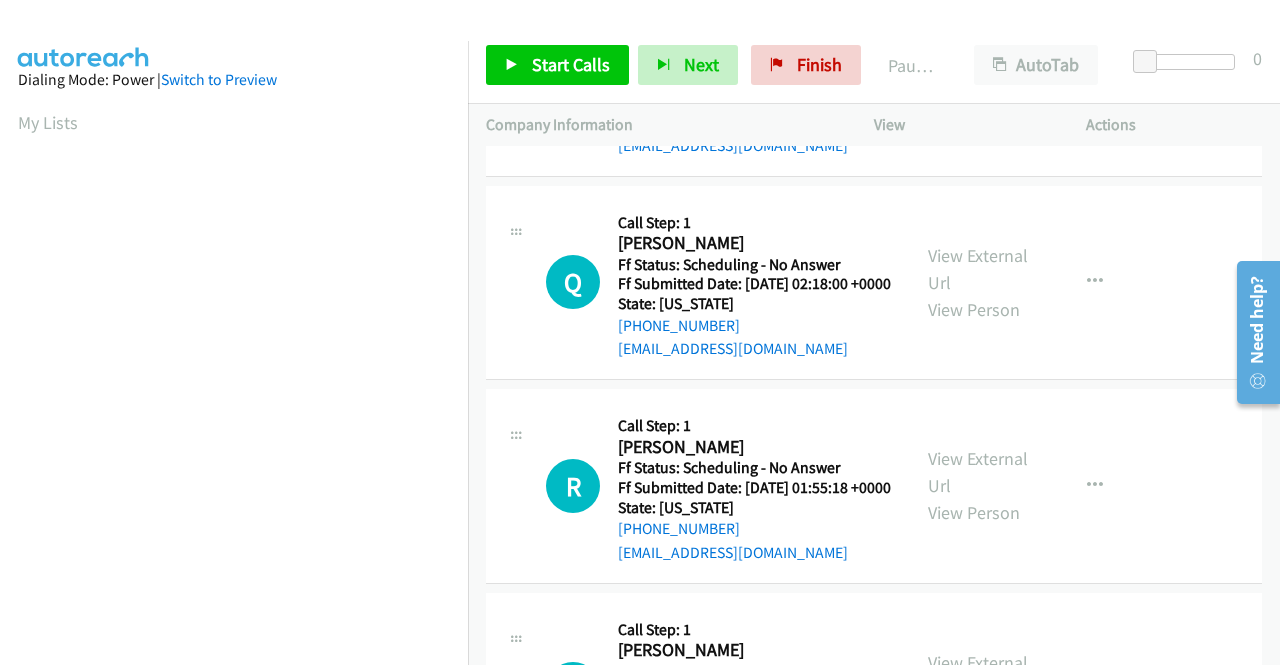scroll, scrollTop: 2100, scrollLeft: 0, axis: vertical 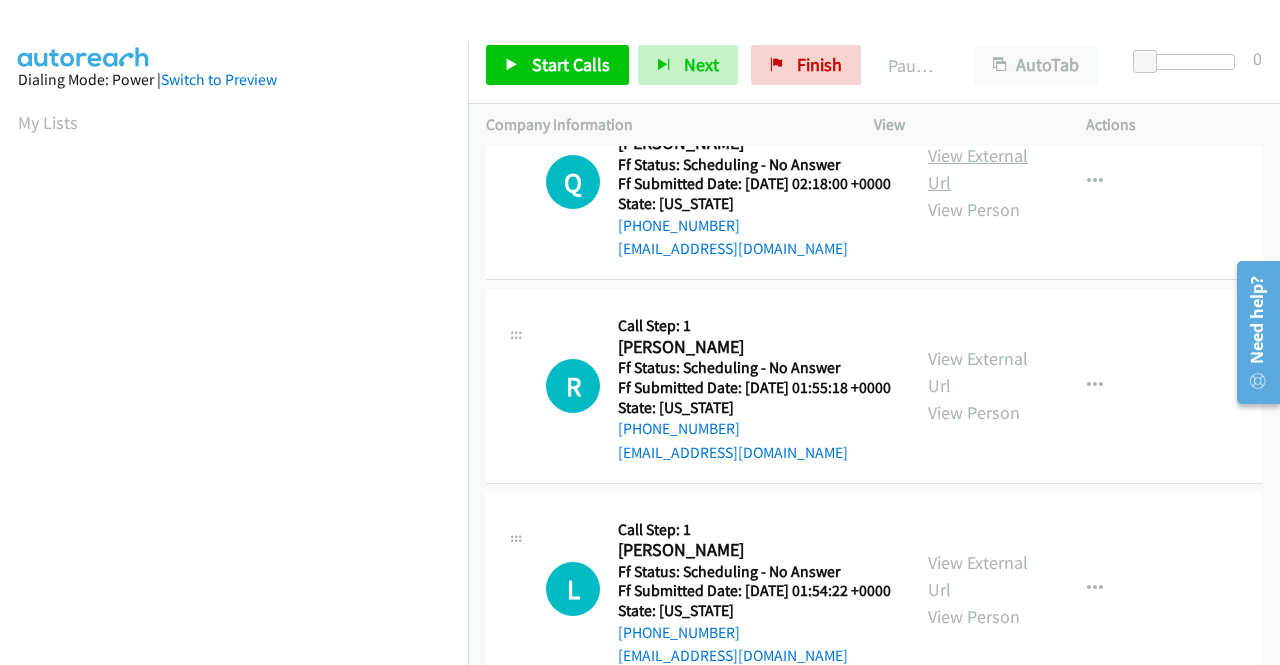 click on "View External Url" at bounding box center (978, 169) 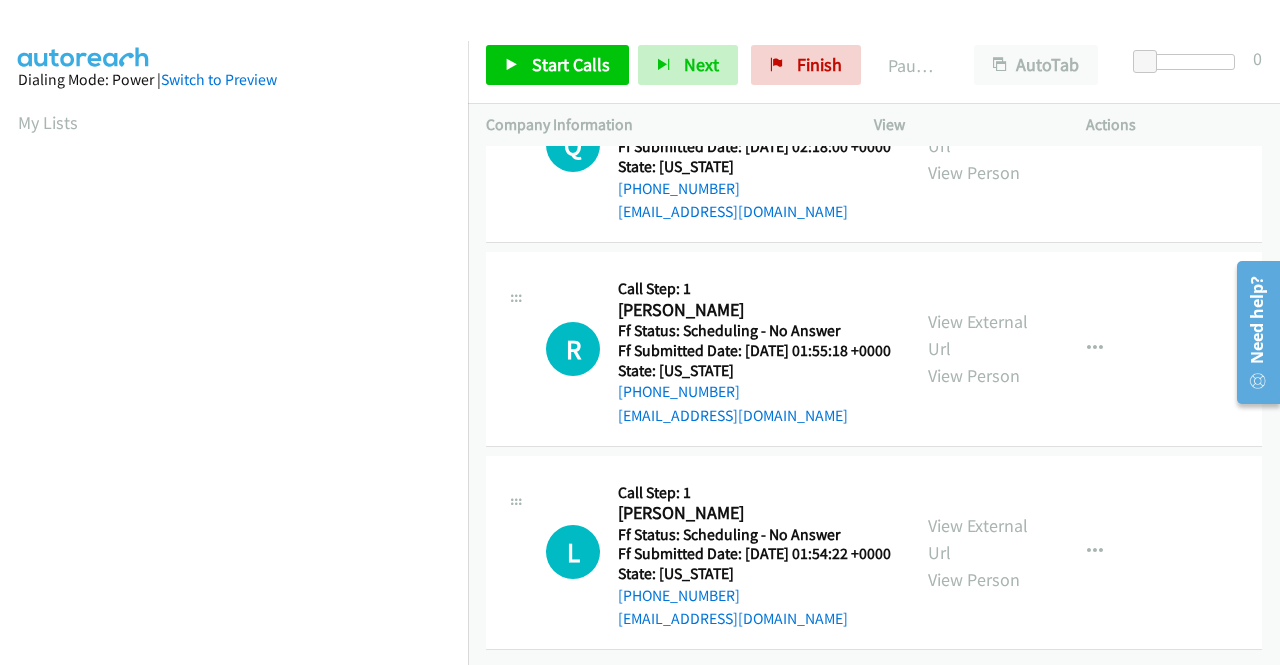 scroll, scrollTop: 2300, scrollLeft: 0, axis: vertical 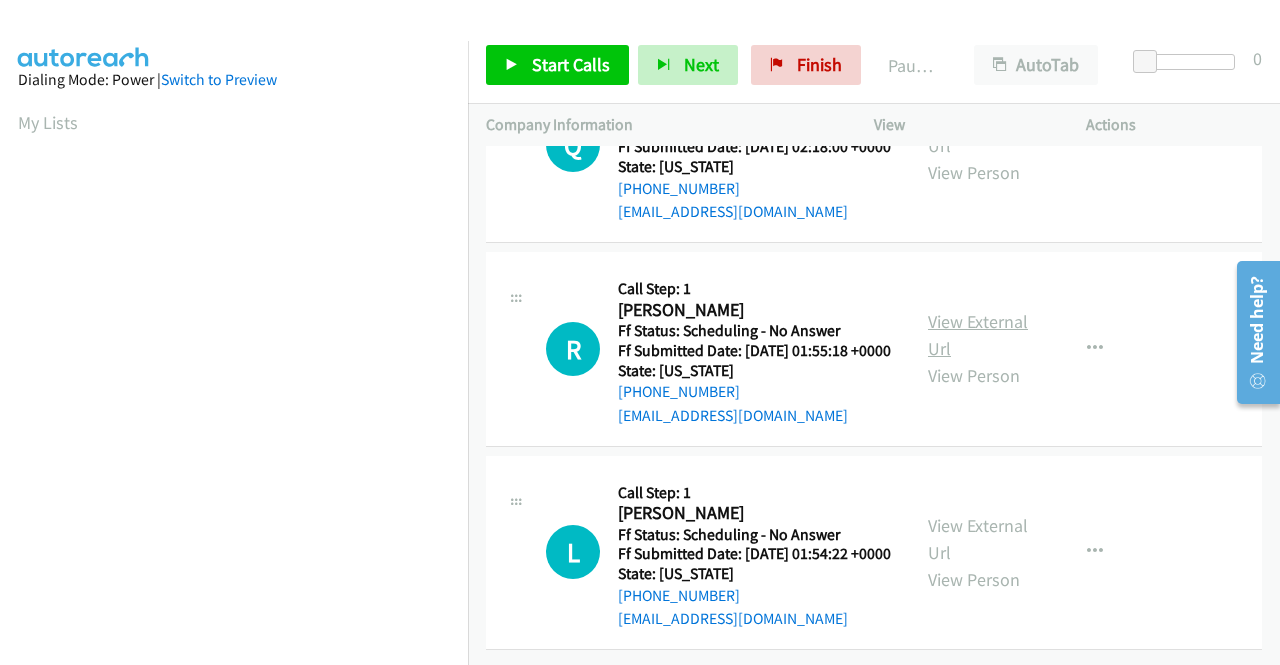 click on "View External Url" at bounding box center [978, 335] 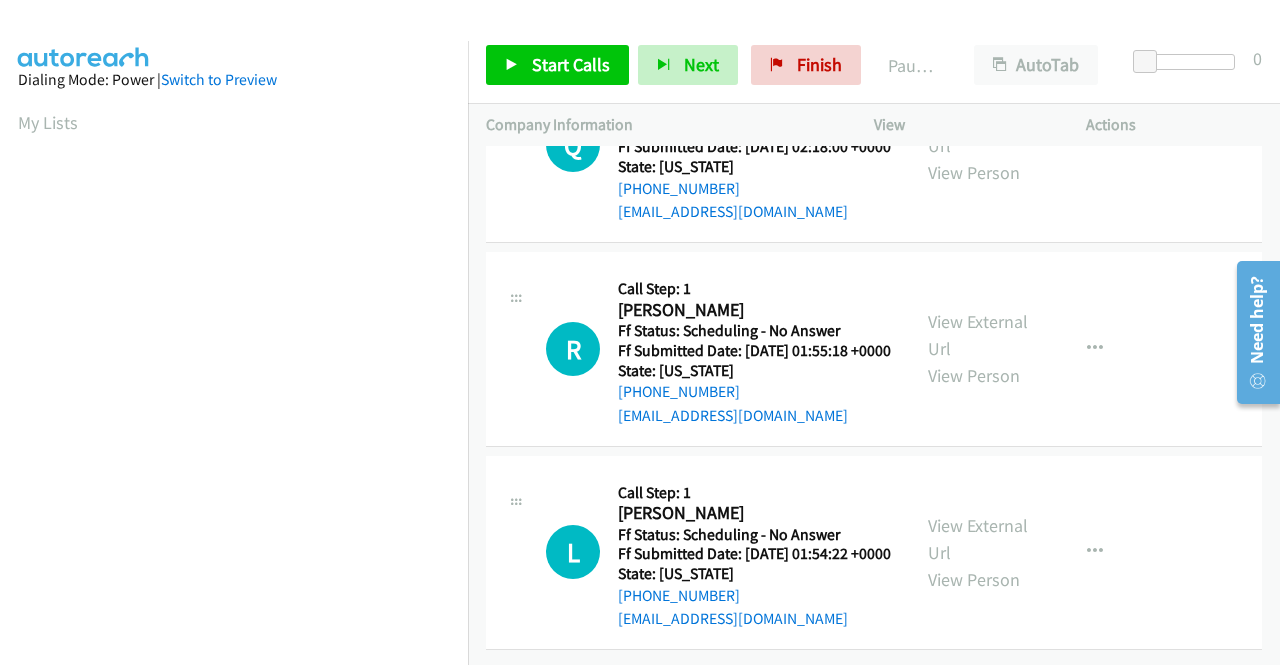 scroll, scrollTop: 2403, scrollLeft: 0, axis: vertical 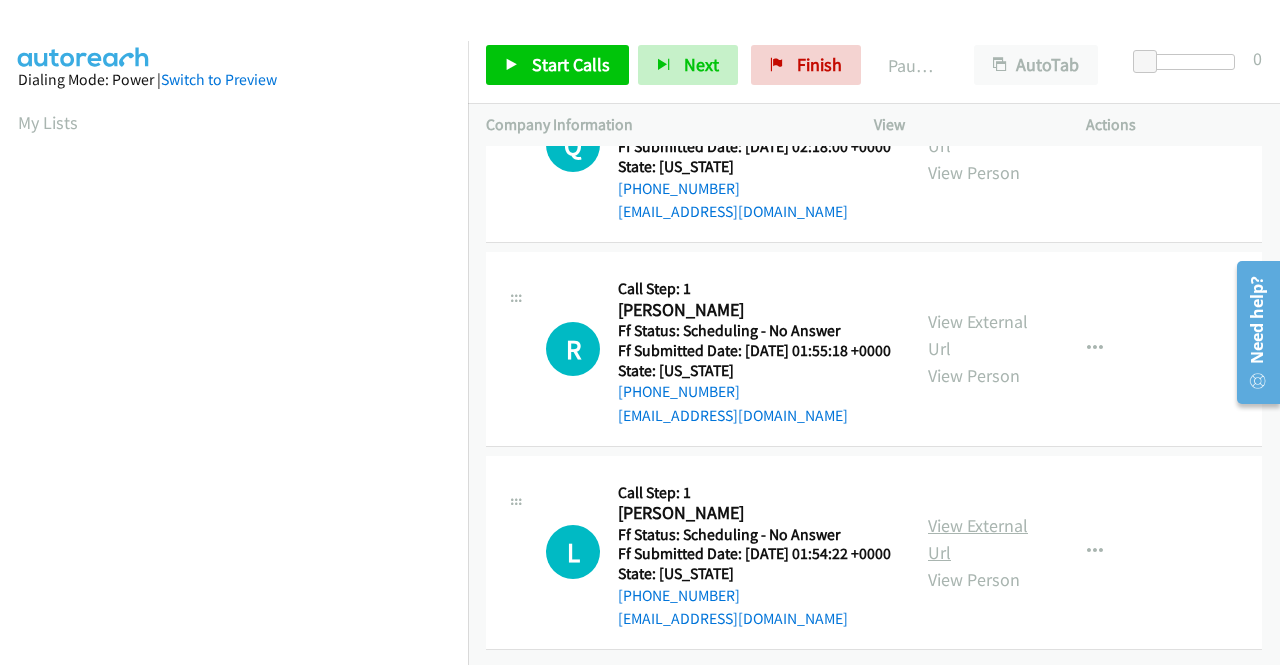 click on "View External Url" at bounding box center [978, 539] 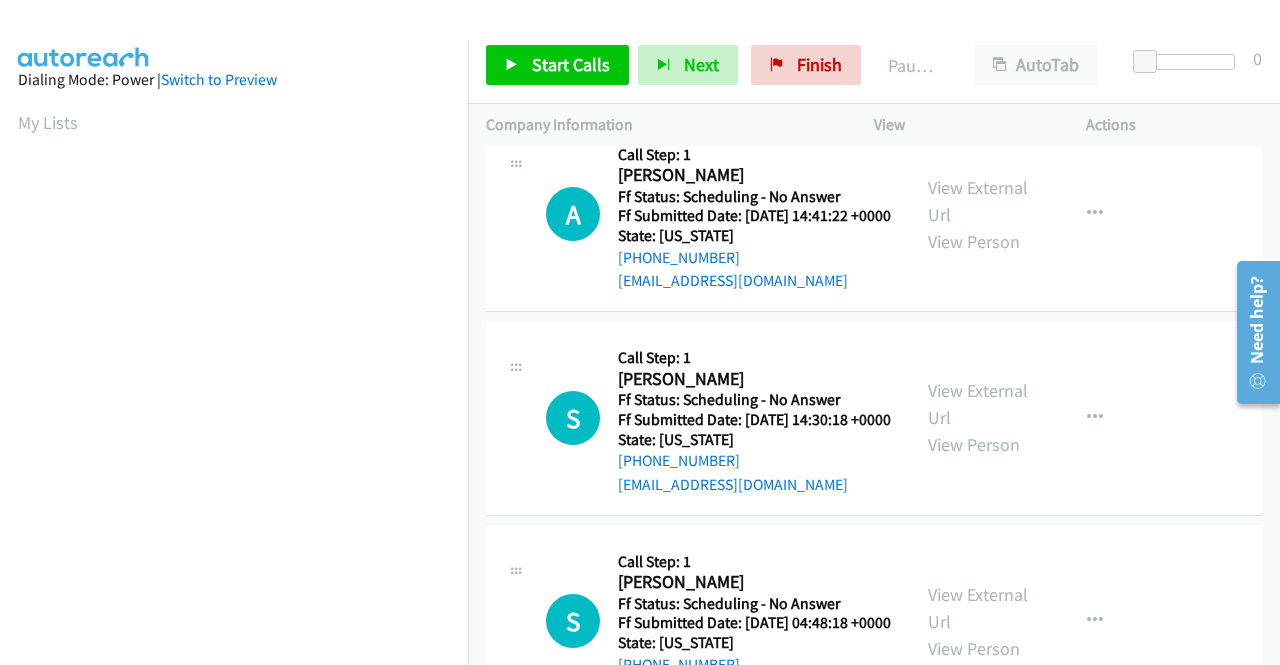 scroll, scrollTop: 0, scrollLeft: 0, axis: both 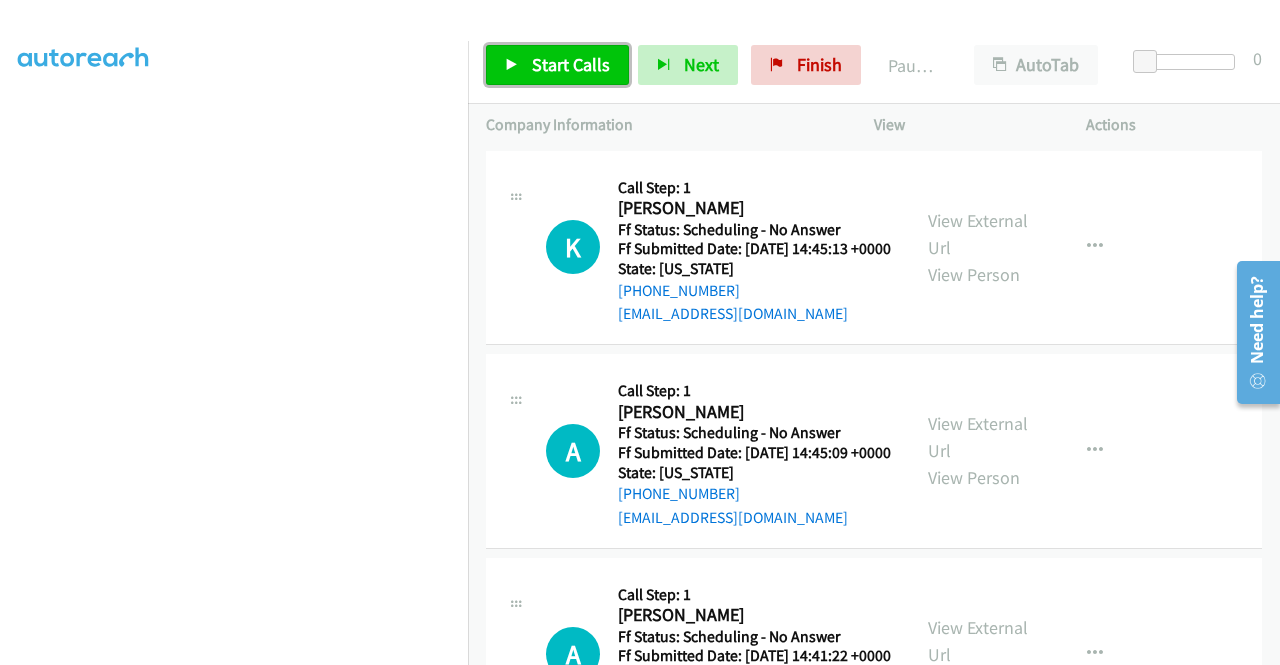 click on "Start Calls" at bounding box center (571, 64) 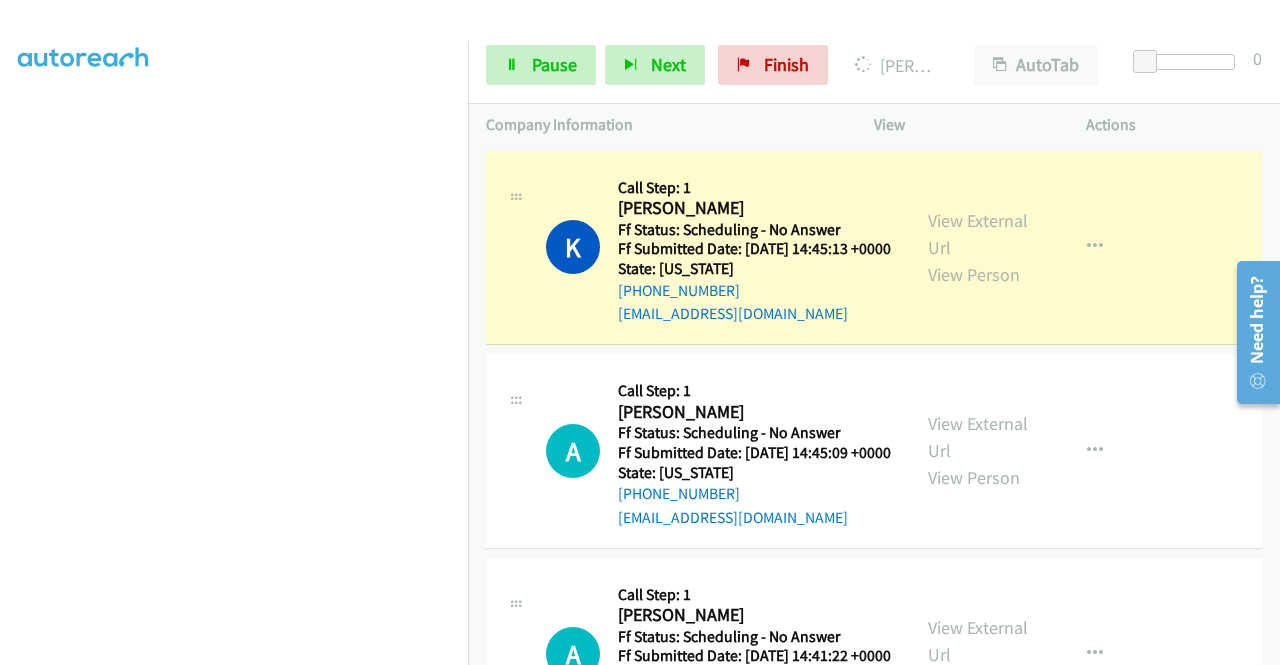 scroll, scrollTop: 456, scrollLeft: 0, axis: vertical 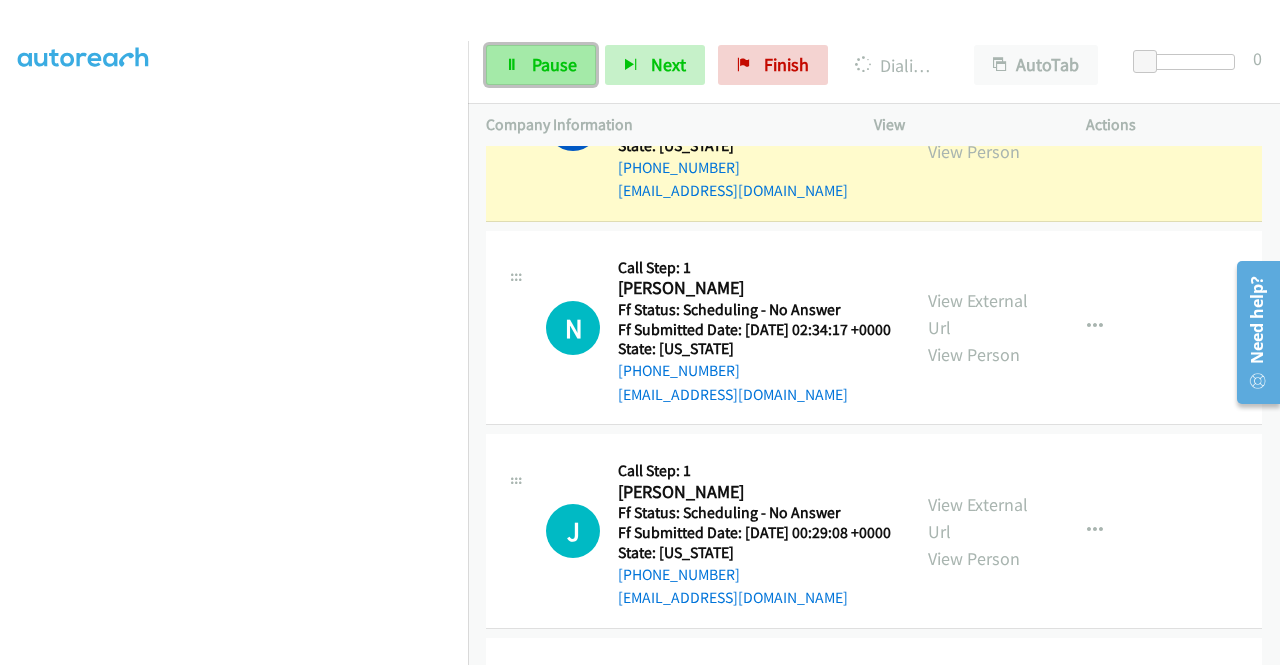 click on "Pause" at bounding box center [554, 64] 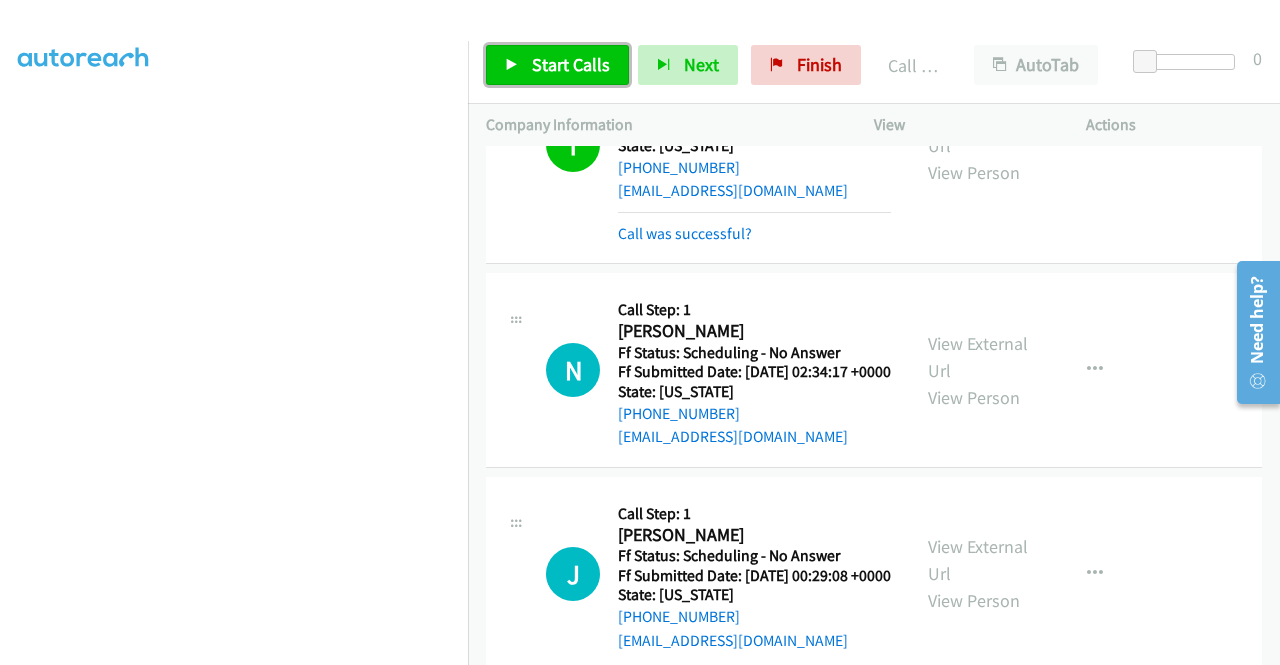 click on "Start Calls" at bounding box center (571, 64) 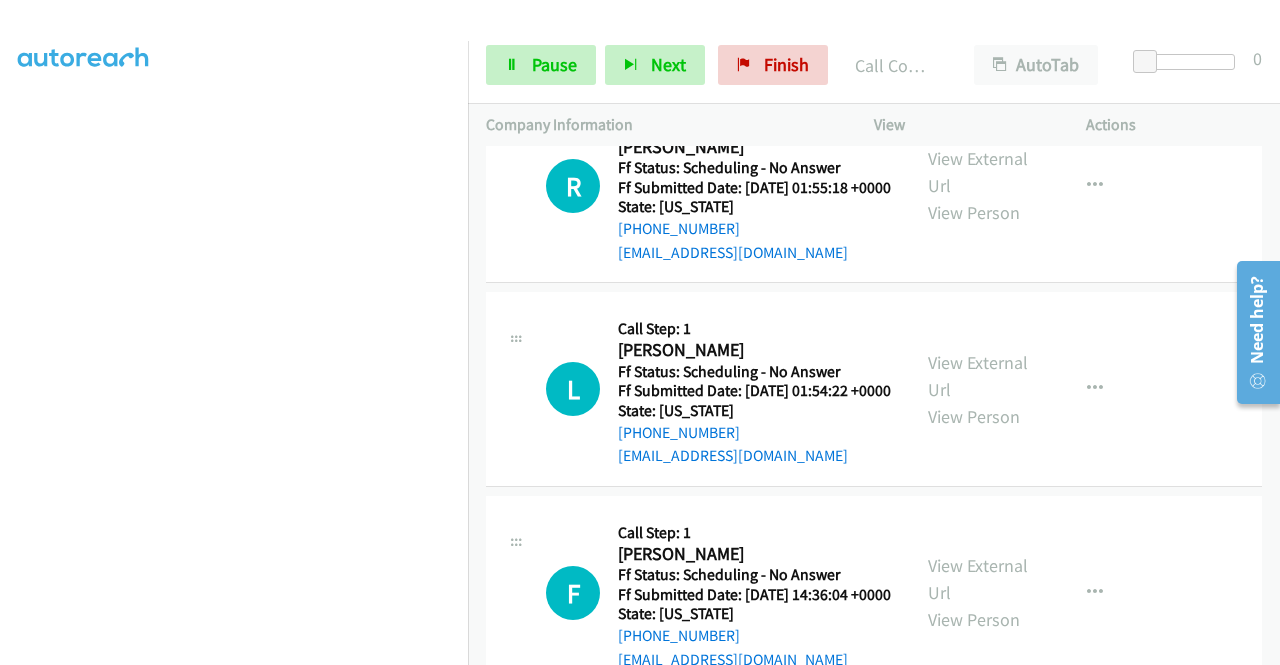 scroll, scrollTop: 2800, scrollLeft: 0, axis: vertical 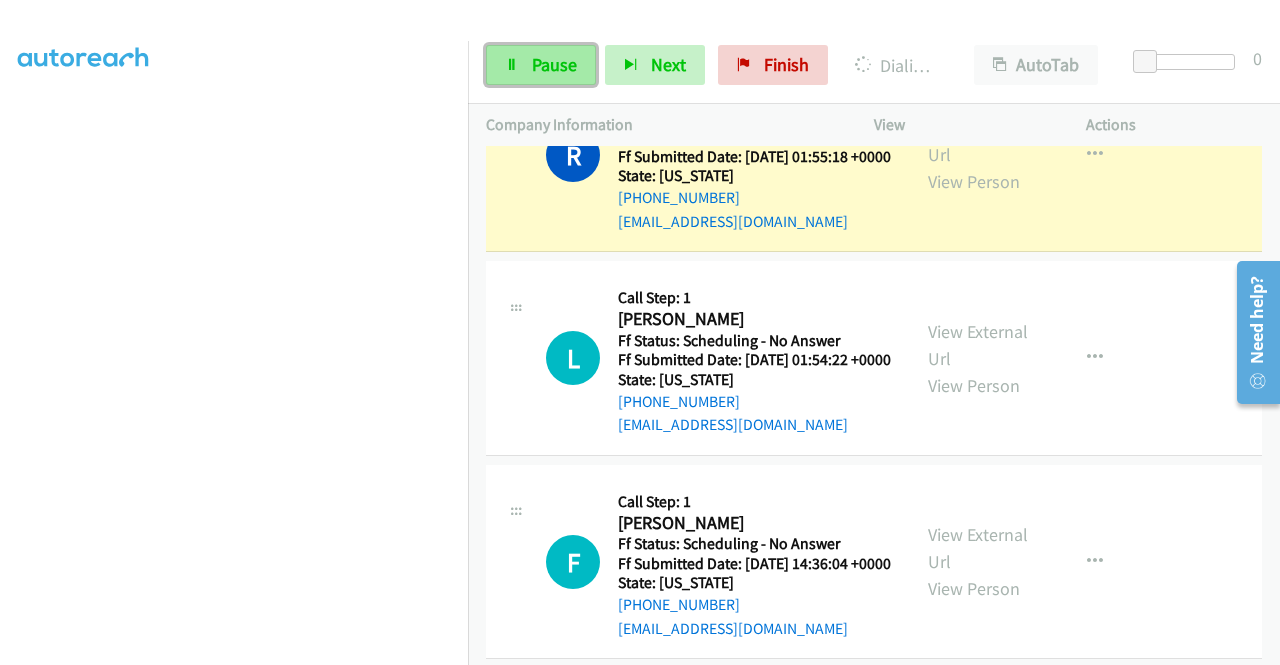 click on "Pause" at bounding box center [554, 64] 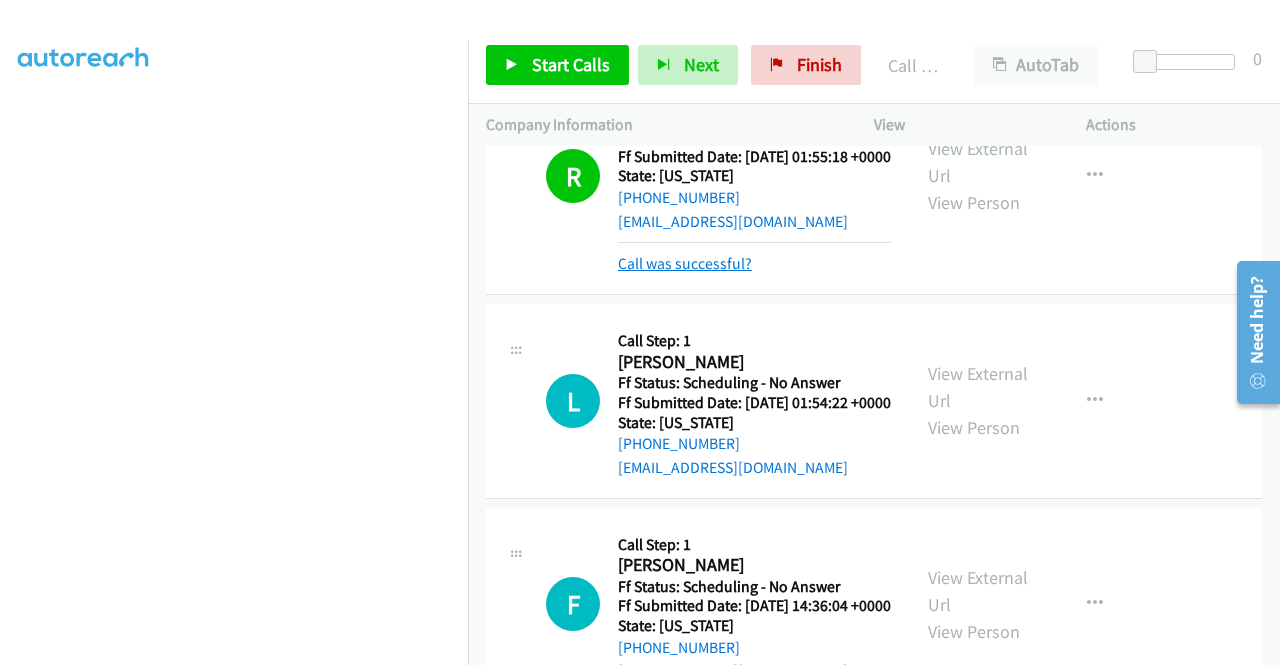 click on "Call was successful?" at bounding box center [685, 263] 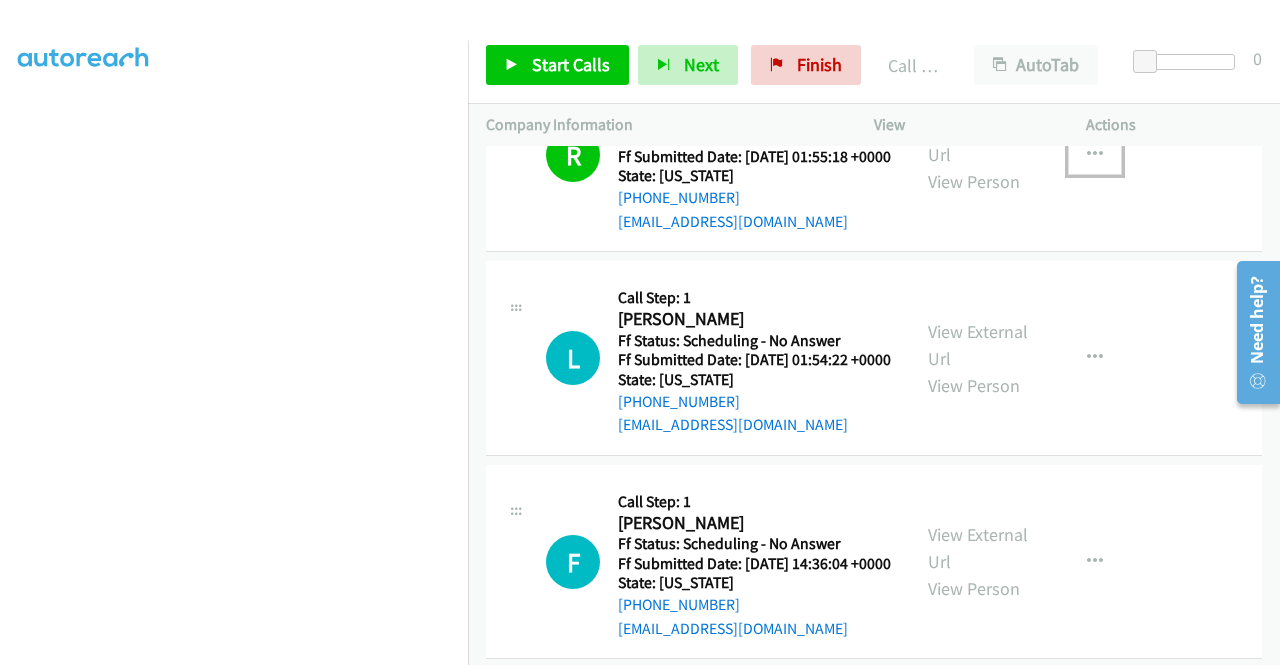 click at bounding box center (1095, 155) 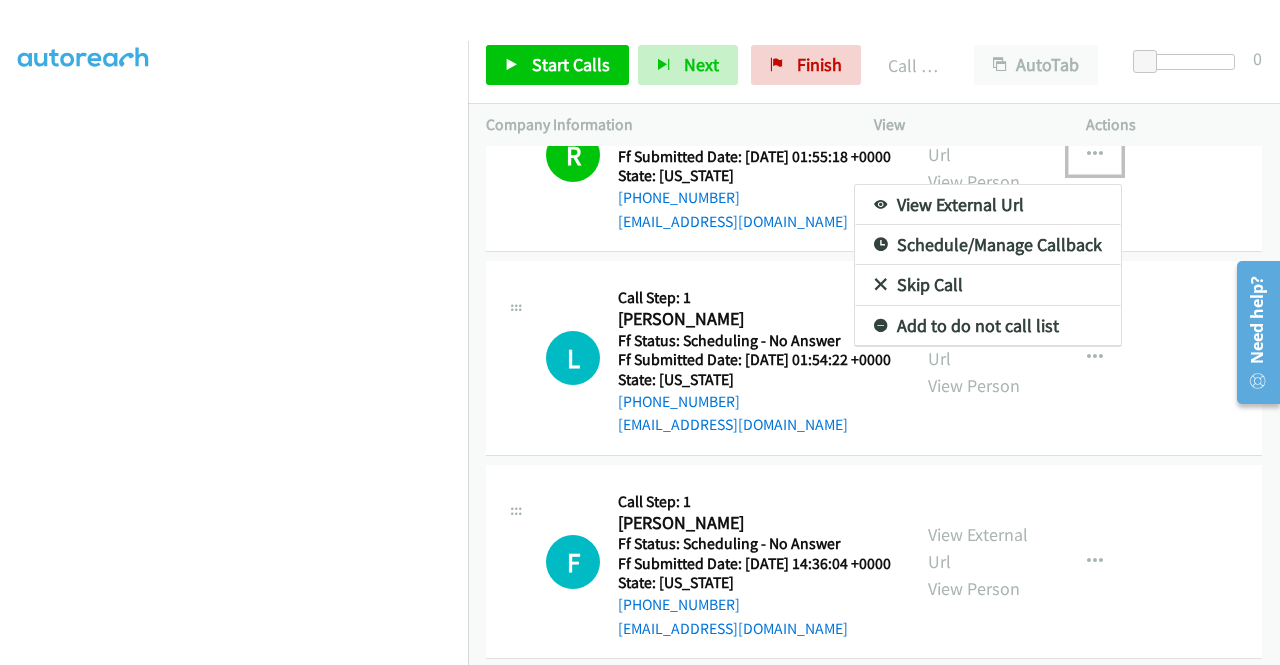 click on "Add to do not call list" at bounding box center [988, 326] 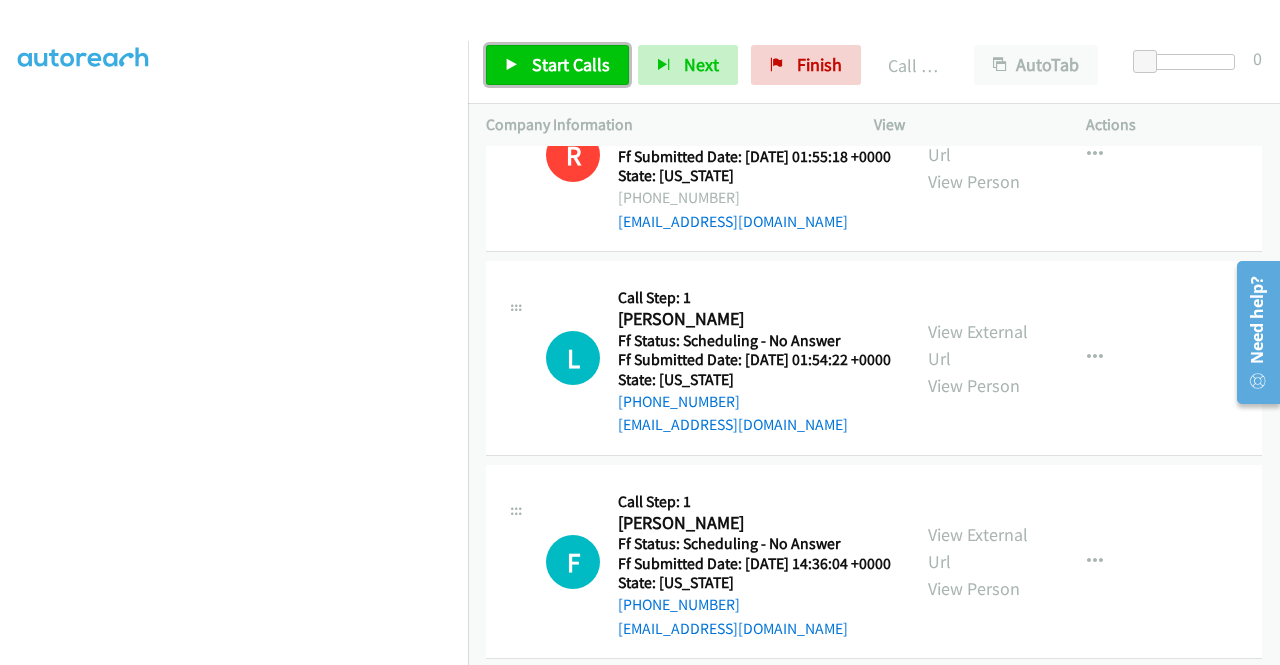 click on "Start Calls" at bounding box center (571, 64) 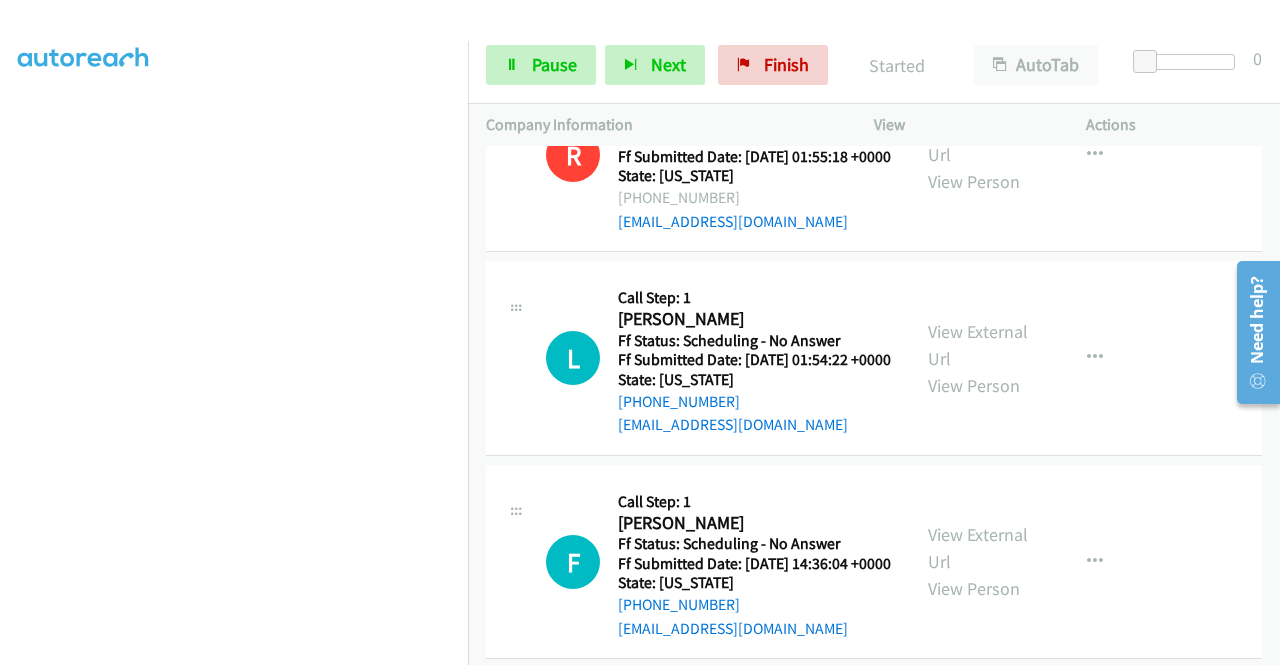 scroll, scrollTop: 2900, scrollLeft: 0, axis: vertical 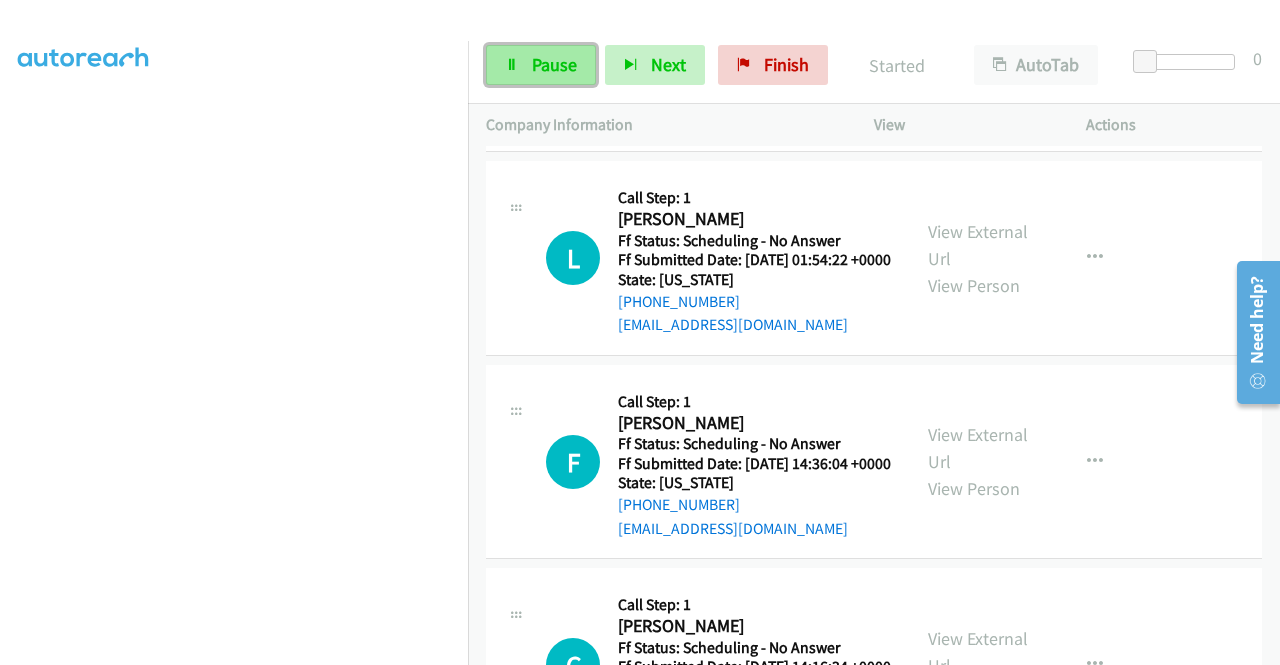 click on "Pause" at bounding box center [554, 64] 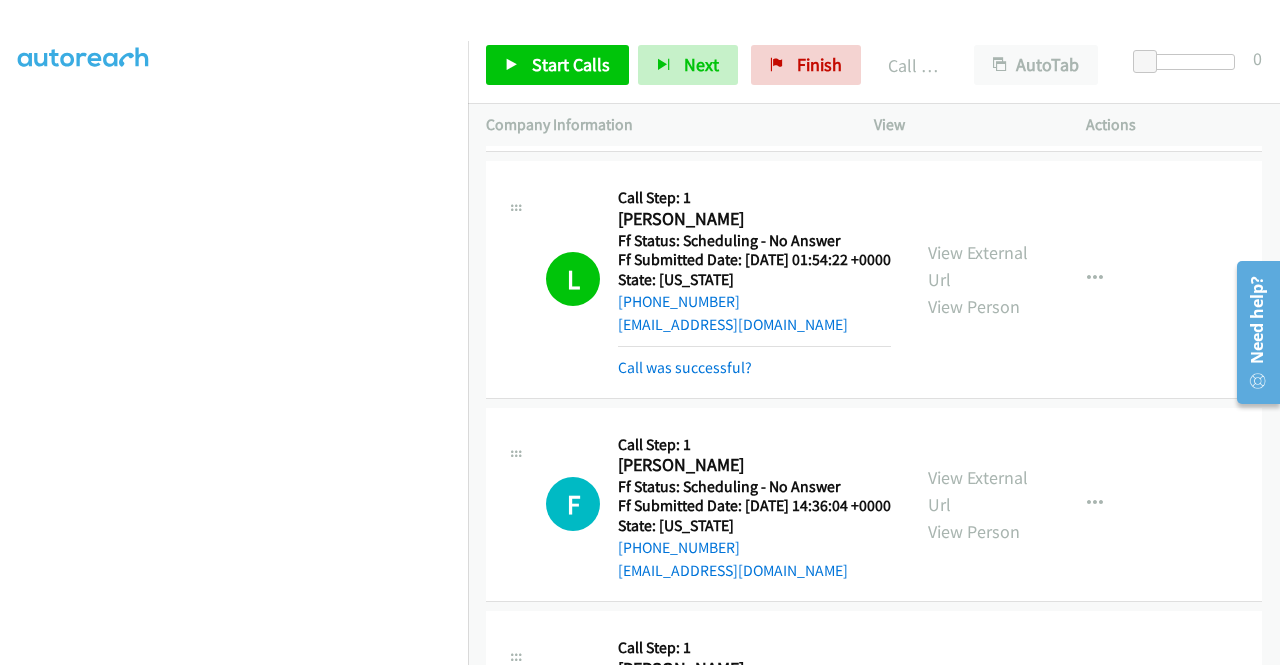 click on "Start Calls
Pause
Next
Finish
Call Completed
AutoTab
AutoTab
0" at bounding box center [874, 65] 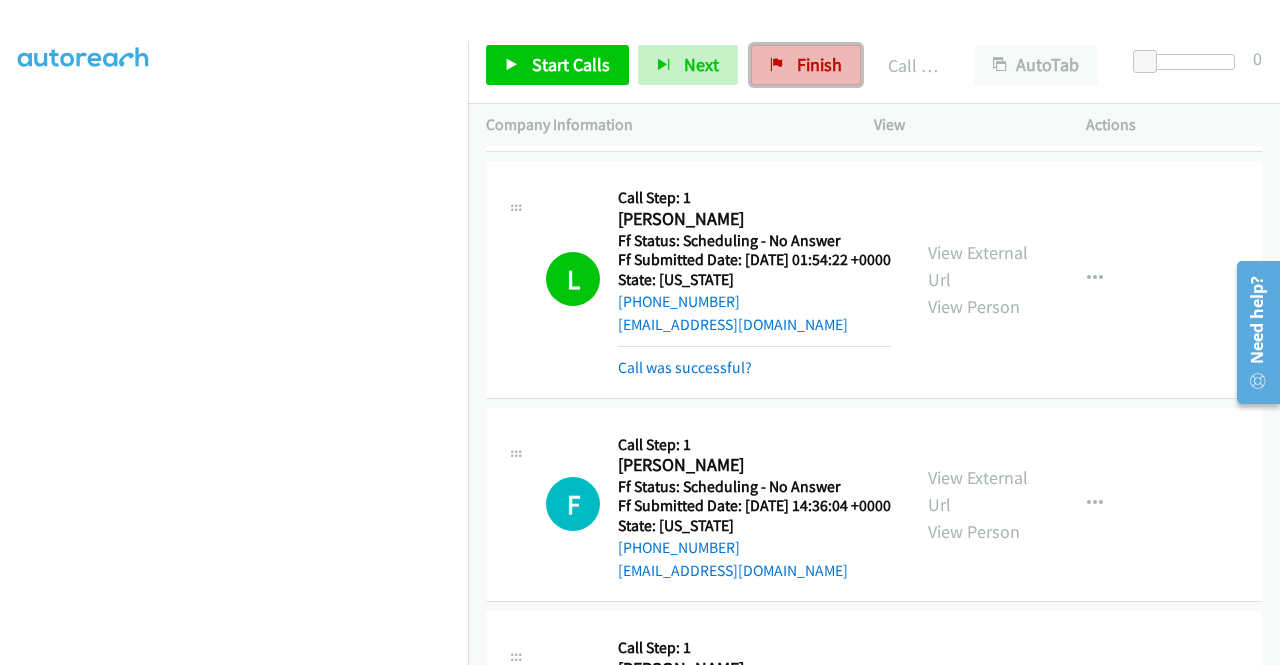 click on "Finish" at bounding box center (806, 65) 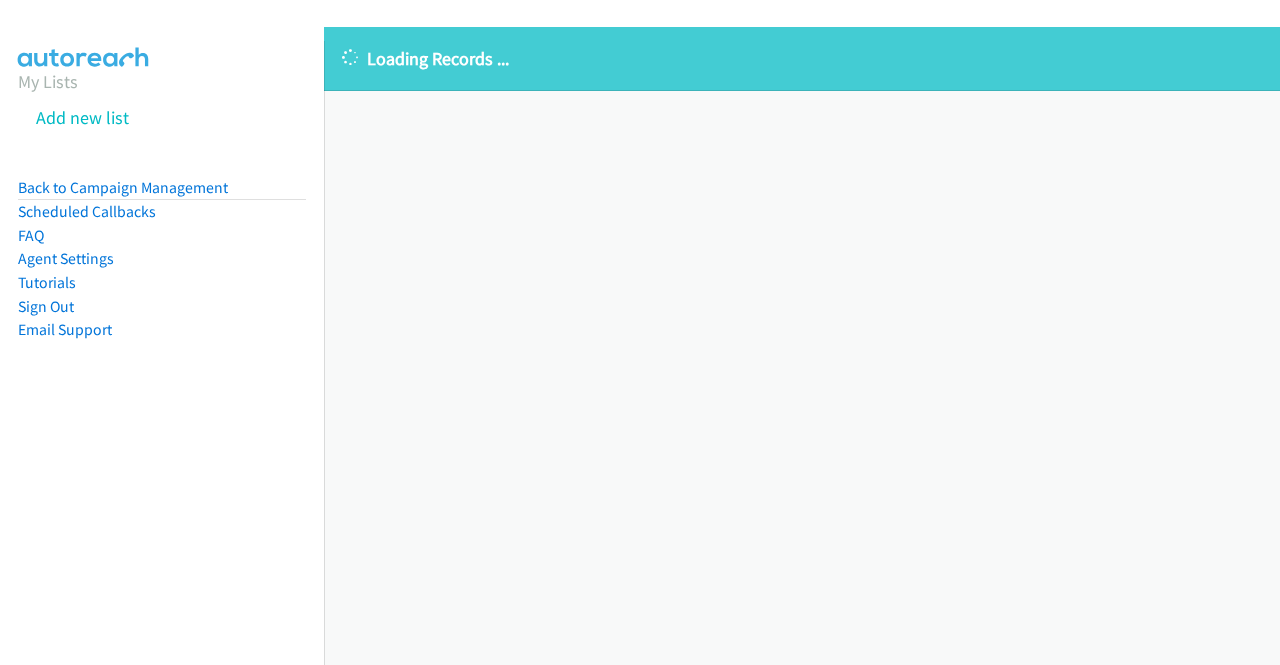 scroll, scrollTop: 0, scrollLeft: 0, axis: both 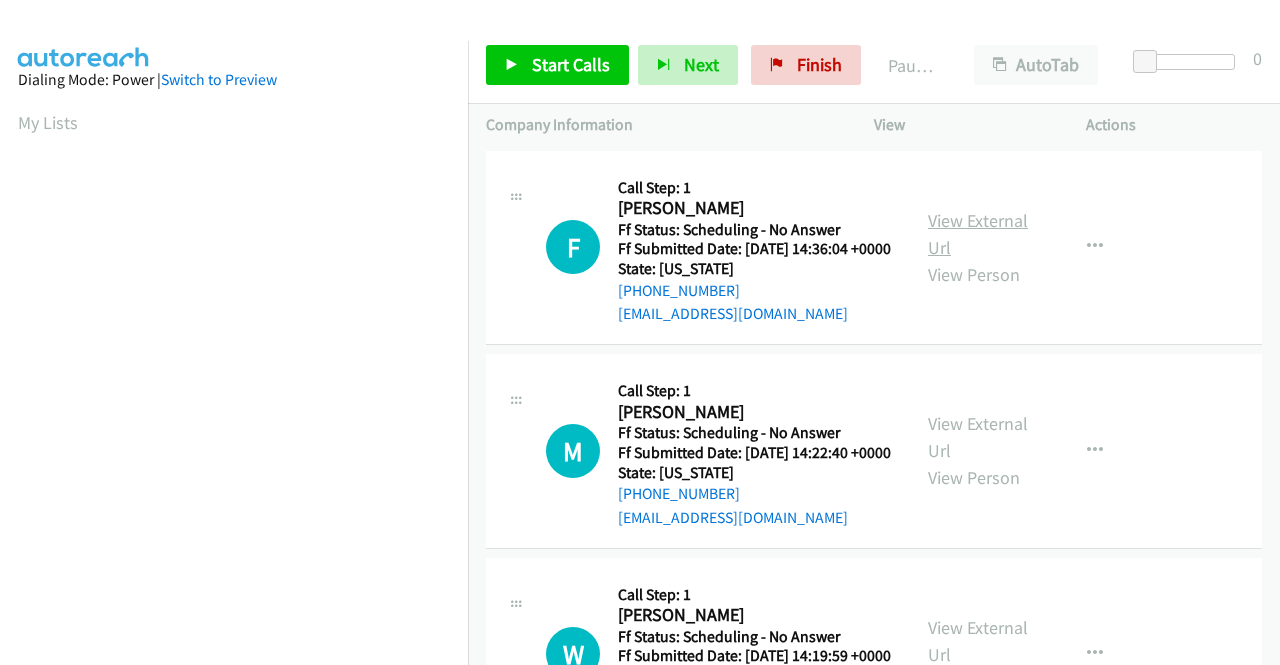 click on "View External Url" at bounding box center (978, 234) 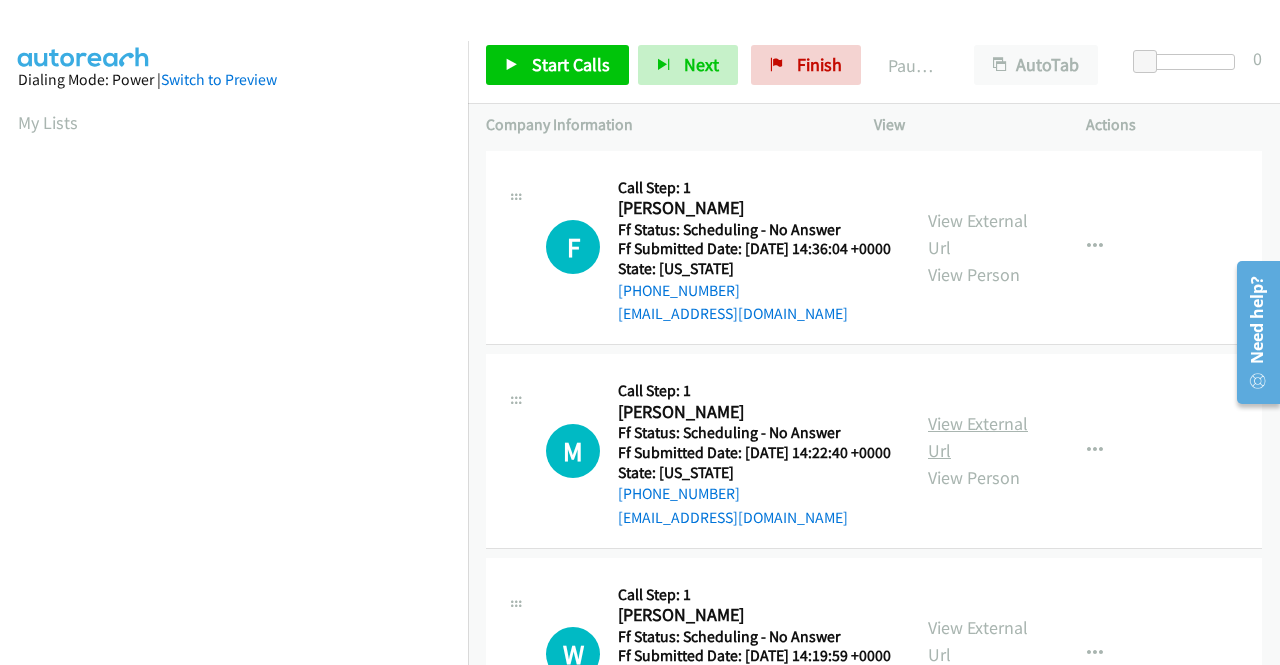 click on "View External Url" at bounding box center [978, 437] 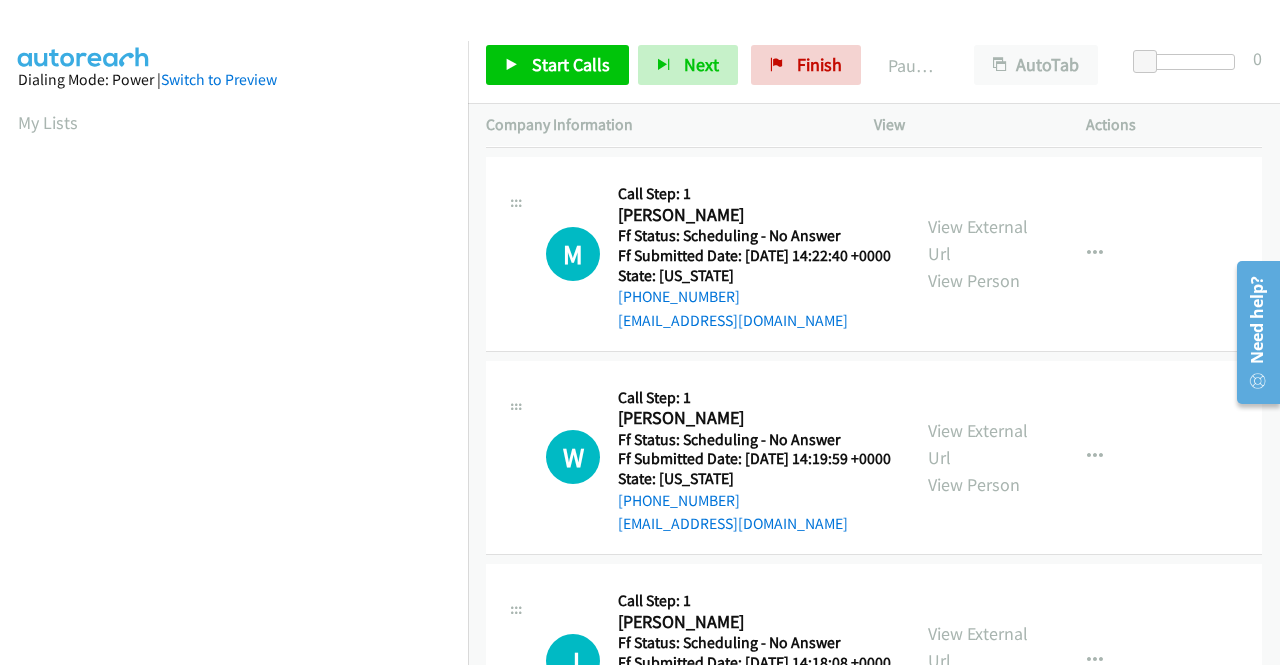 scroll, scrollTop: 200, scrollLeft: 0, axis: vertical 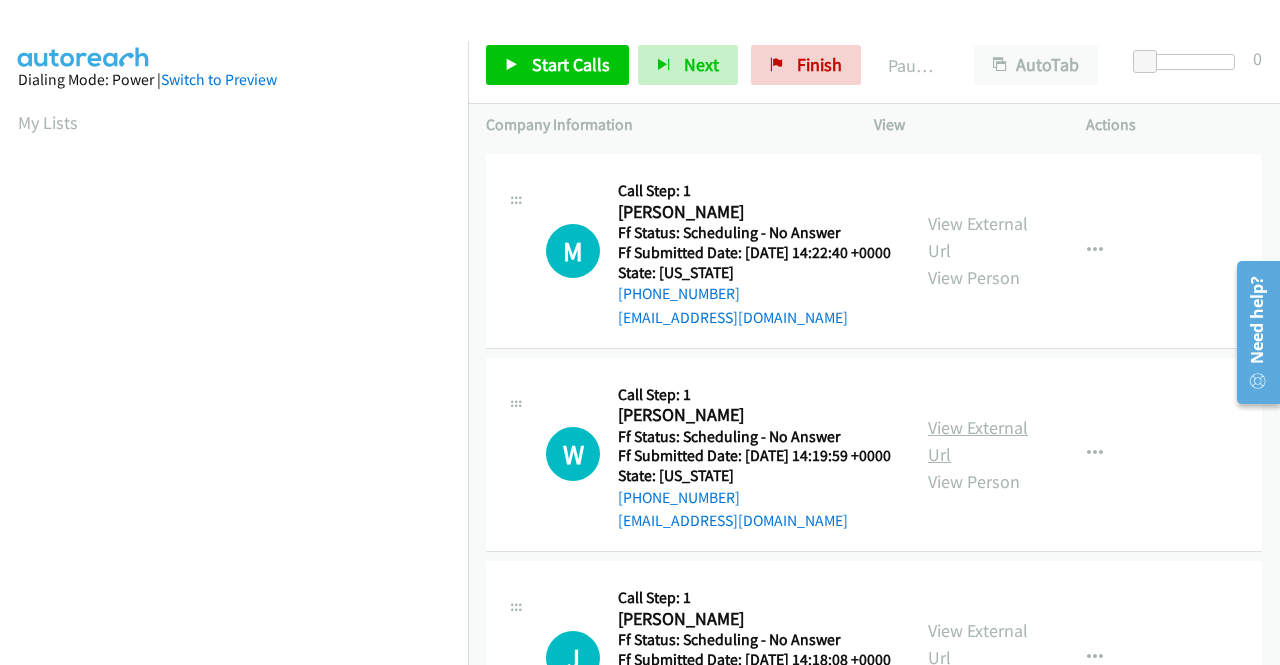 click on "View External Url" at bounding box center [978, 441] 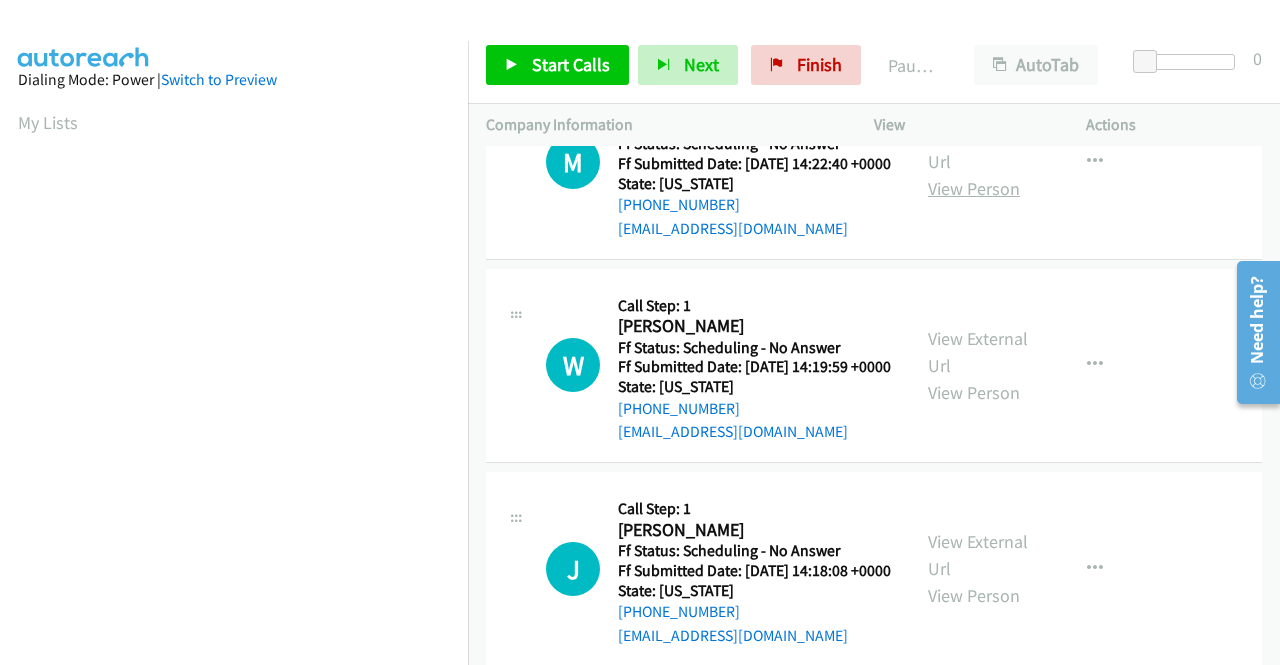 scroll, scrollTop: 400, scrollLeft: 0, axis: vertical 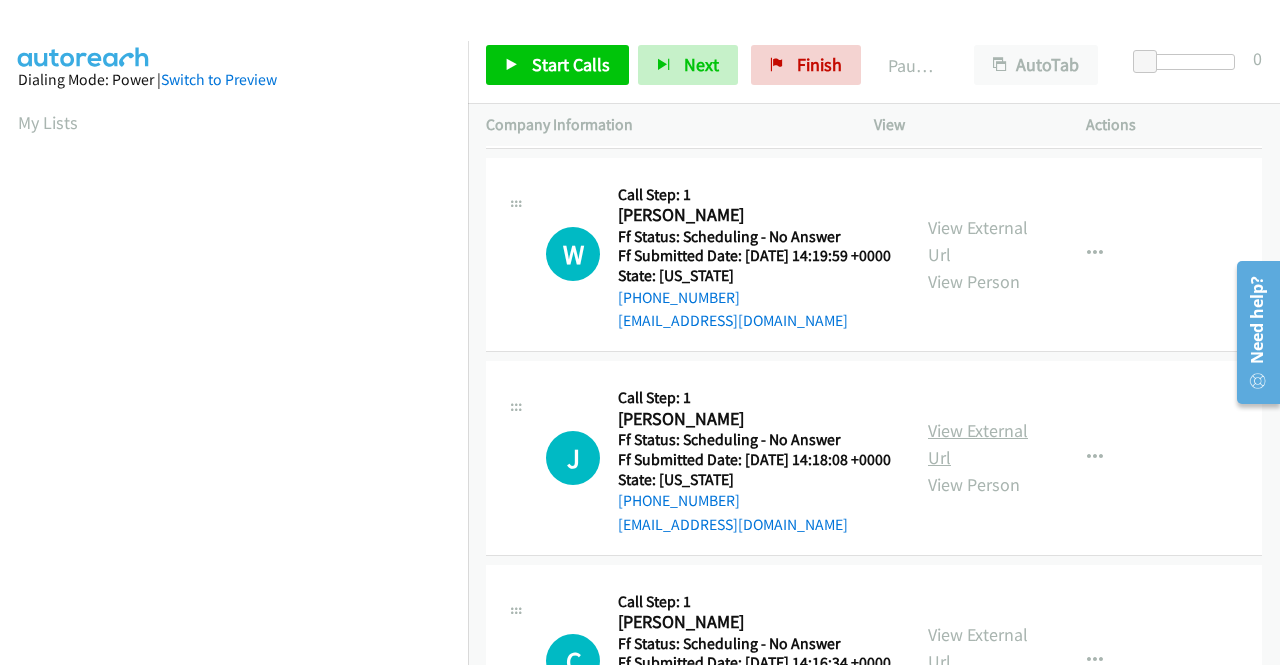 click on "View External Url" at bounding box center (978, 444) 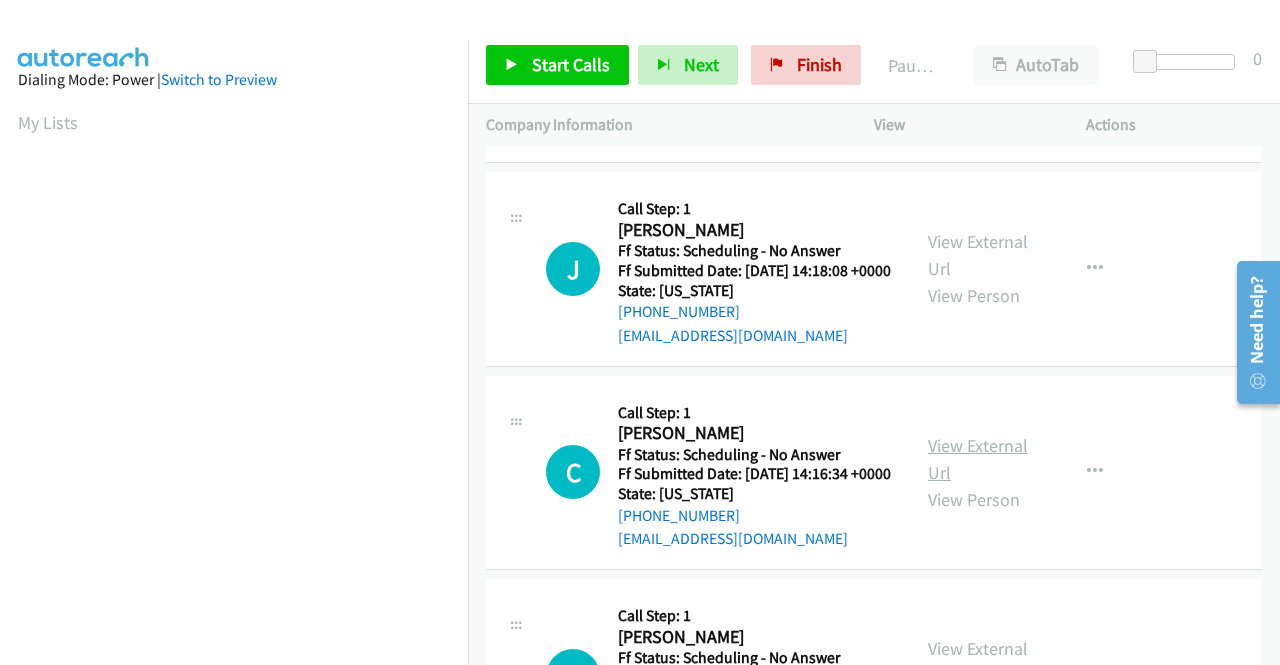scroll, scrollTop: 600, scrollLeft: 0, axis: vertical 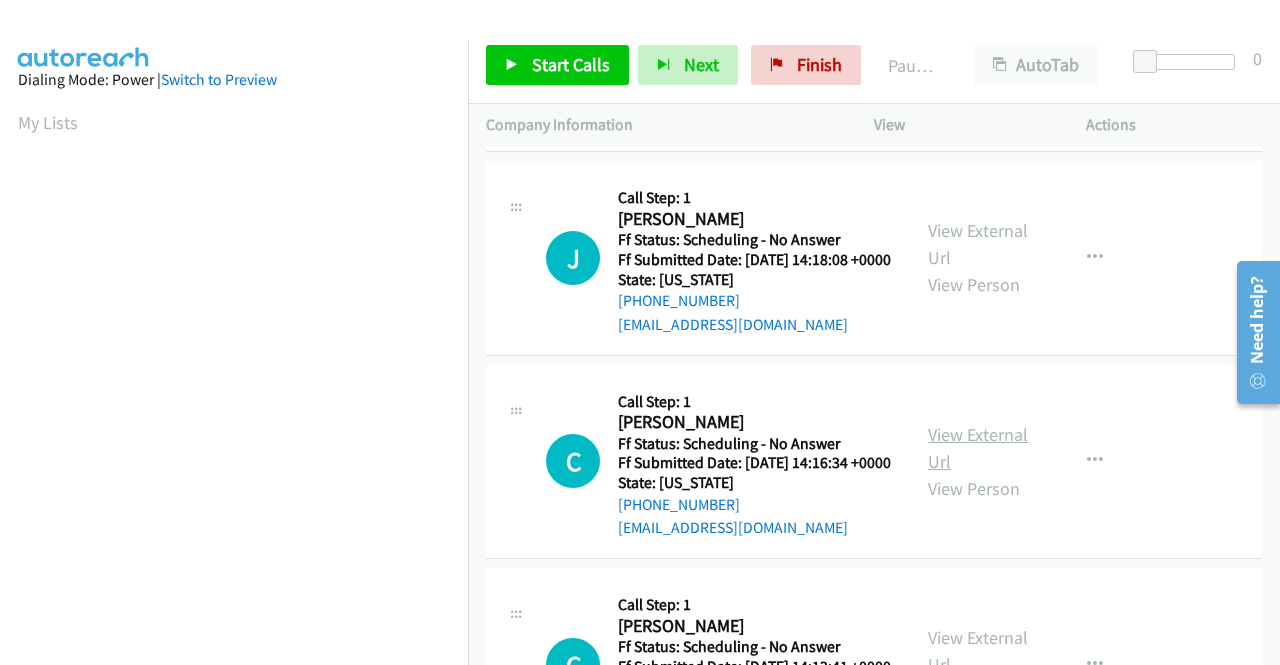 click on "View External Url" at bounding box center [978, 448] 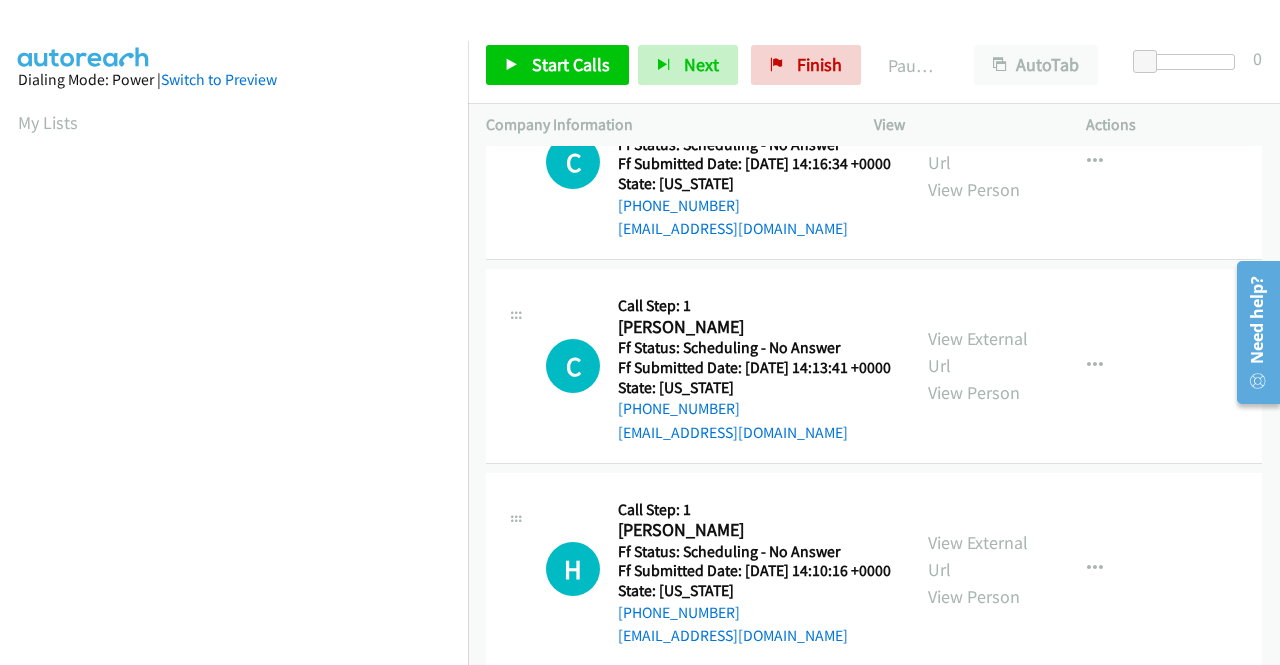 scroll, scrollTop: 900, scrollLeft: 0, axis: vertical 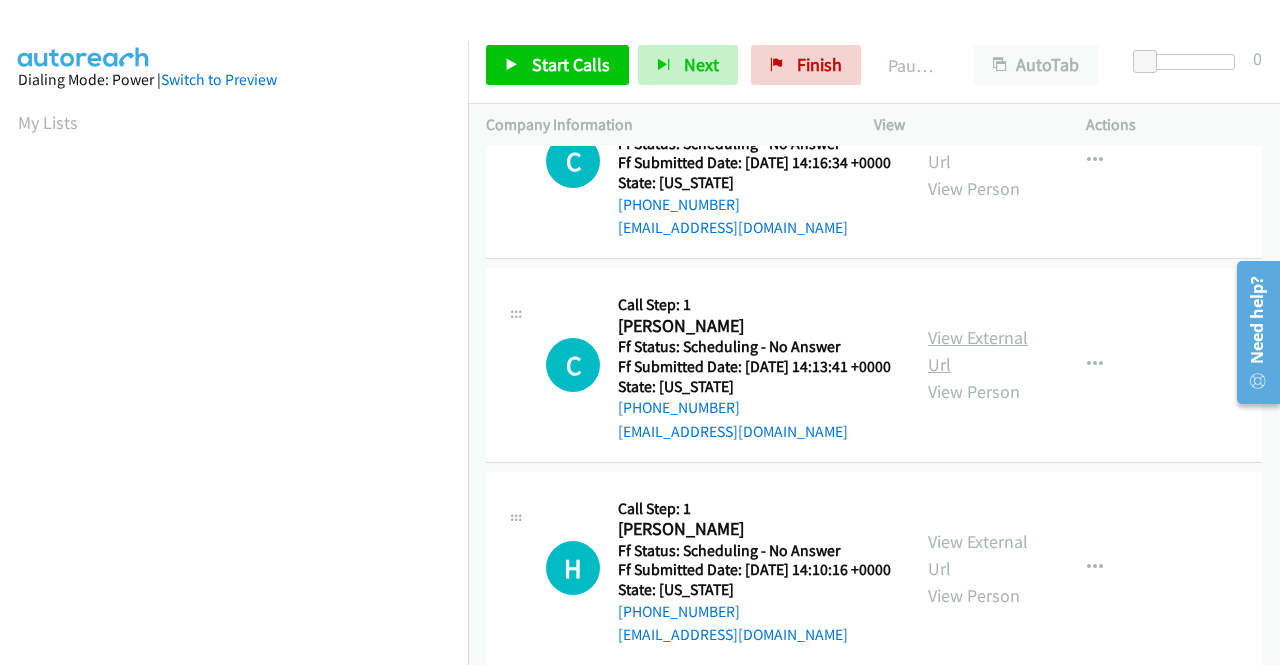 click on "View External Url" at bounding box center [978, 351] 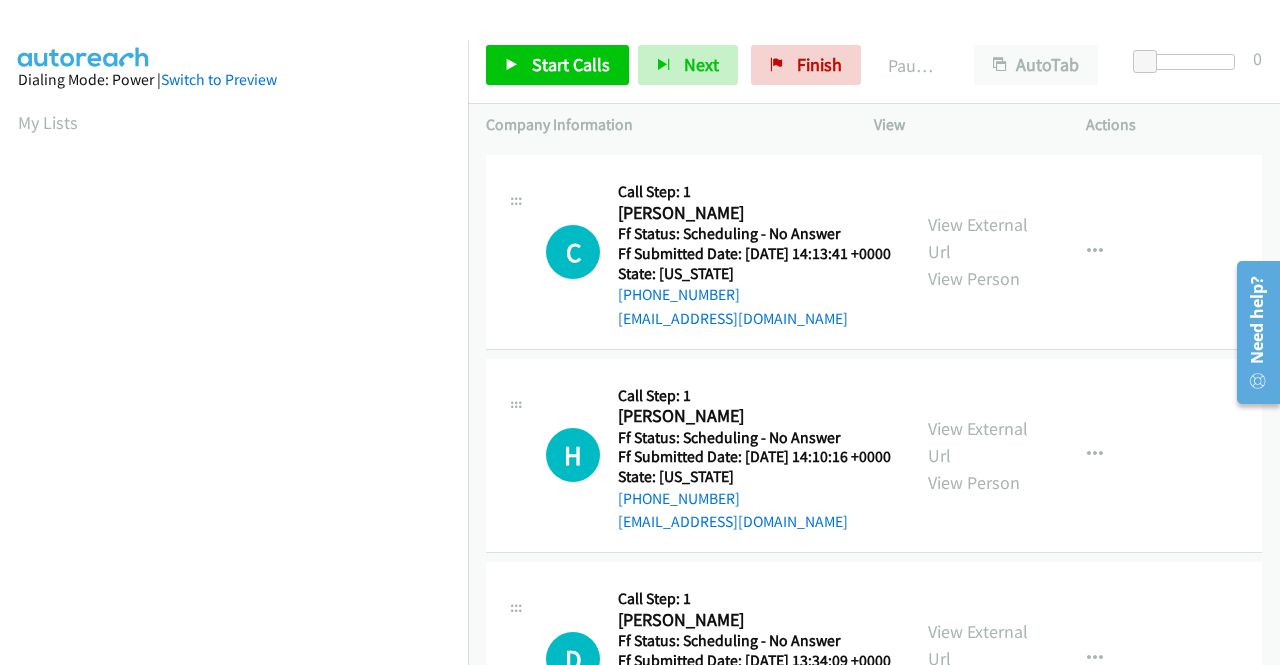 scroll, scrollTop: 1100, scrollLeft: 0, axis: vertical 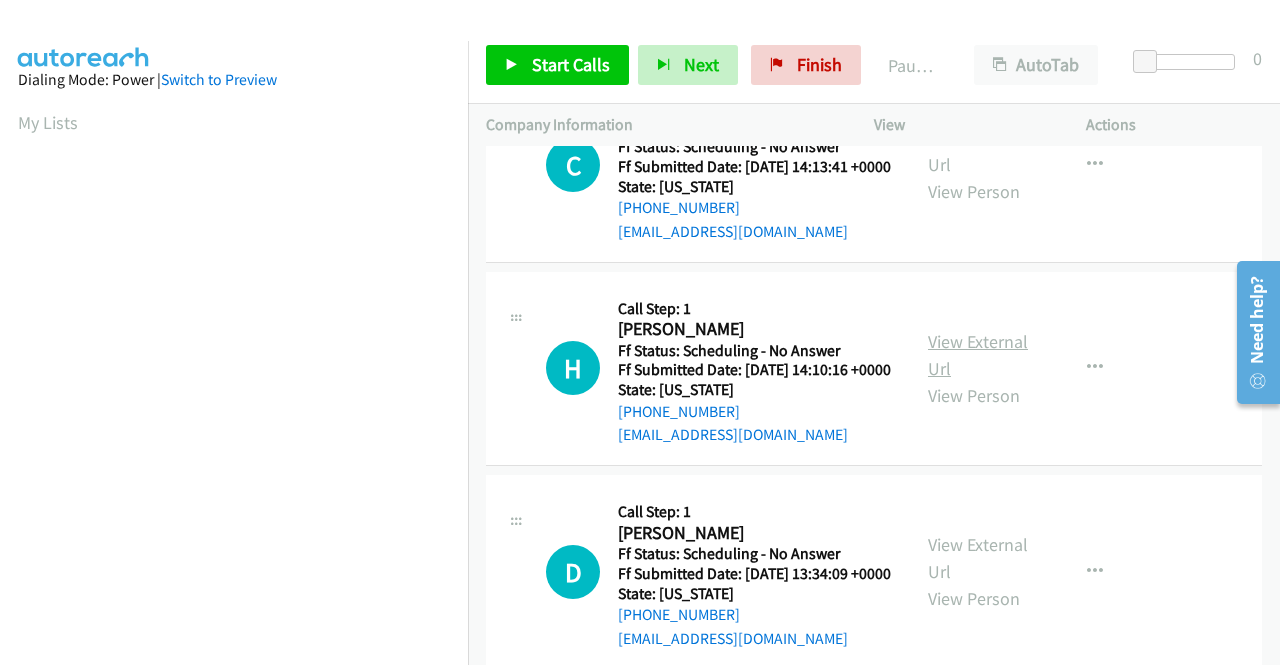 click on "View External Url" at bounding box center [978, 355] 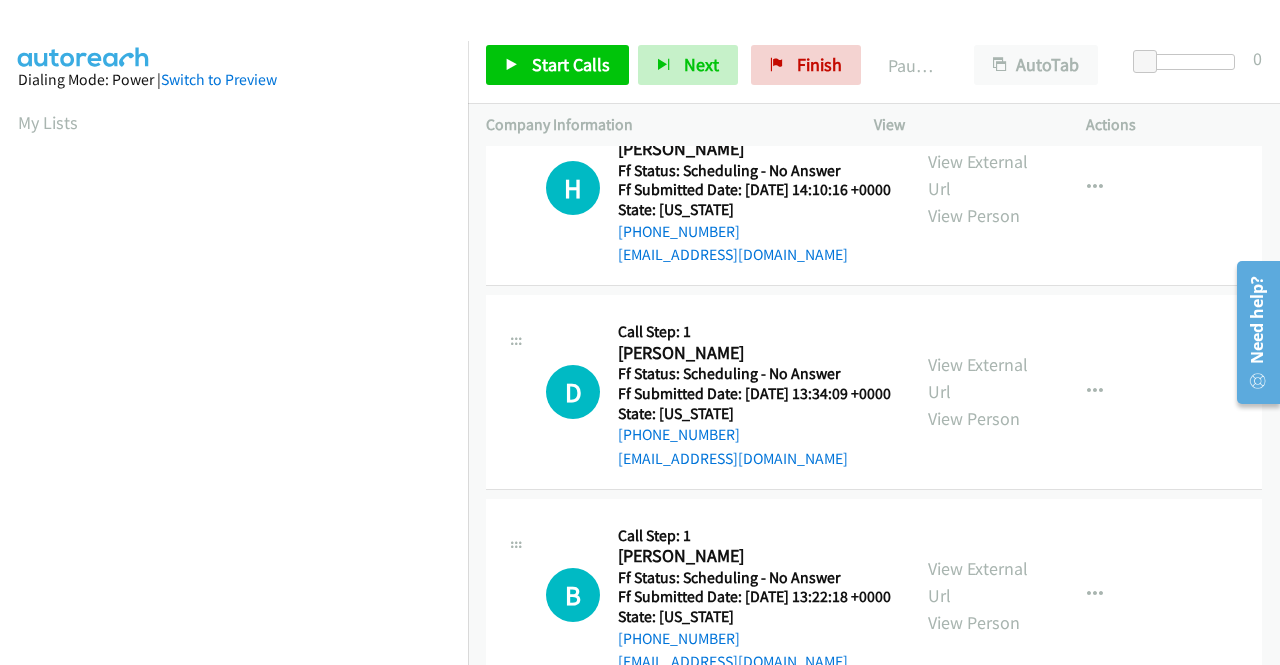 scroll, scrollTop: 1300, scrollLeft: 0, axis: vertical 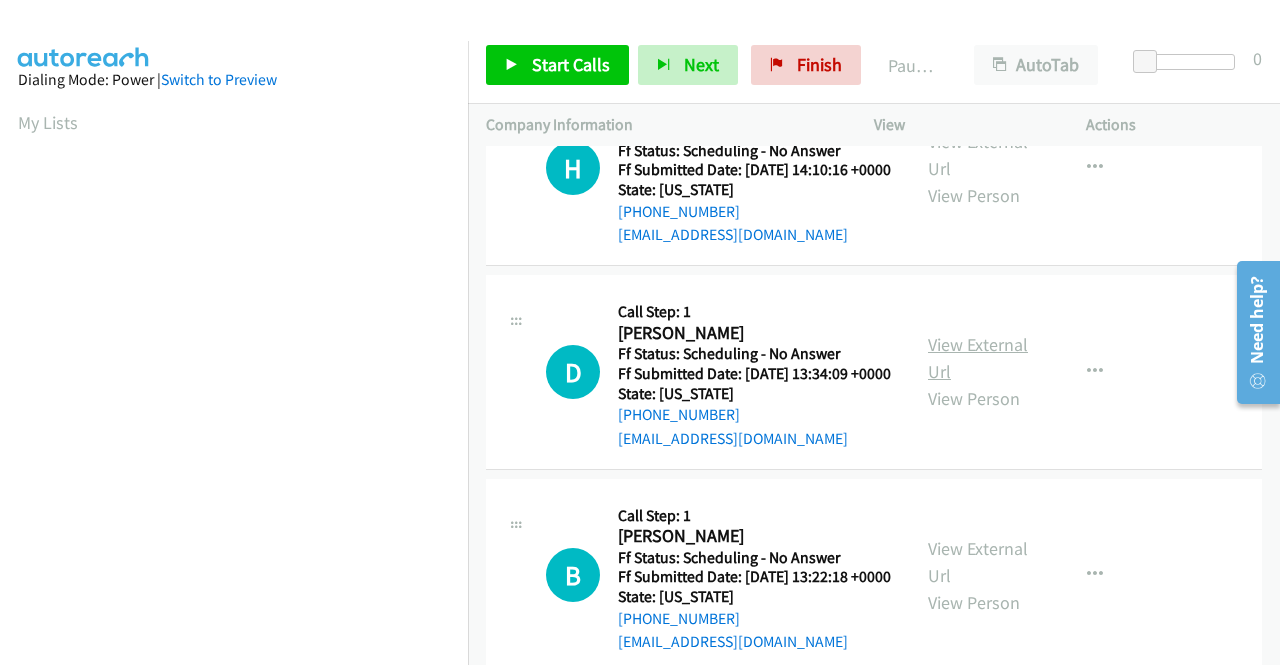 click on "View External Url" at bounding box center (978, 358) 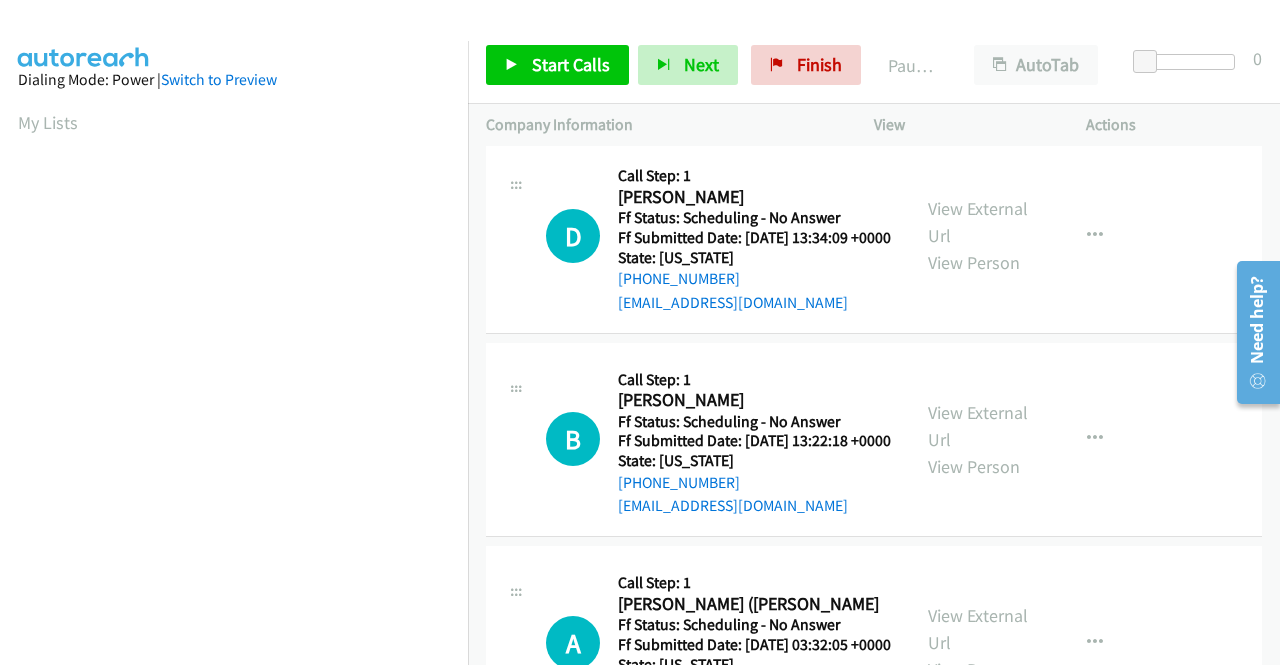 scroll, scrollTop: 1500, scrollLeft: 0, axis: vertical 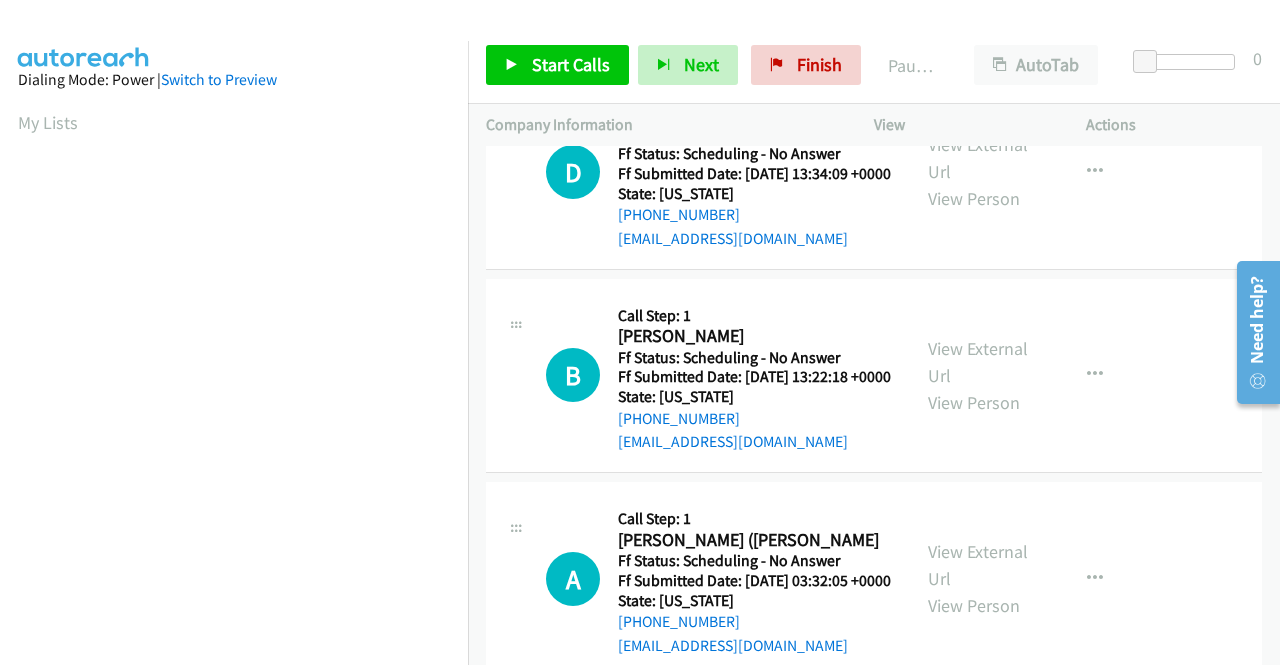 click on "View External Url
View Person" at bounding box center (980, 375) 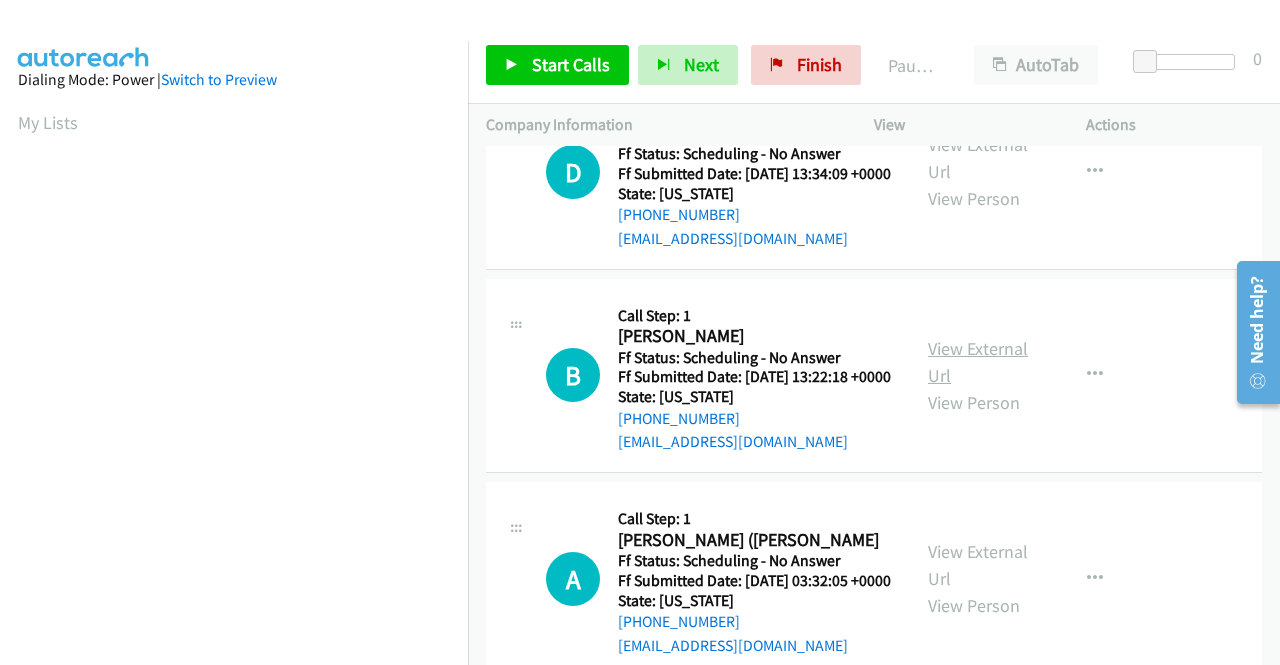 click on "View External Url" at bounding box center (978, 362) 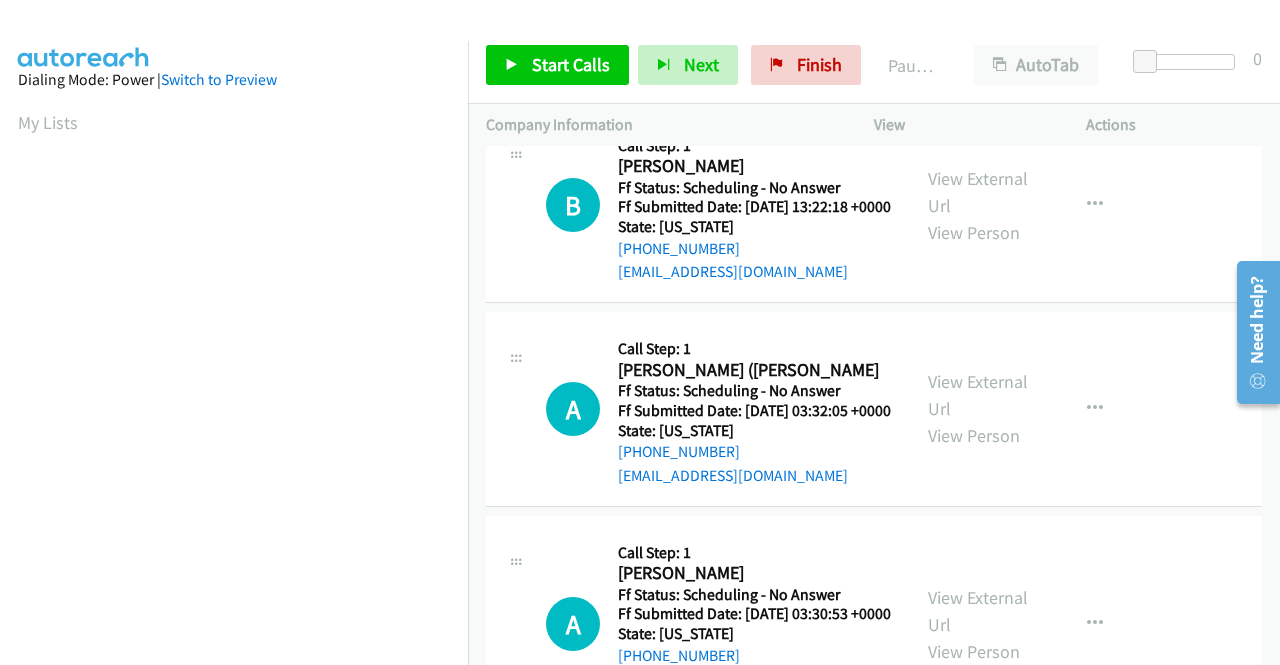 scroll, scrollTop: 1700, scrollLeft: 0, axis: vertical 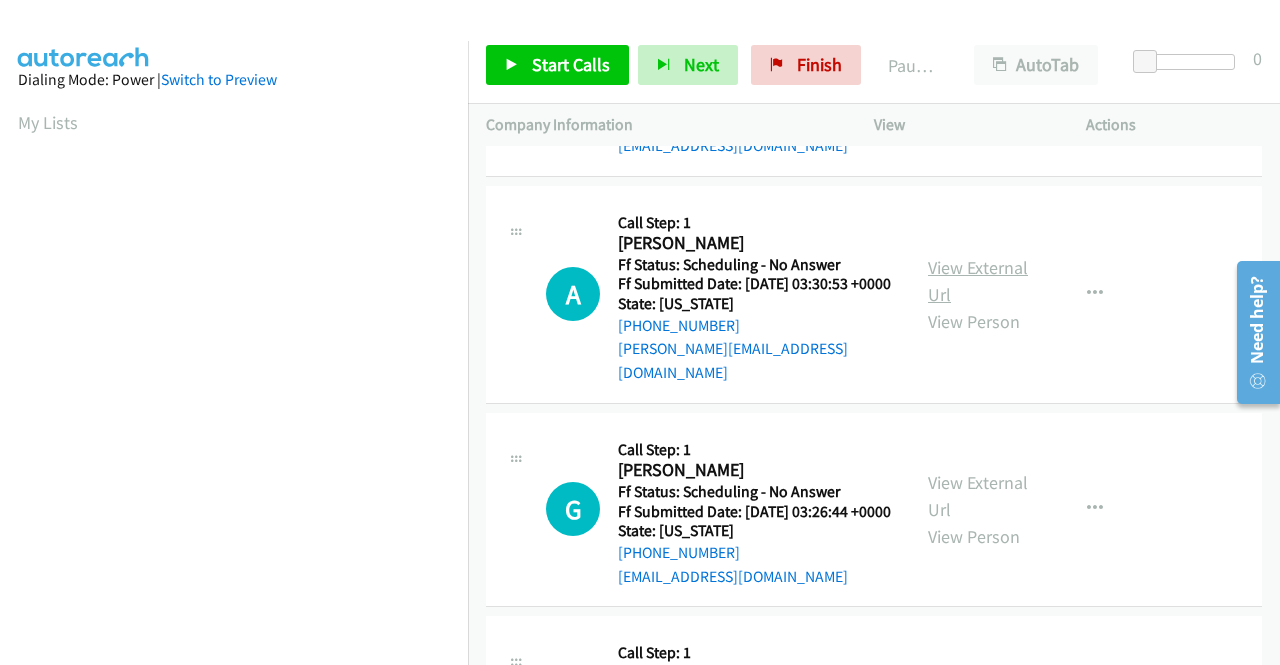 click on "View External Url" at bounding box center (978, 281) 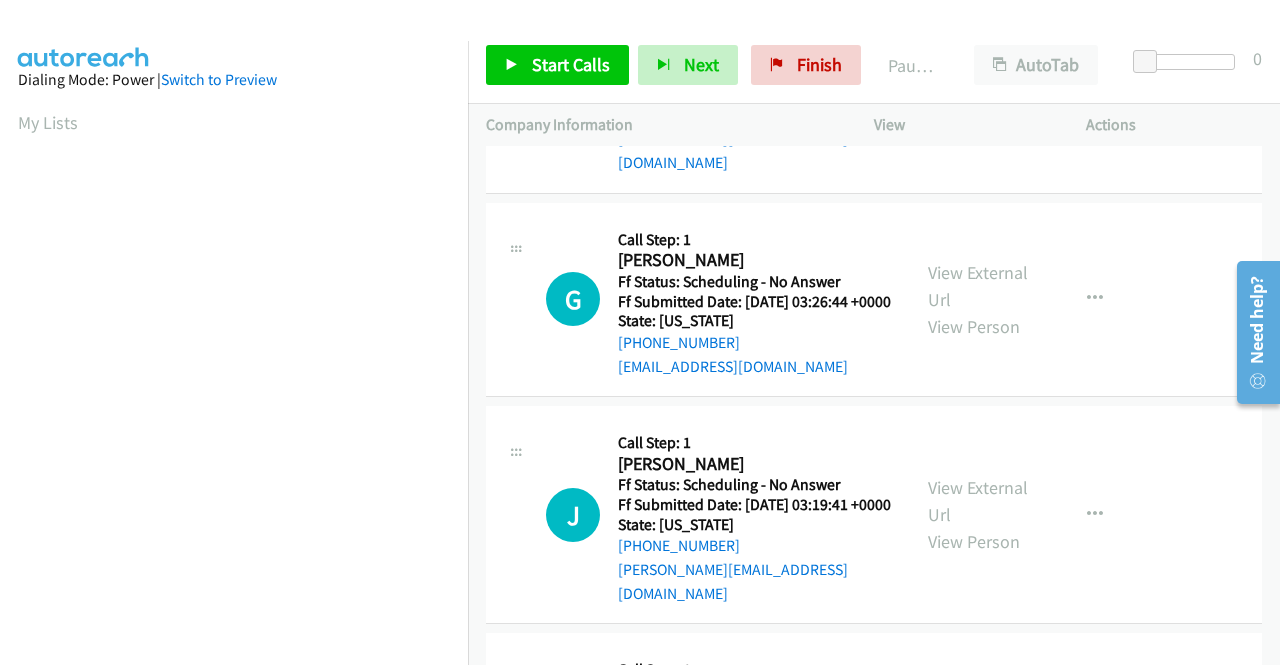 scroll, scrollTop: 2300, scrollLeft: 0, axis: vertical 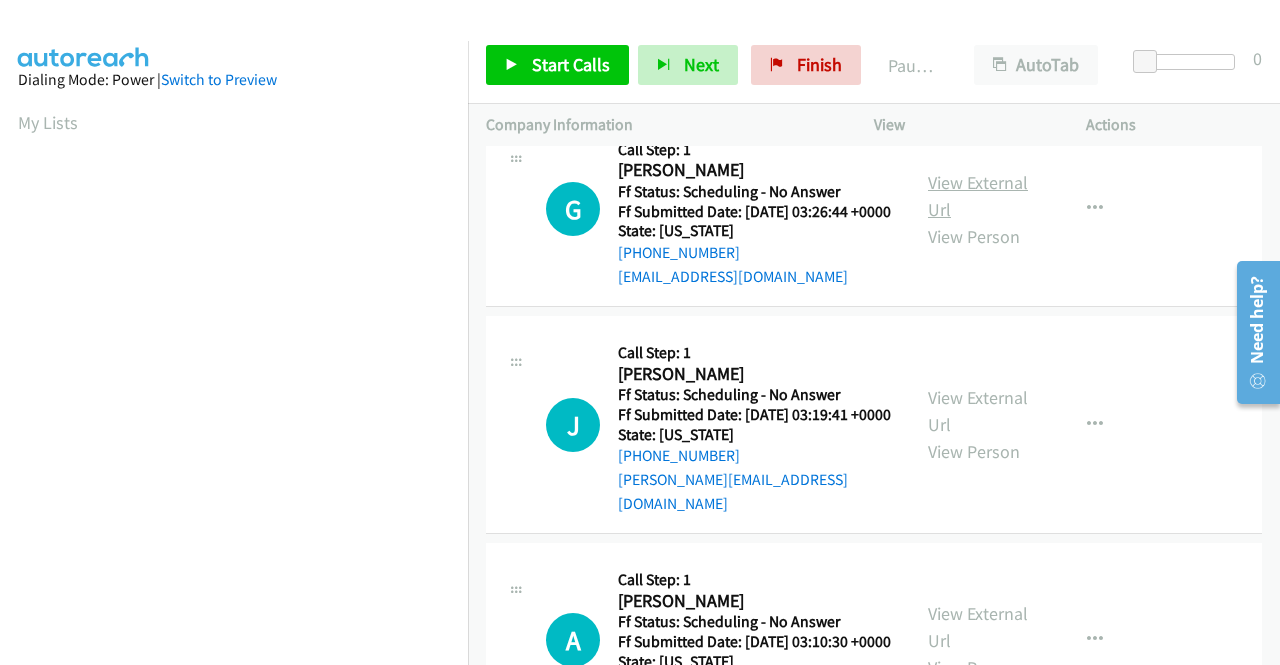 click on "View External Url" at bounding box center (978, 196) 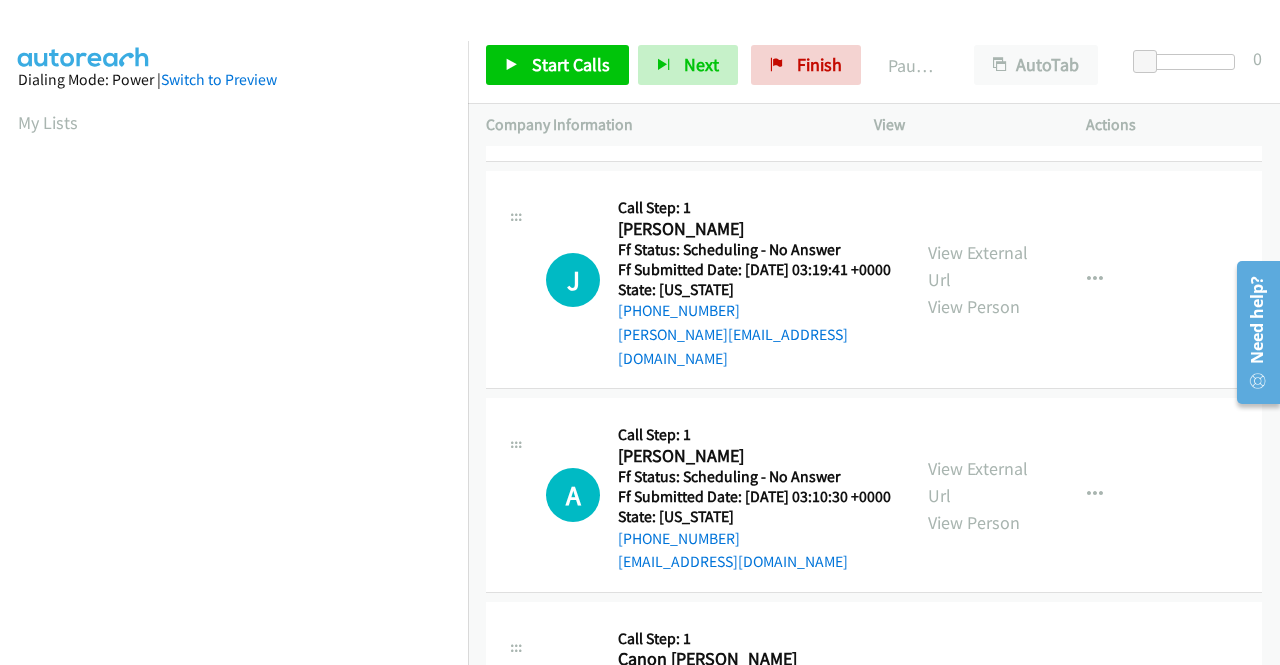 scroll, scrollTop: 2500, scrollLeft: 0, axis: vertical 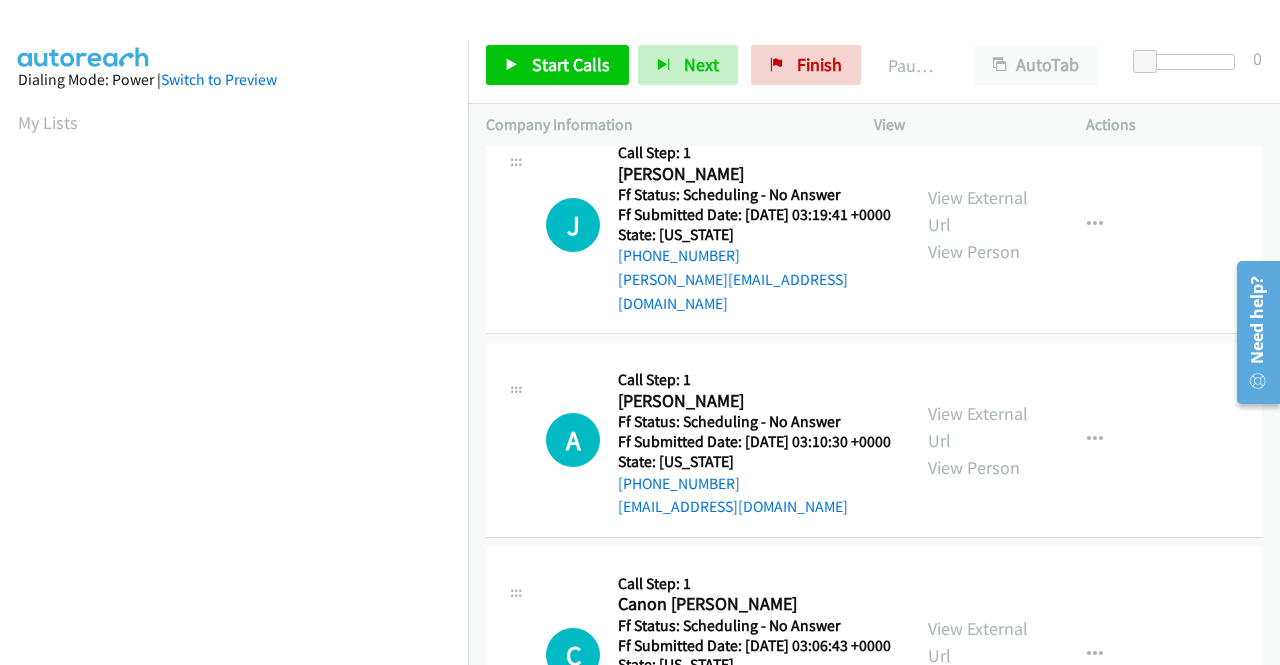 click on "View External Url" at bounding box center (978, 211) 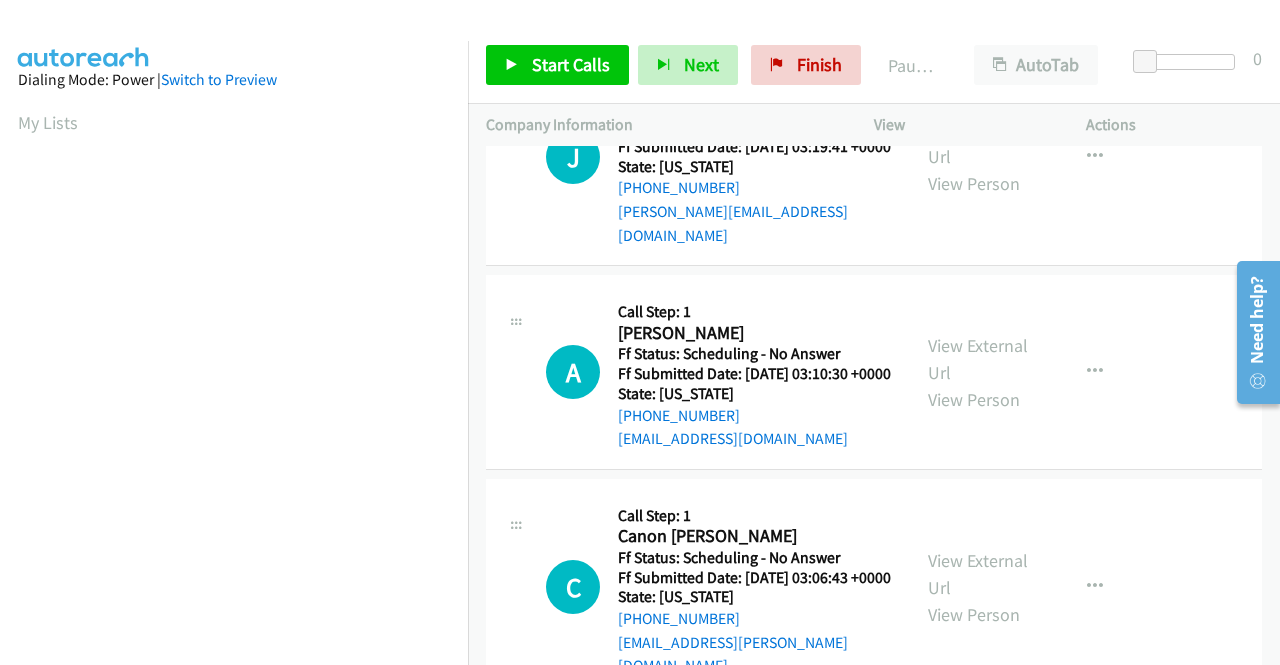 scroll, scrollTop: 2600, scrollLeft: 0, axis: vertical 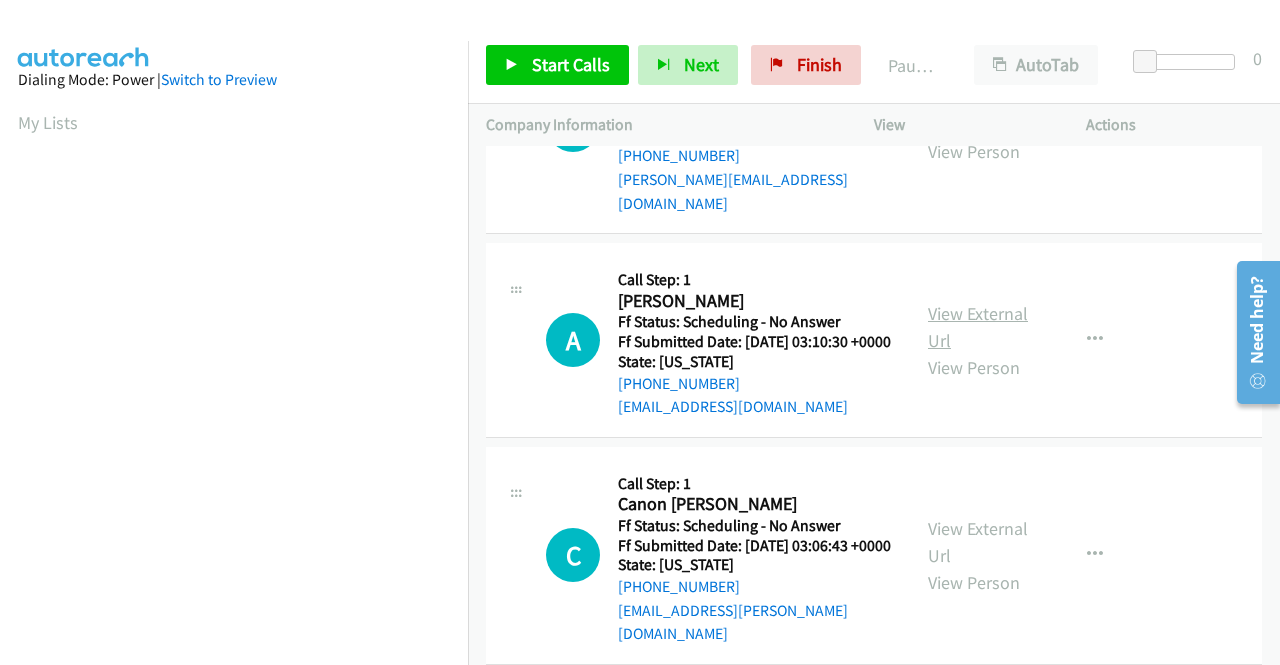 click on "View External Url" at bounding box center [978, 327] 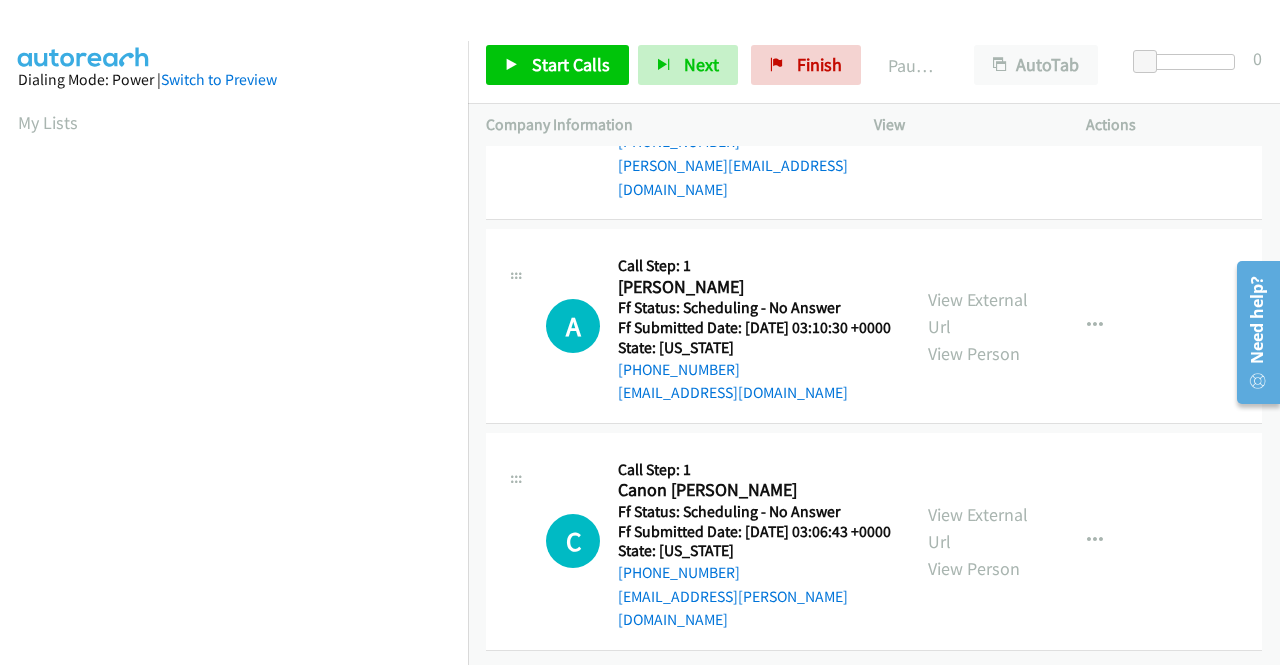 scroll, scrollTop: 2848, scrollLeft: 0, axis: vertical 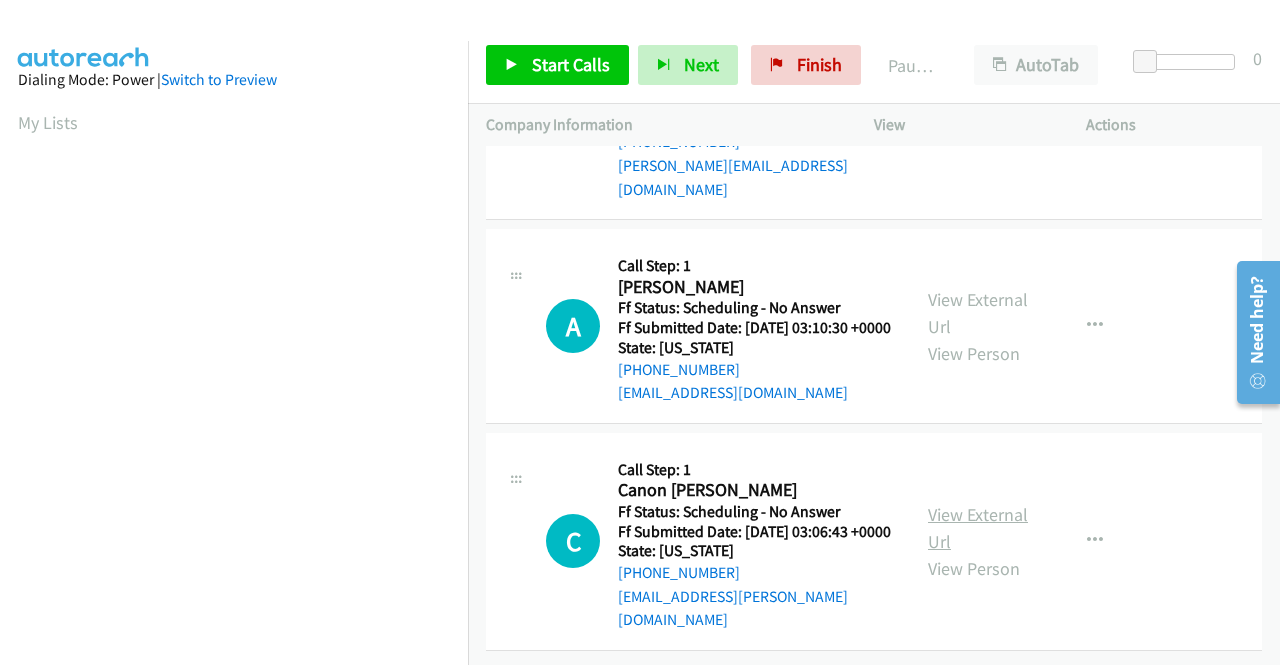 click on "View External Url" at bounding box center (978, 528) 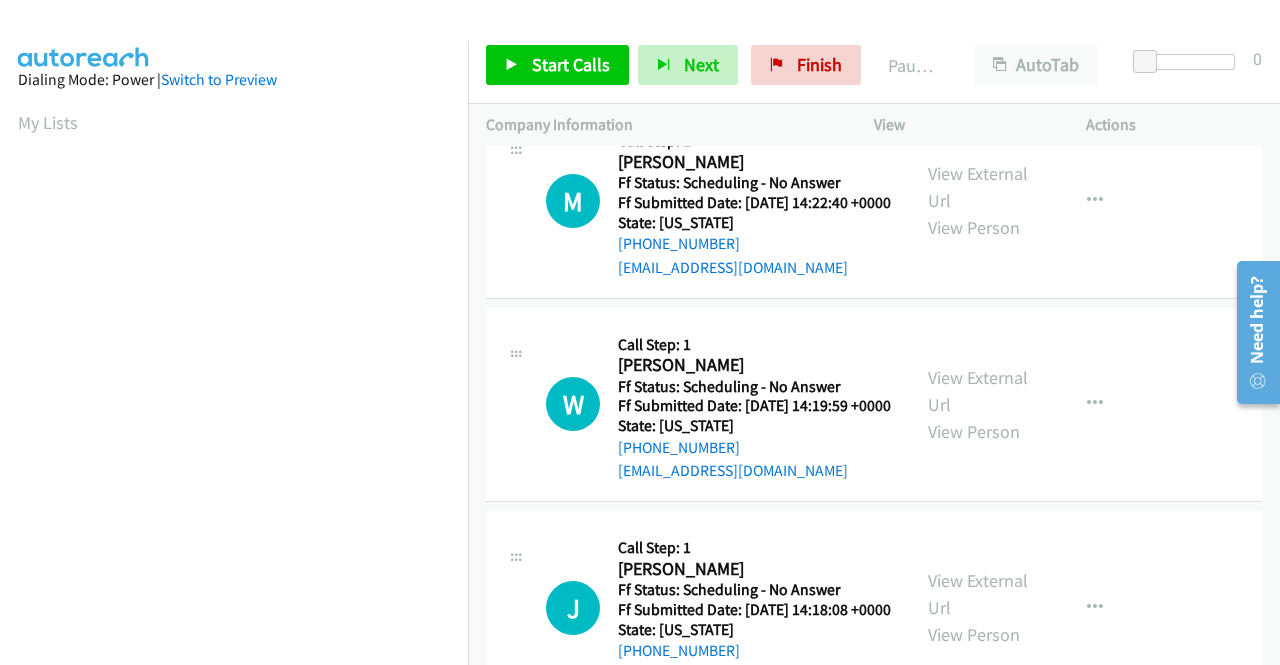 scroll, scrollTop: 0, scrollLeft: 0, axis: both 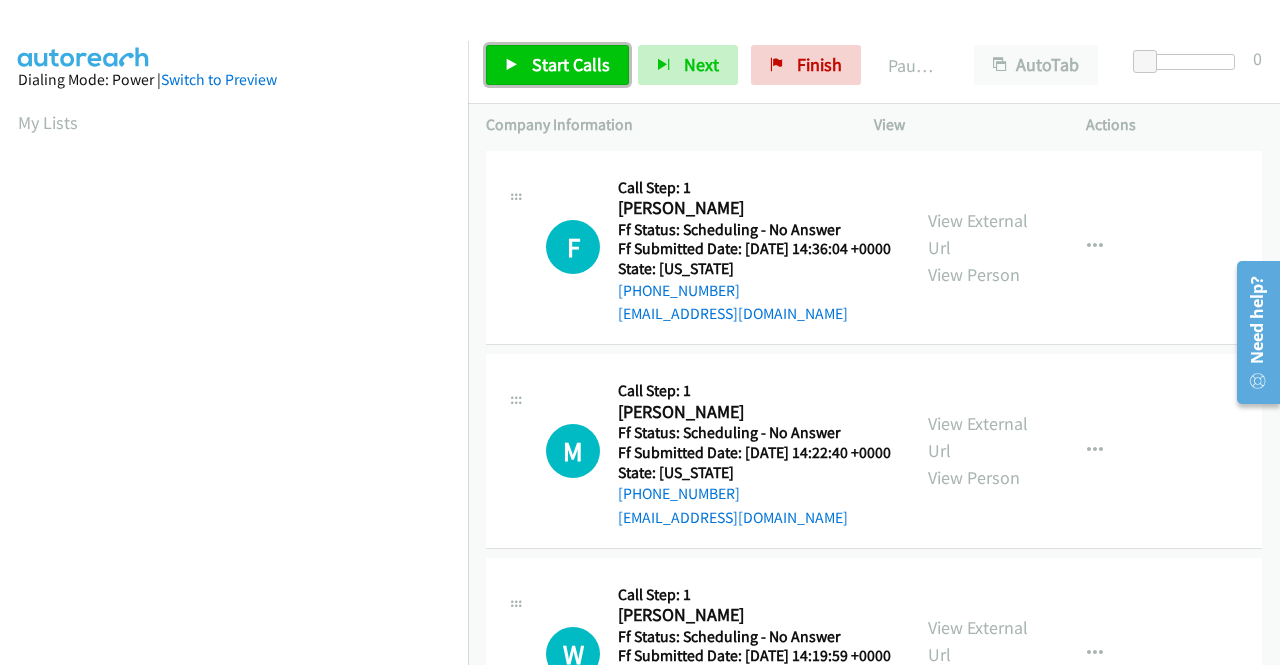 click on "Start Calls" at bounding box center [571, 64] 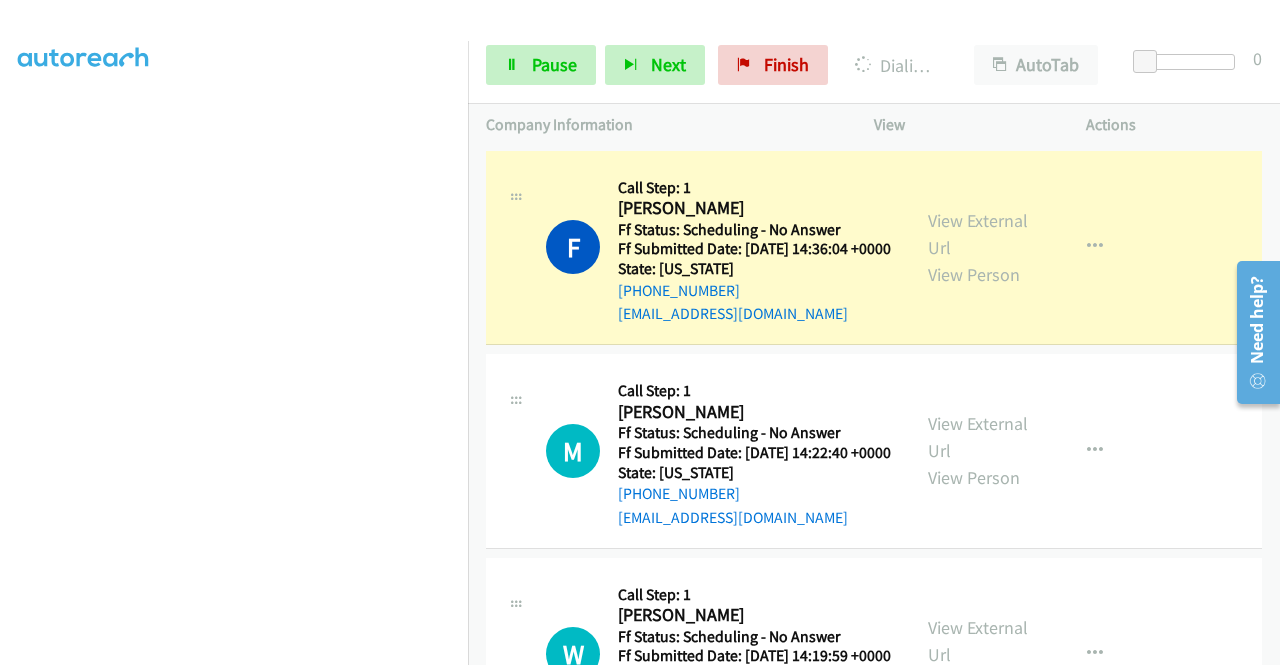 scroll, scrollTop: 456, scrollLeft: 0, axis: vertical 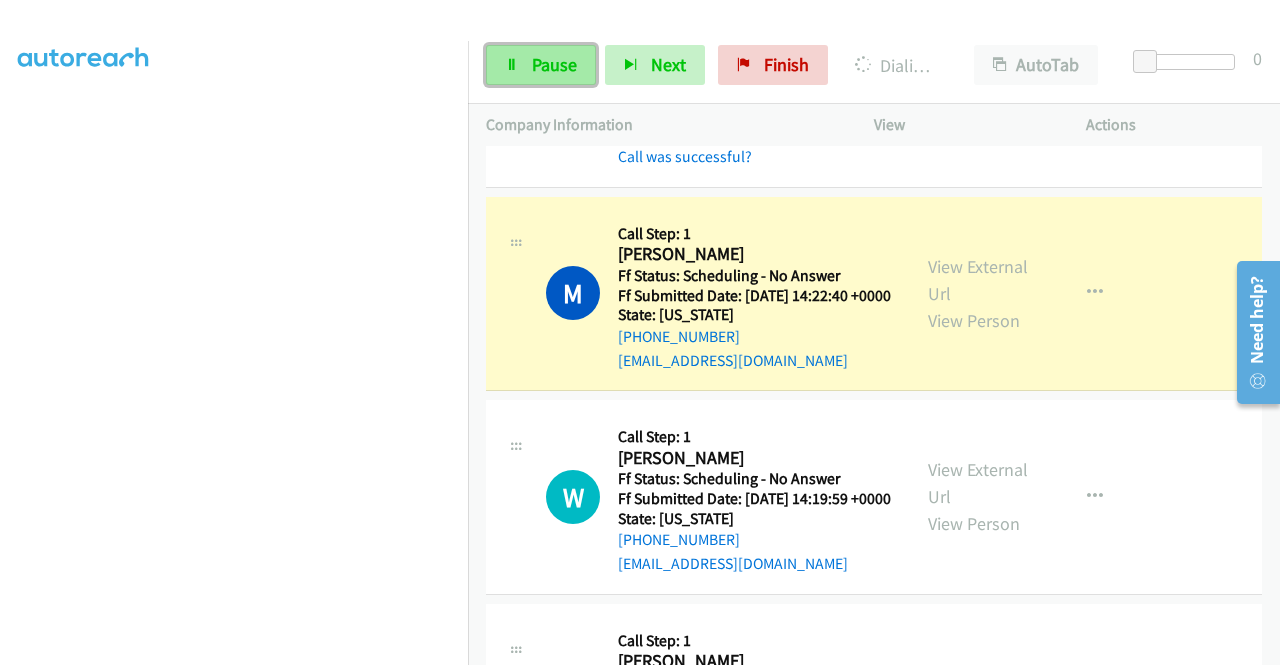 click on "Pause" at bounding box center (541, 65) 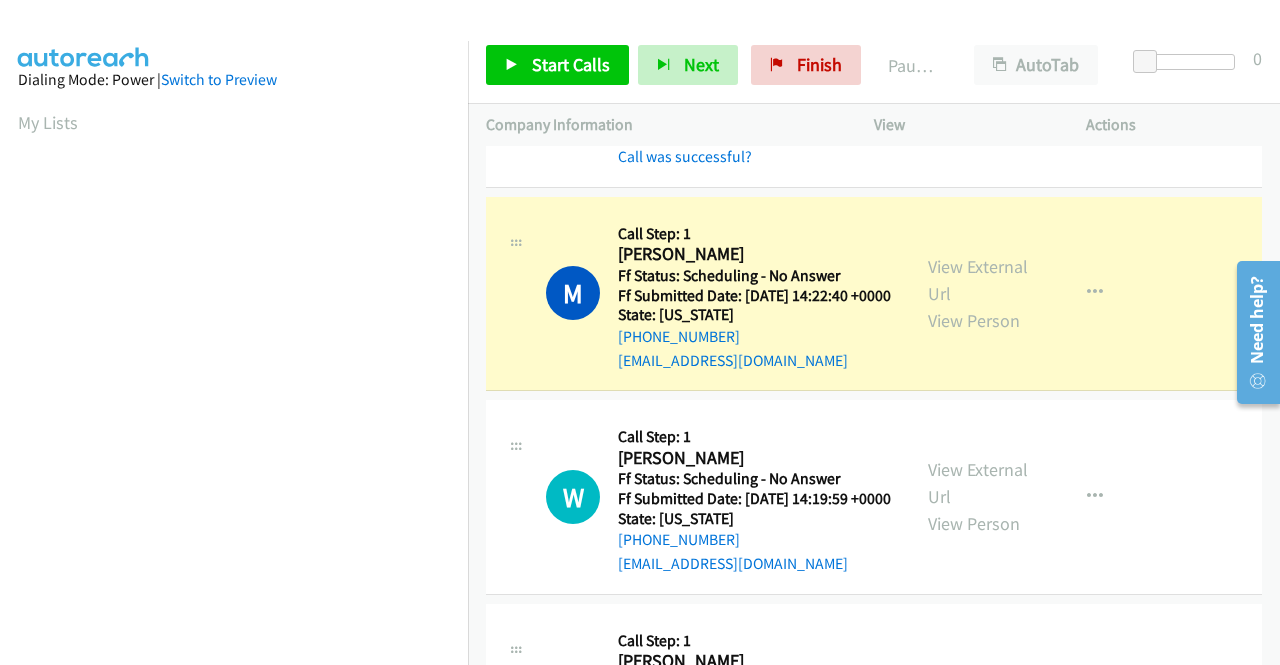 scroll, scrollTop: 456, scrollLeft: 0, axis: vertical 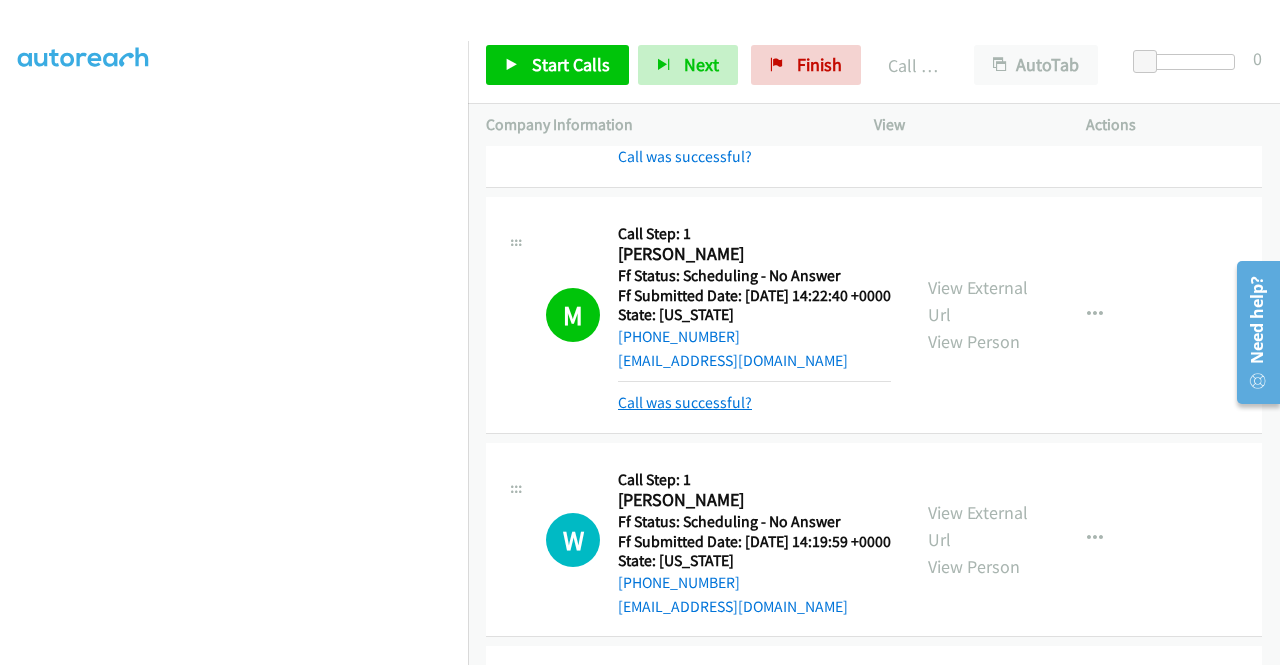 click on "Call was successful?" at bounding box center [685, 402] 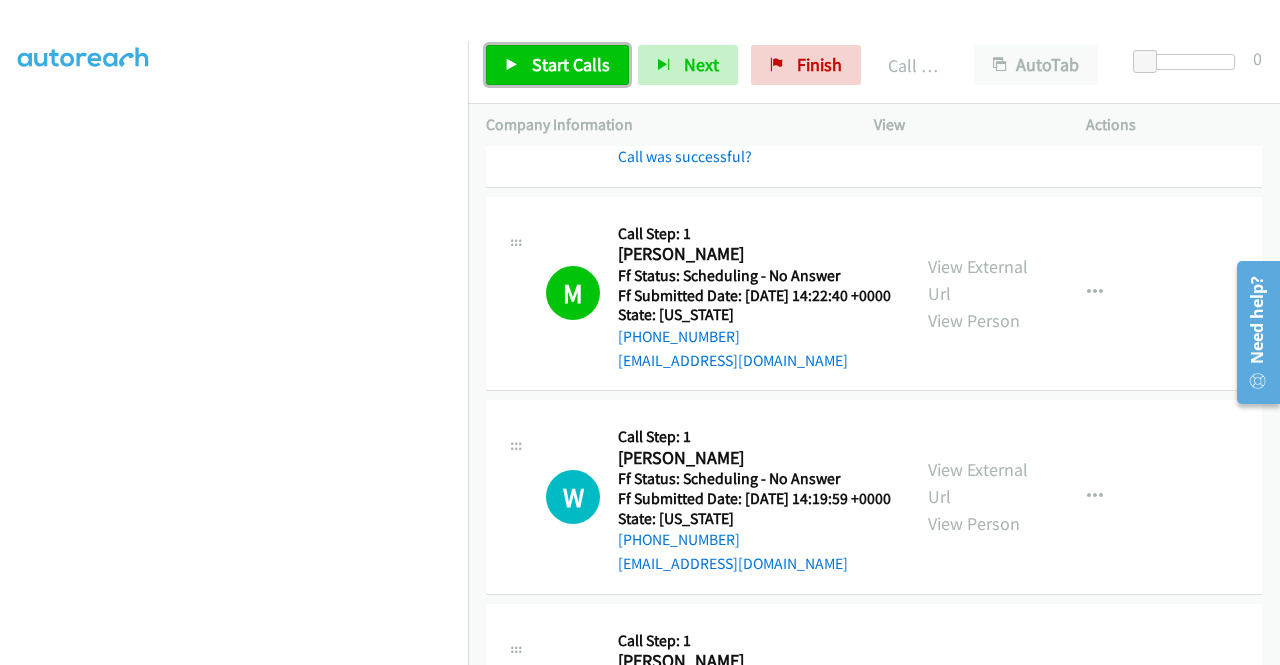 click on "Start Calls" at bounding box center [571, 64] 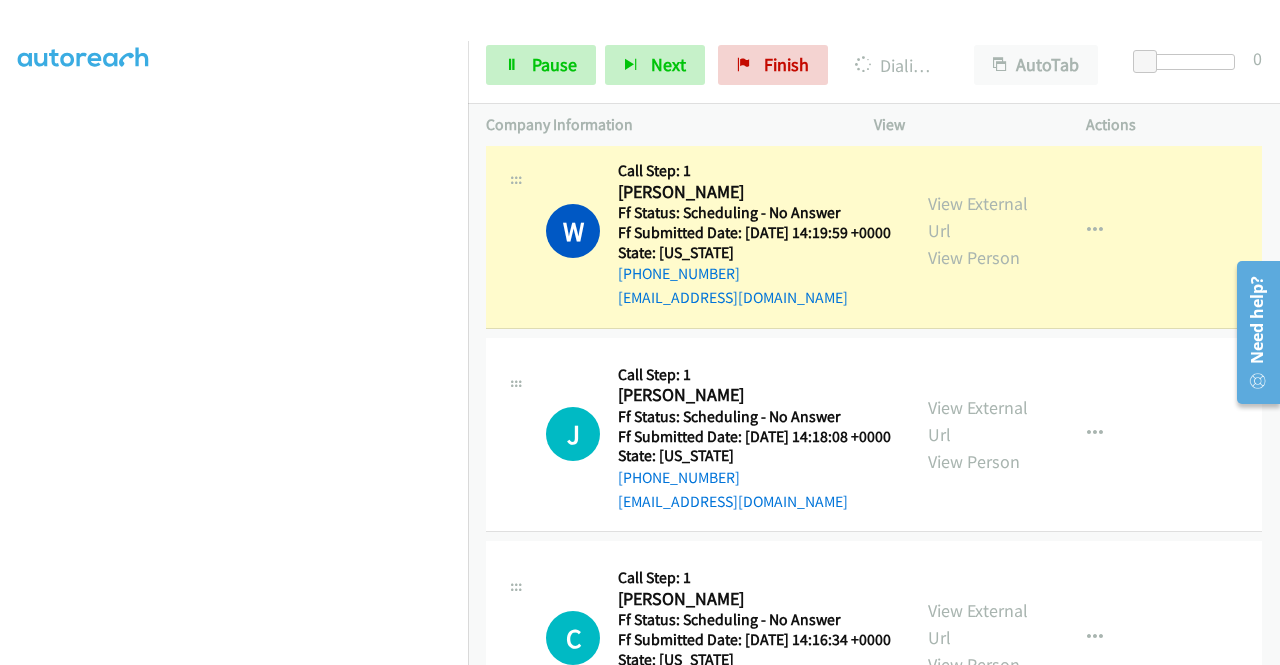 scroll, scrollTop: 500, scrollLeft: 0, axis: vertical 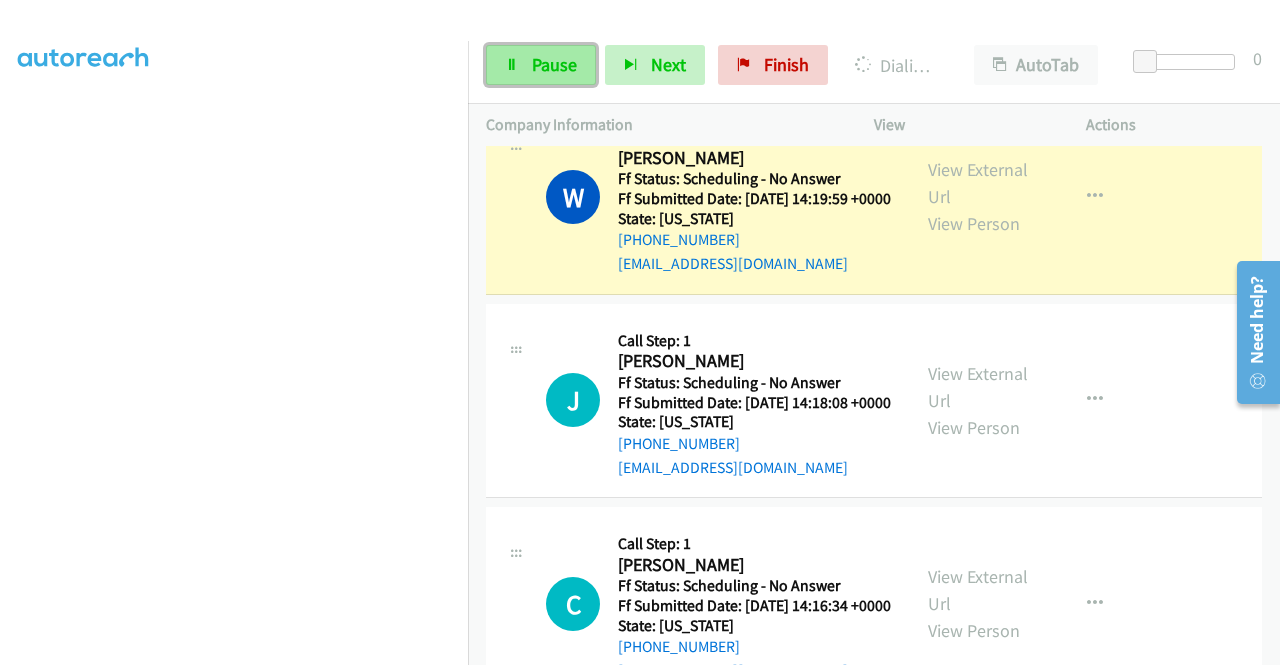 click at bounding box center (512, 66) 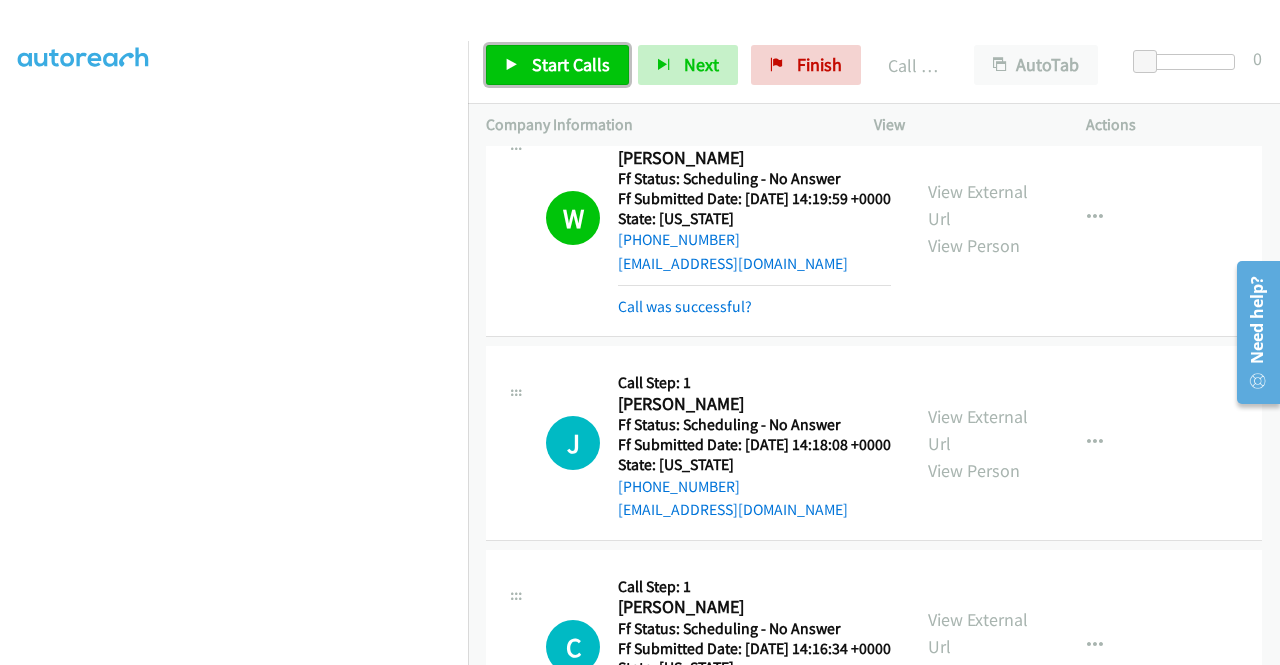 click on "Start Calls" at bounding box center (557, 65) 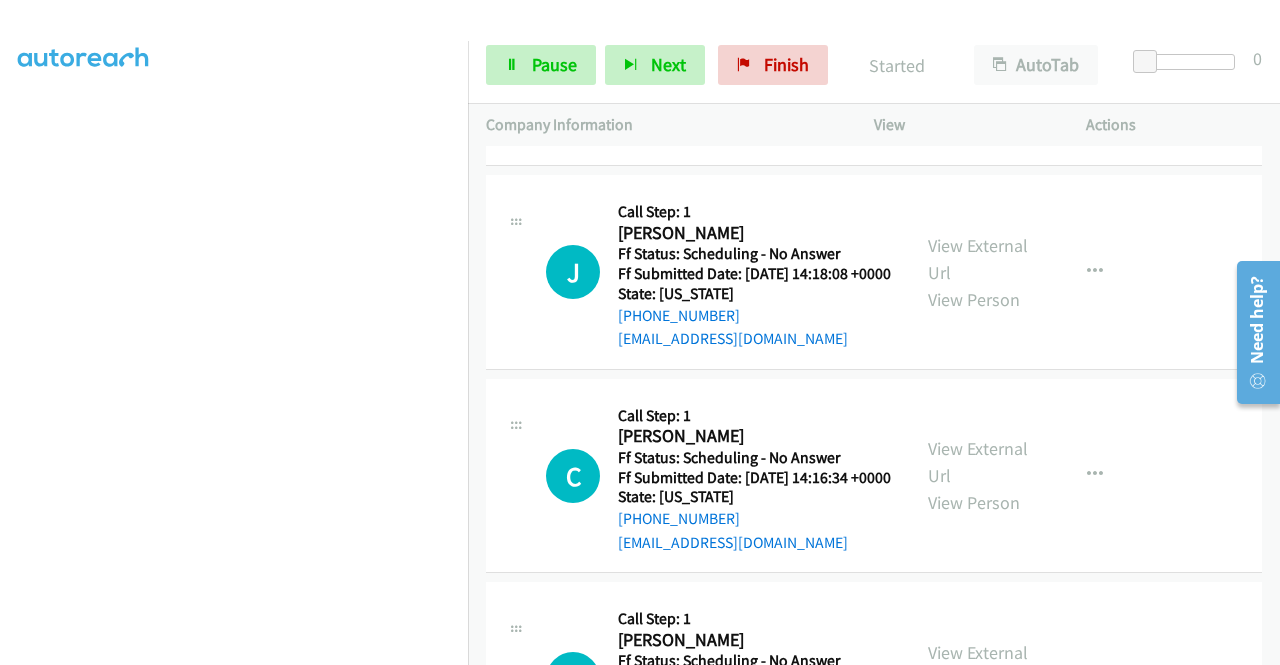 scroll, scrollTop: 700, scrollLeft: 0, axis: vertical 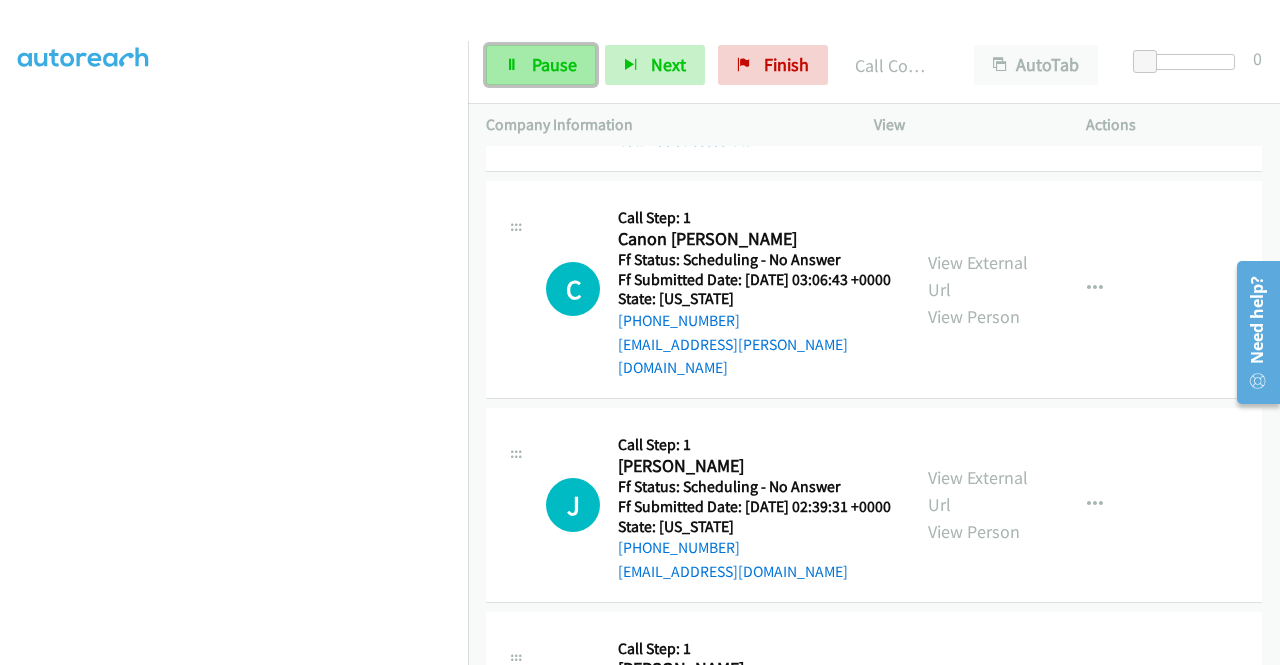 click on "Pause" at bounding box center [554, 64] 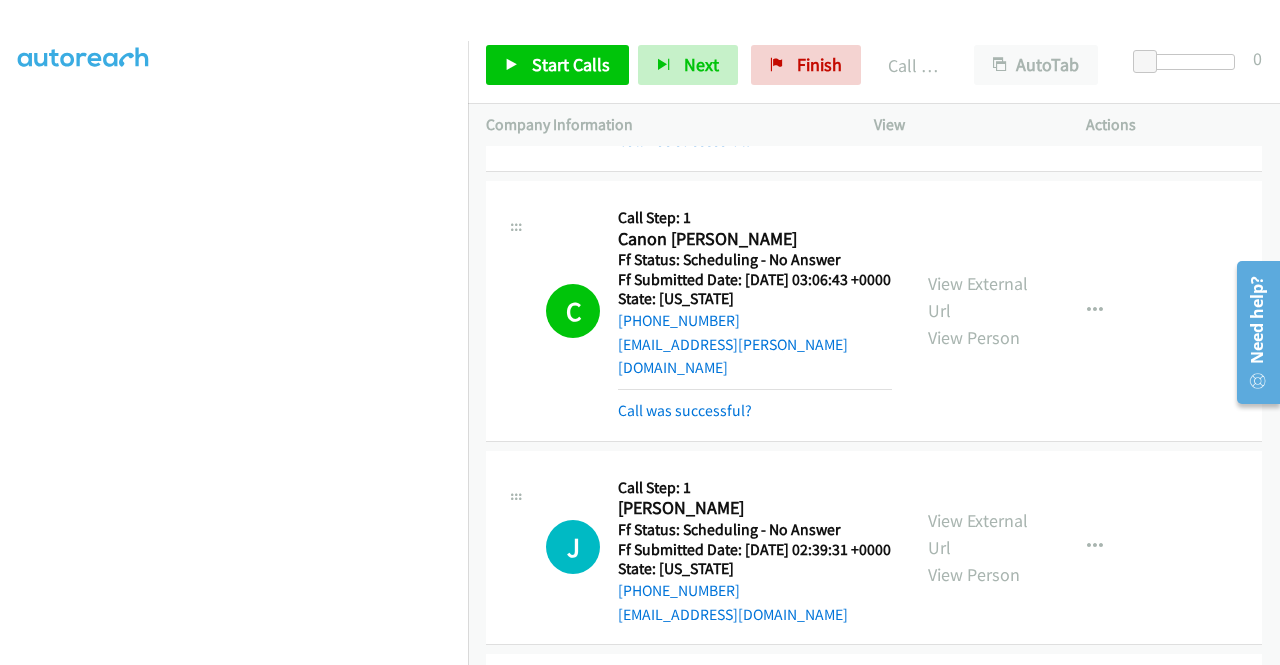 click on "Start Calls
Pause
Next
Finish
Call Completed
AutoTab
AutoTab
0" at bounding box center [874, 65] 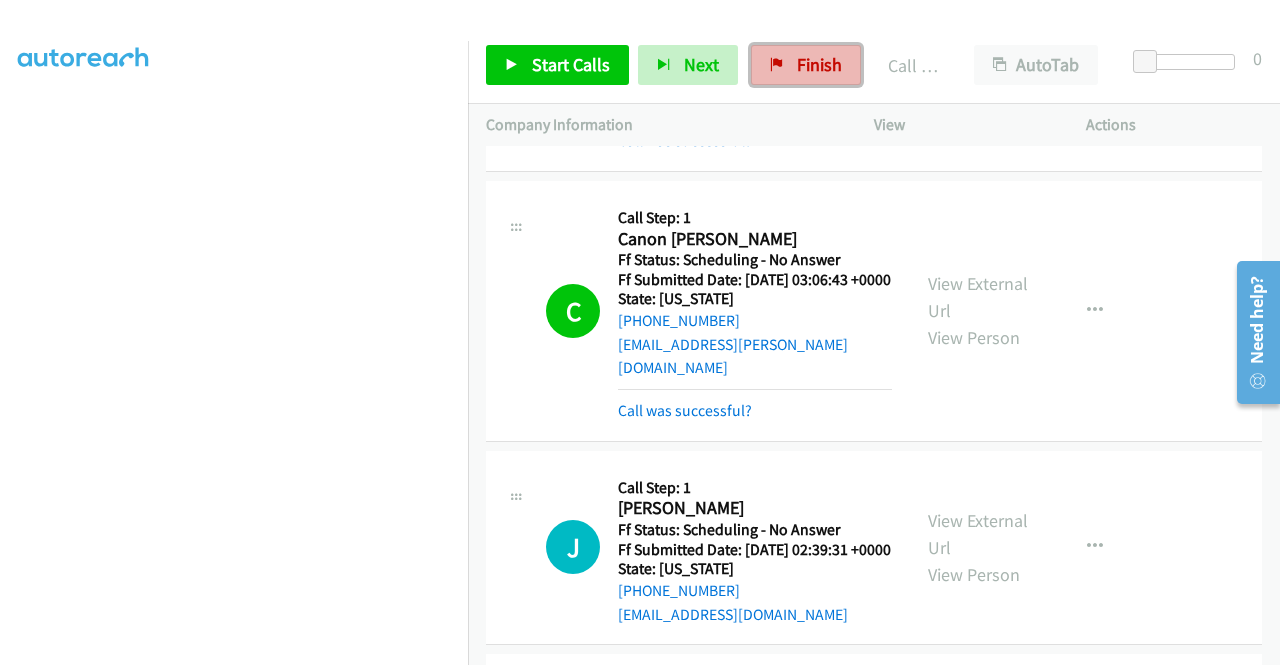 click on "Finish" at bounding box center [806, 65] 